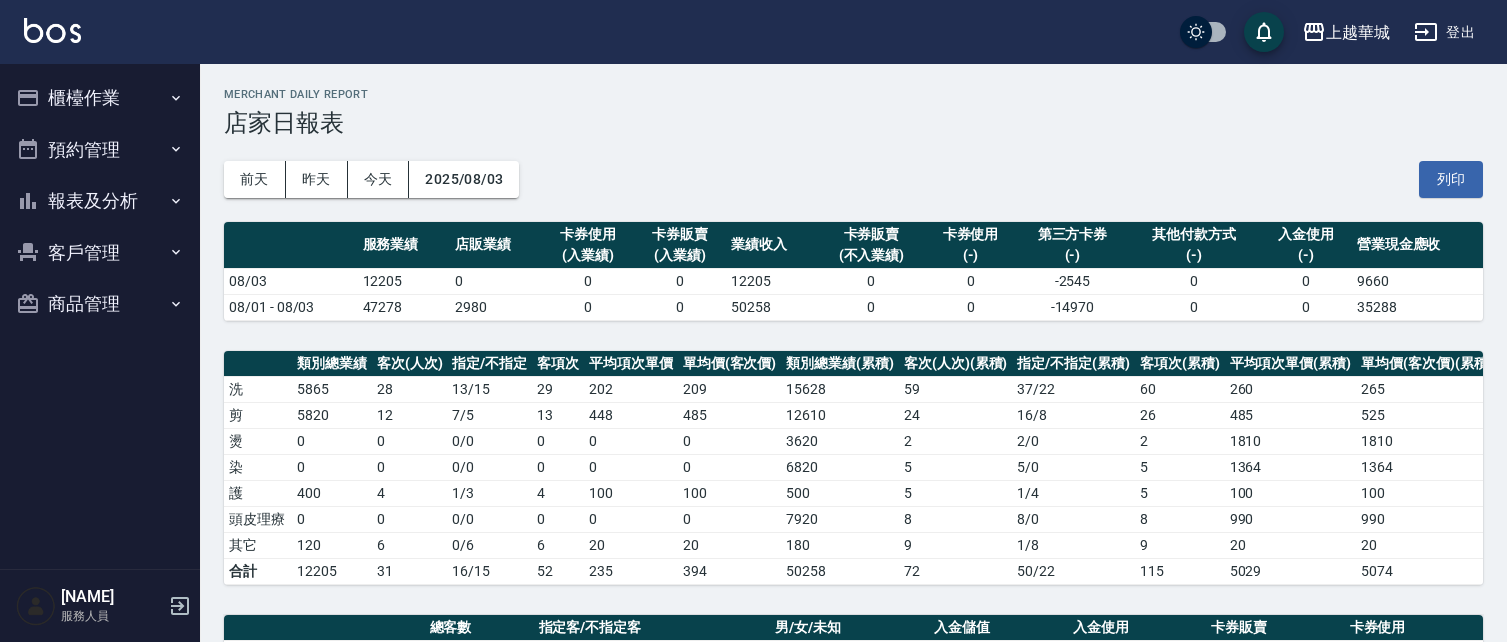 scroll, scrollTop: 481, scrollLeft: 0, axis: vertical 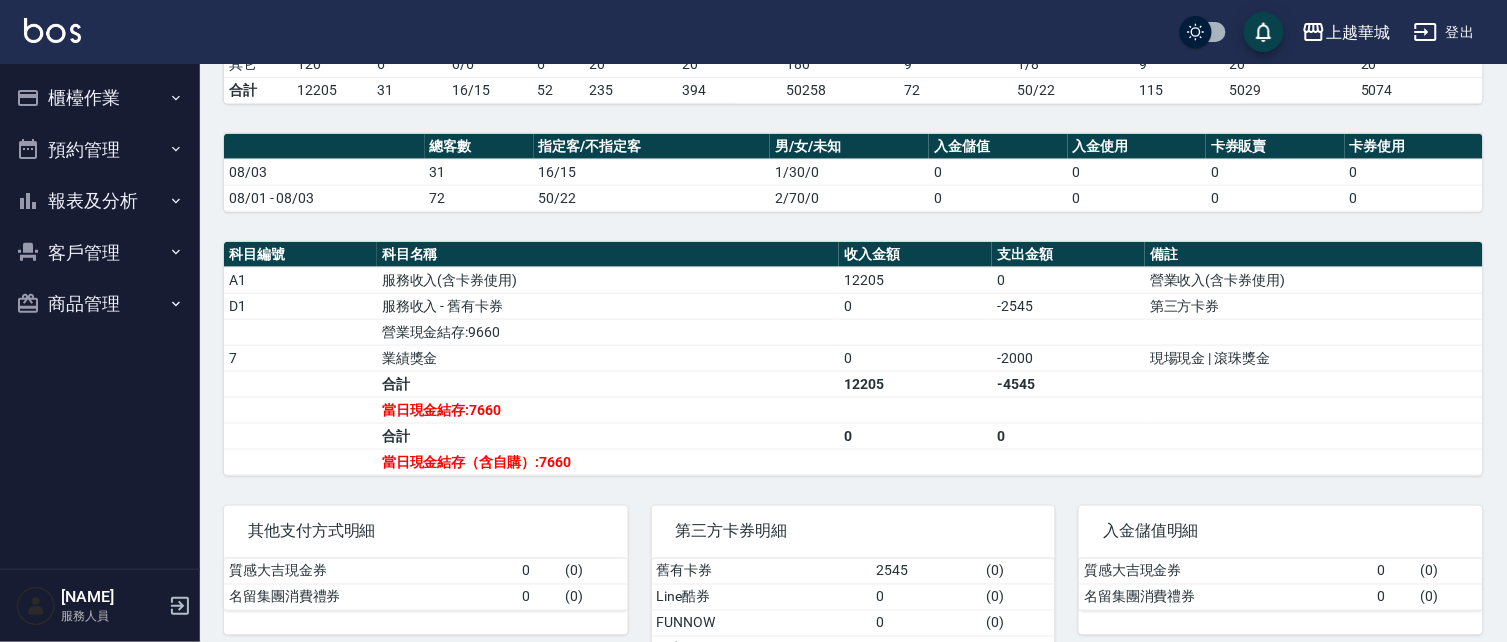 click on "櫃檯作業" at bounding box center [100, 98] 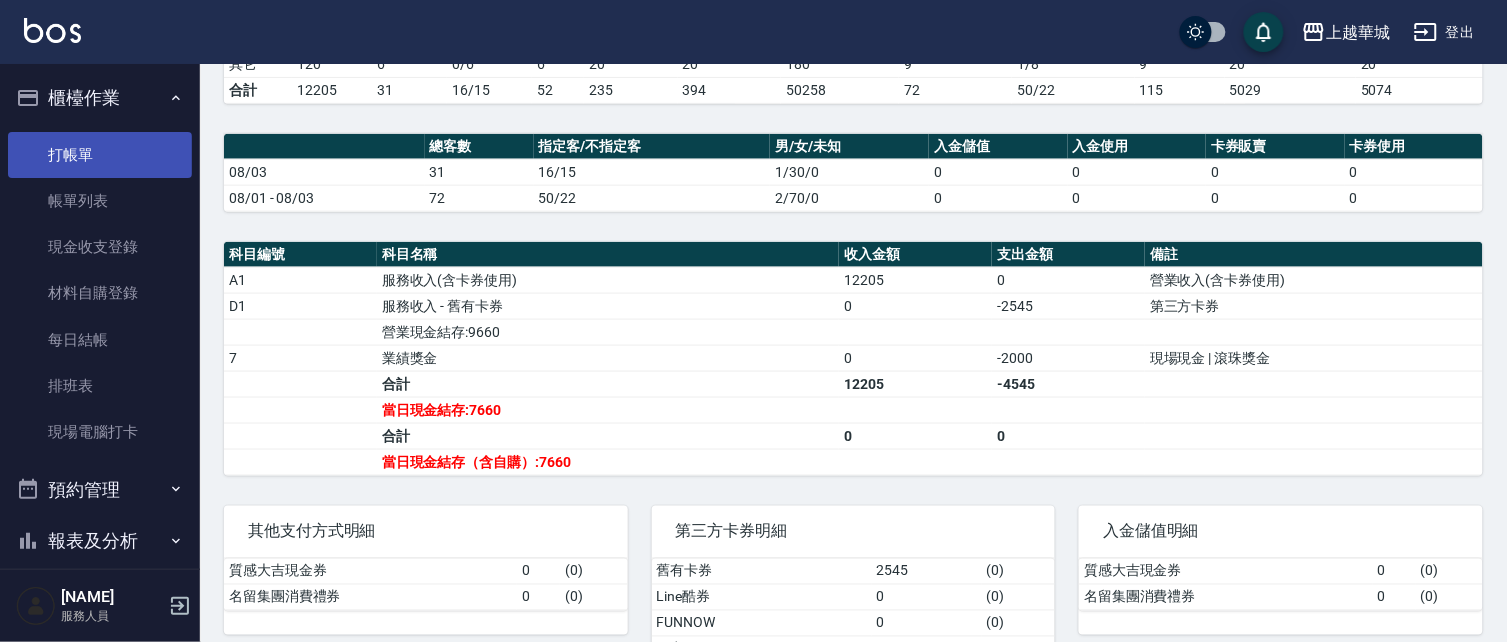 click on "打帳單" at bounding box center (100, 155) 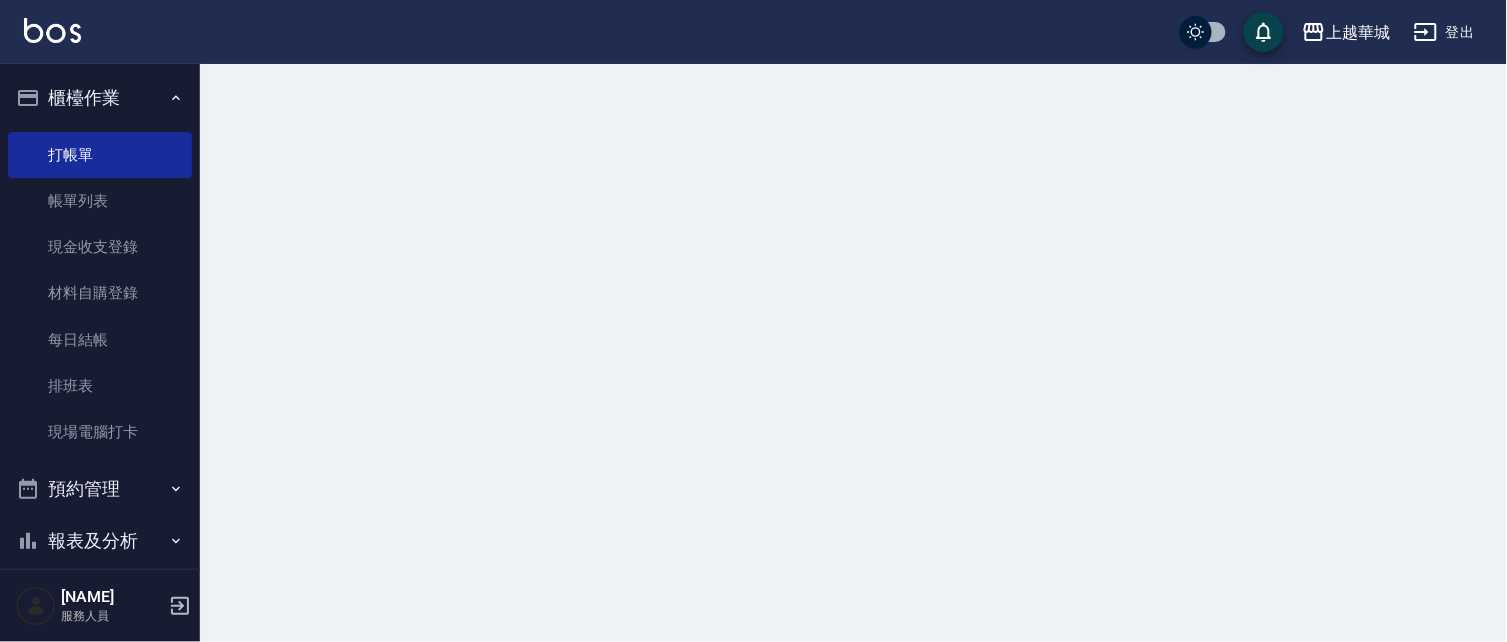 scroll, scrollTop: 0, scrollLeft: 0, axis: both 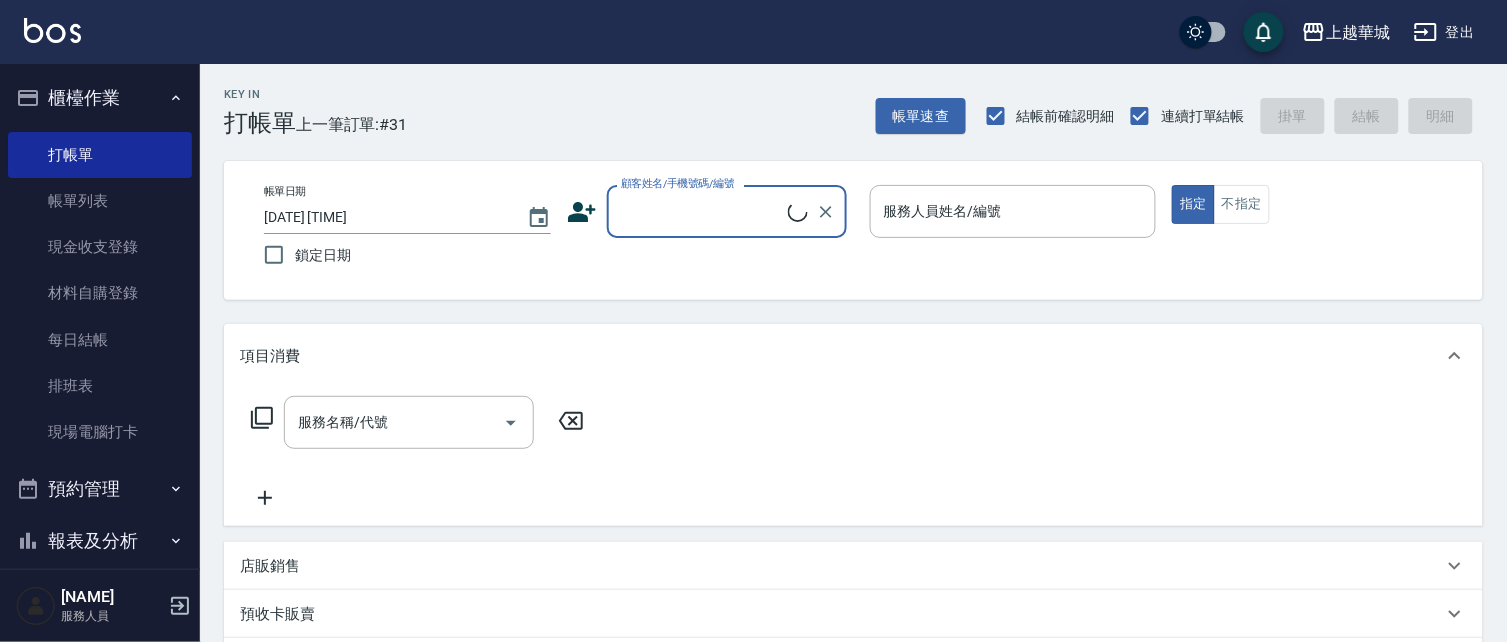click on "顧客姓名/手機號碼/編號" at bounding box center [702, 211] 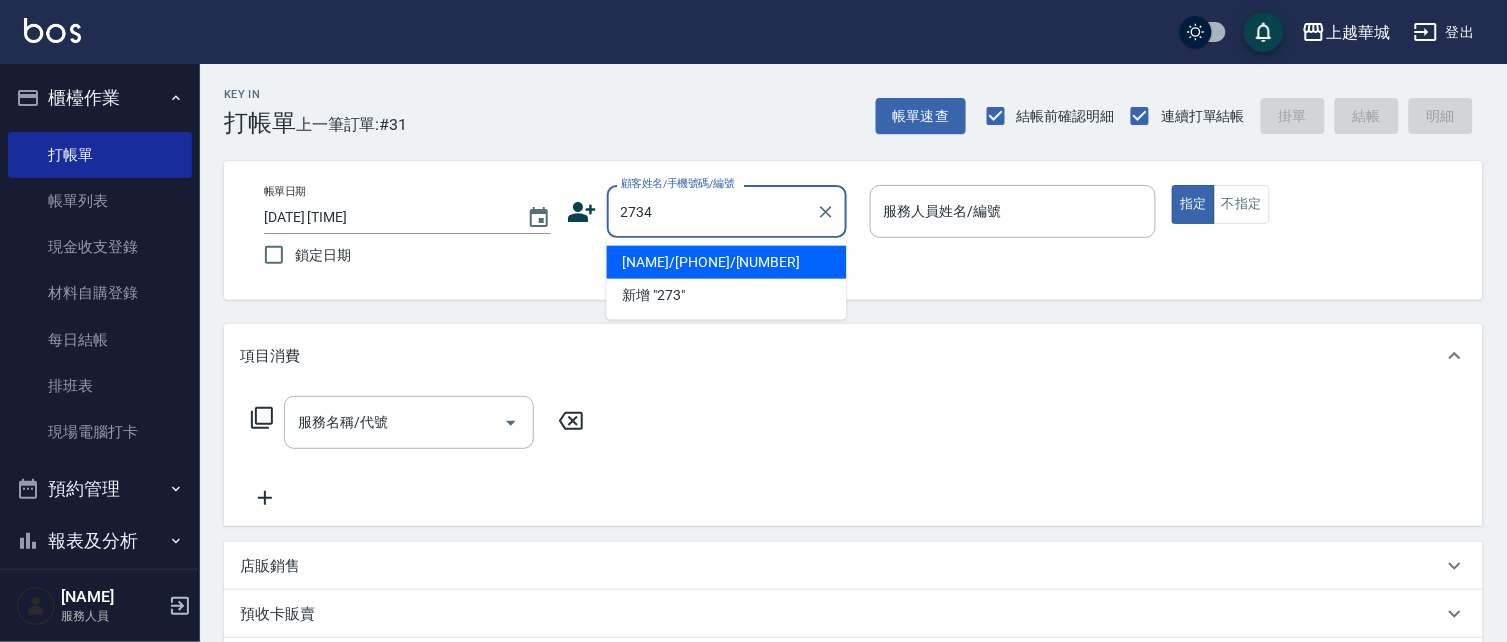 type on "2734" 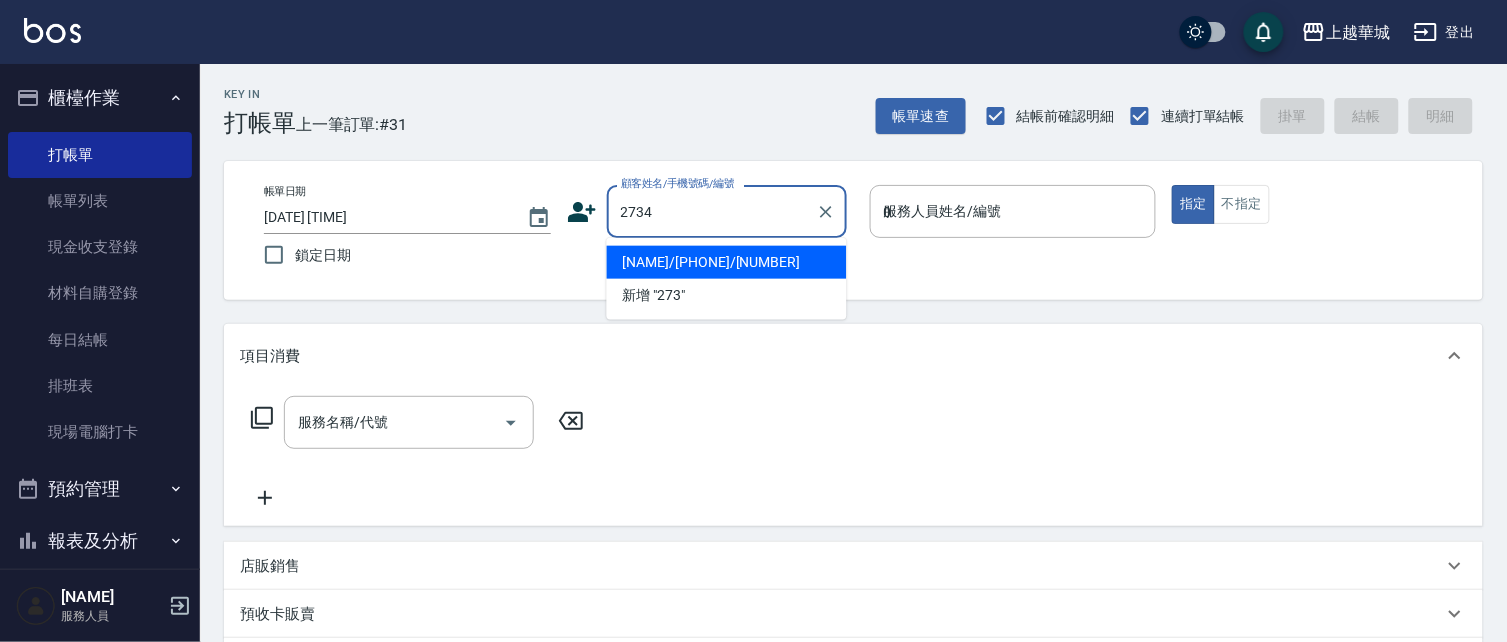 type on "[NAME]/[PHONE]/[NUMBER]" 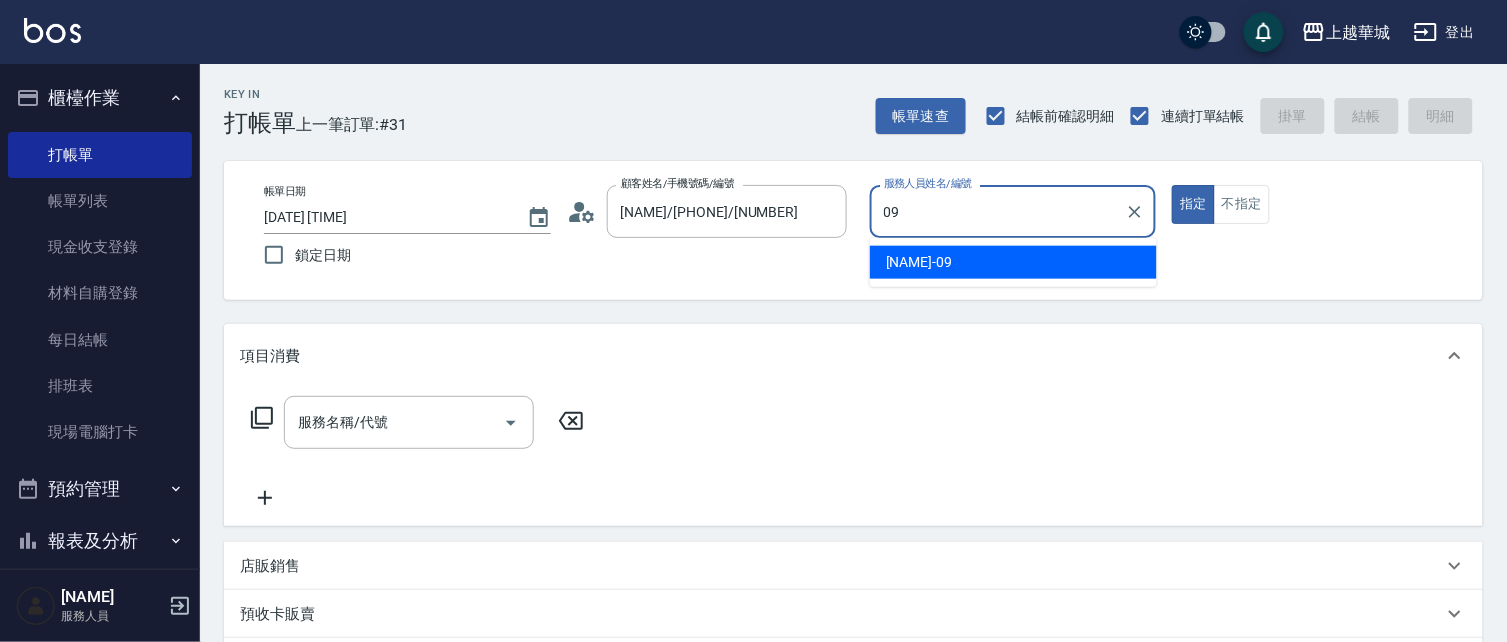 type on "[NAME]-[NUMBER]" 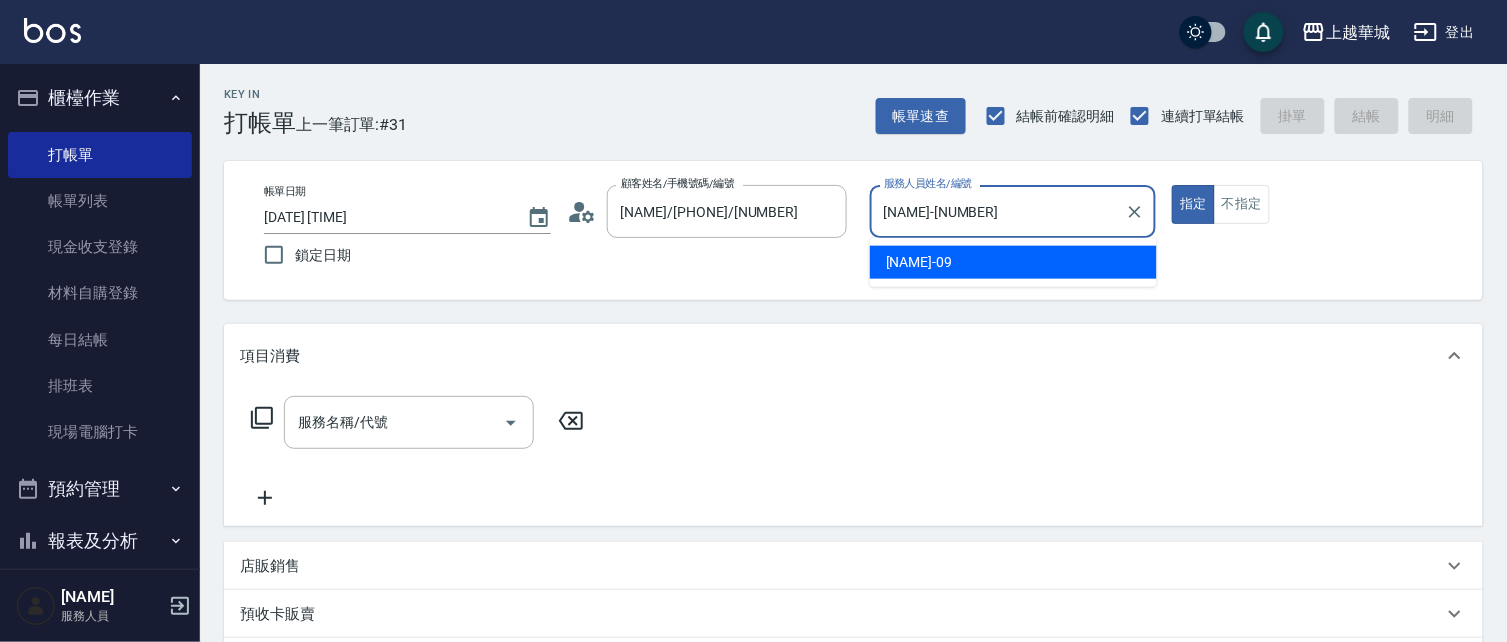 type on "true" 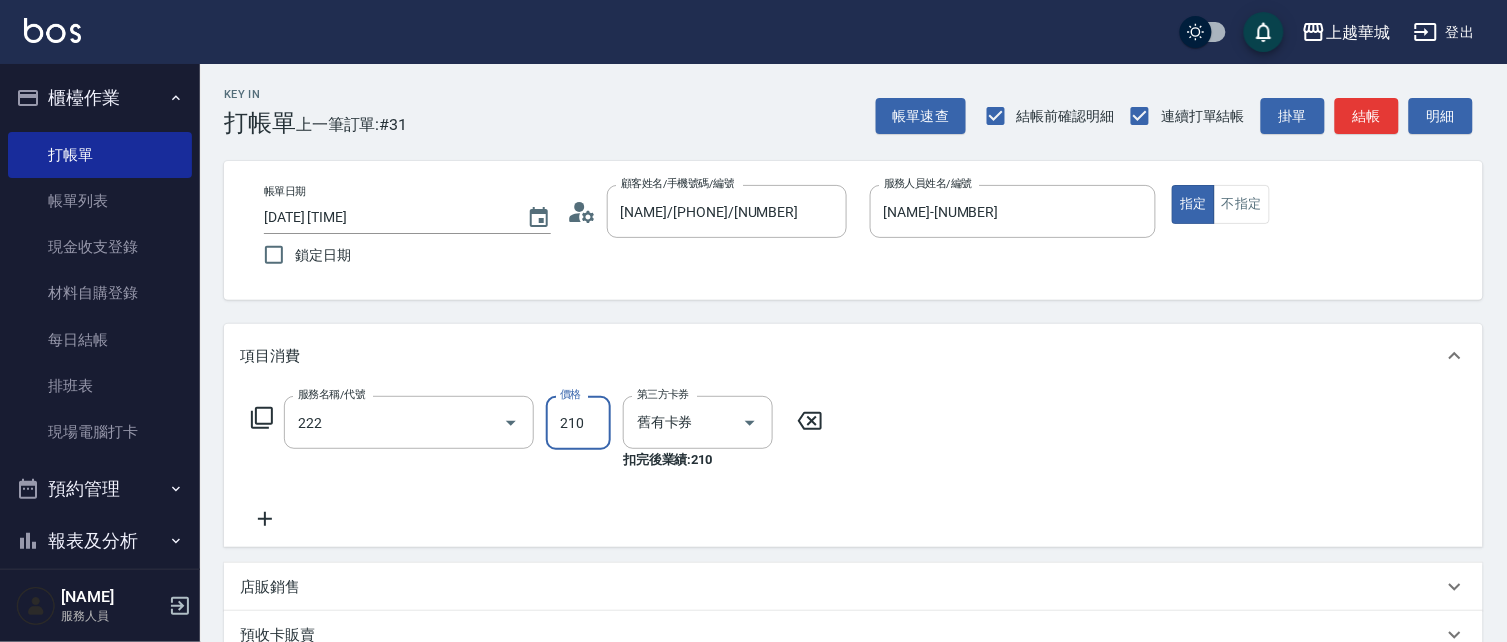 type on "洗髮卡券[210](222)" 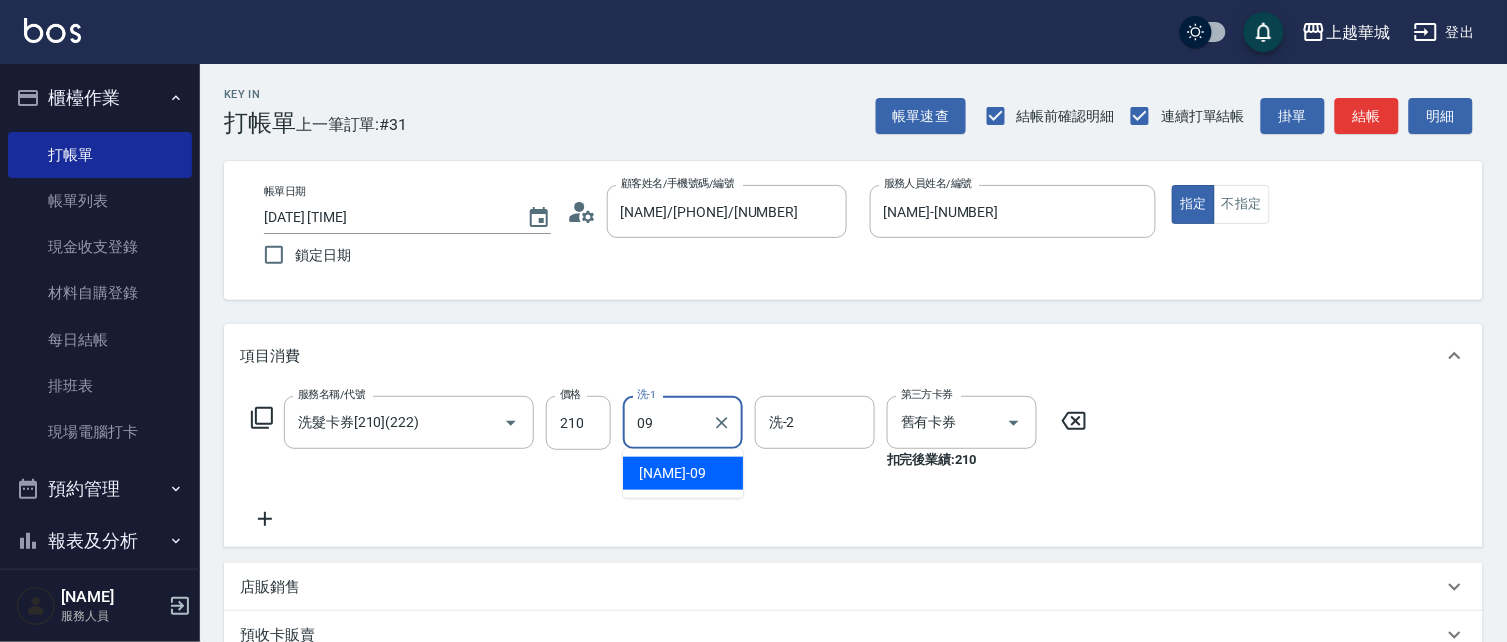type on "[NAME]-[NUMBER]" 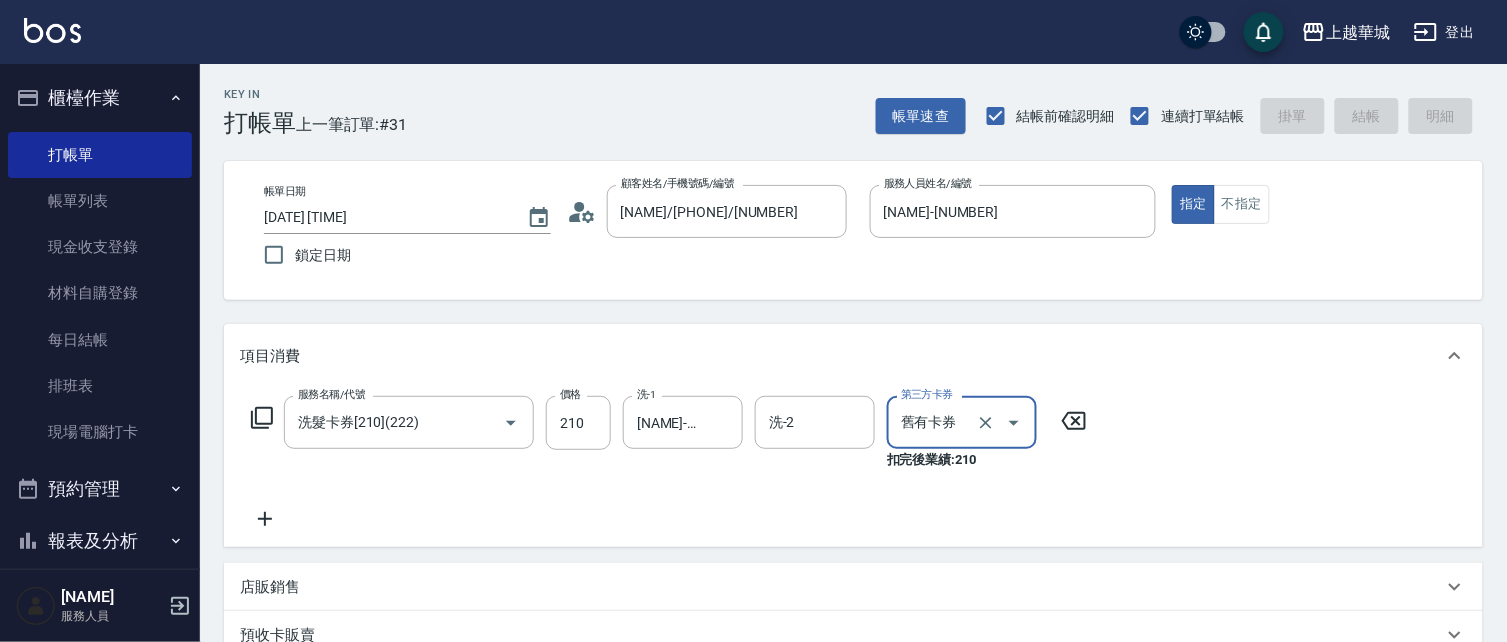 type 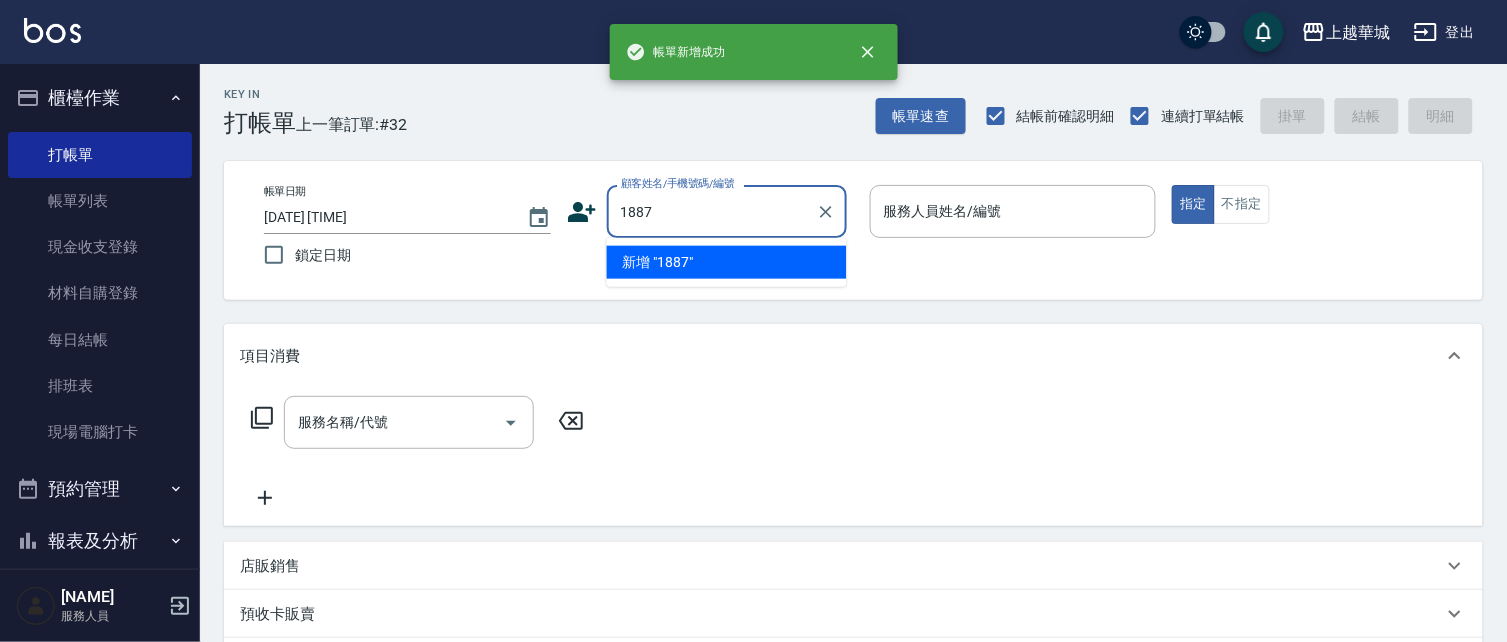 type on "1887" 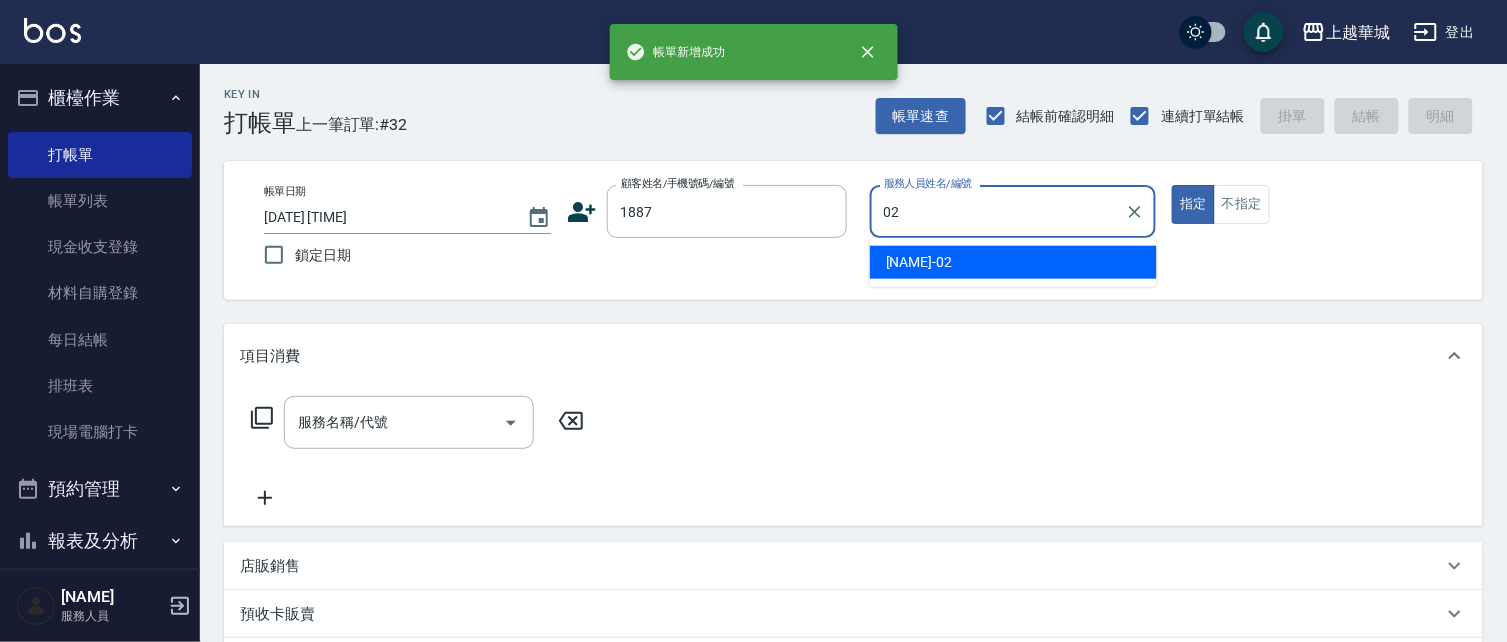 type on "[NAME]-[NUMBER]" 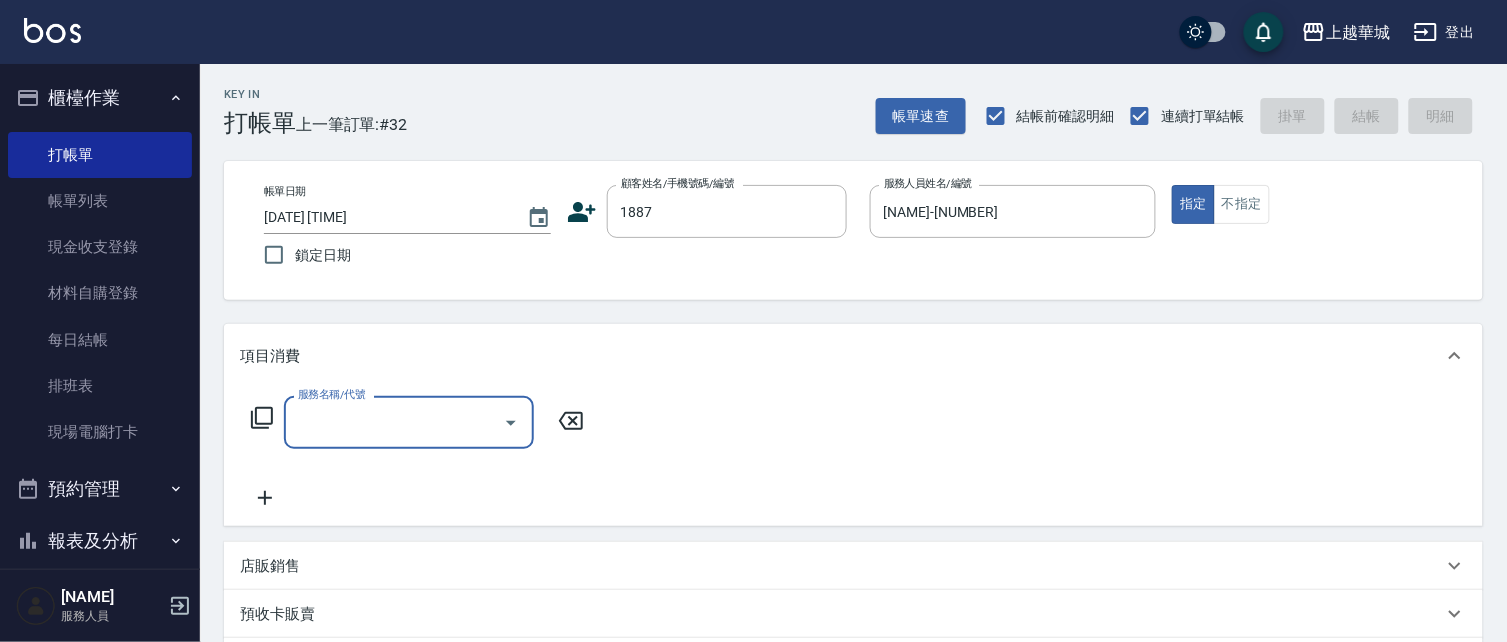 type on "[NAME]/[PHONE]/[NUMBER]" 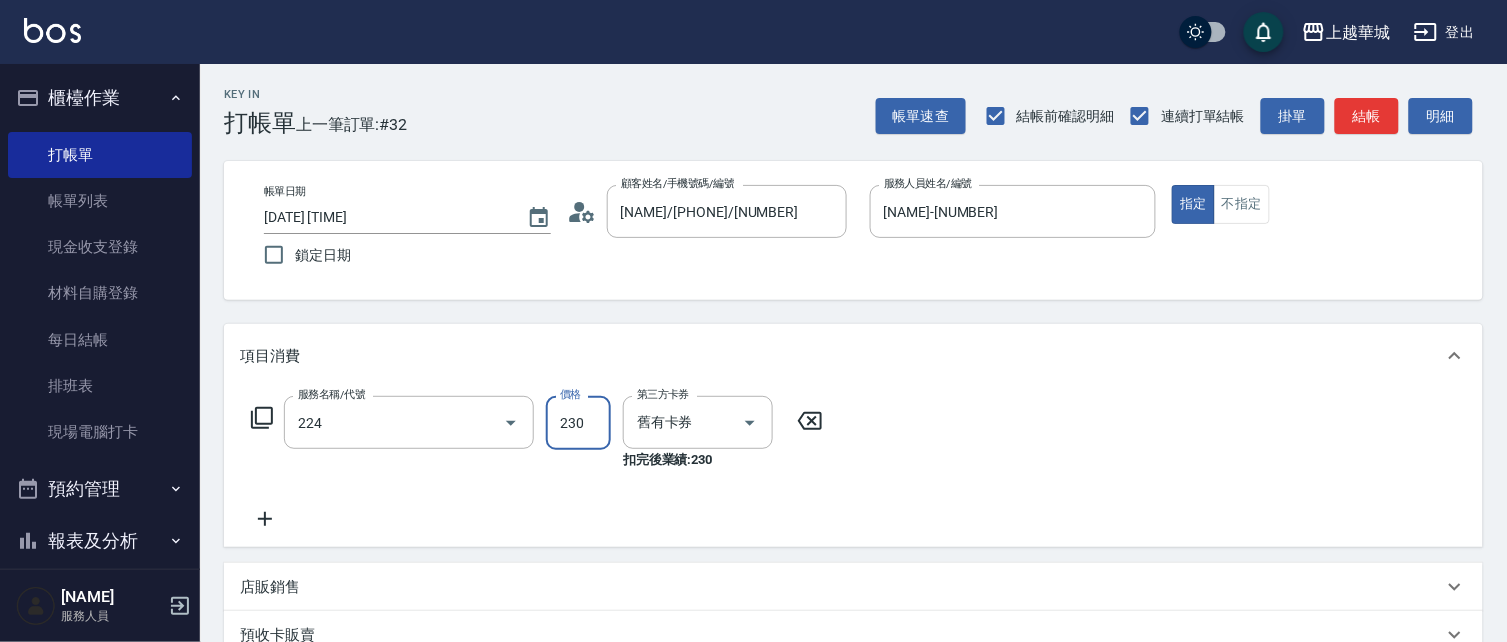 type on "洗髮(卡)230(224)" 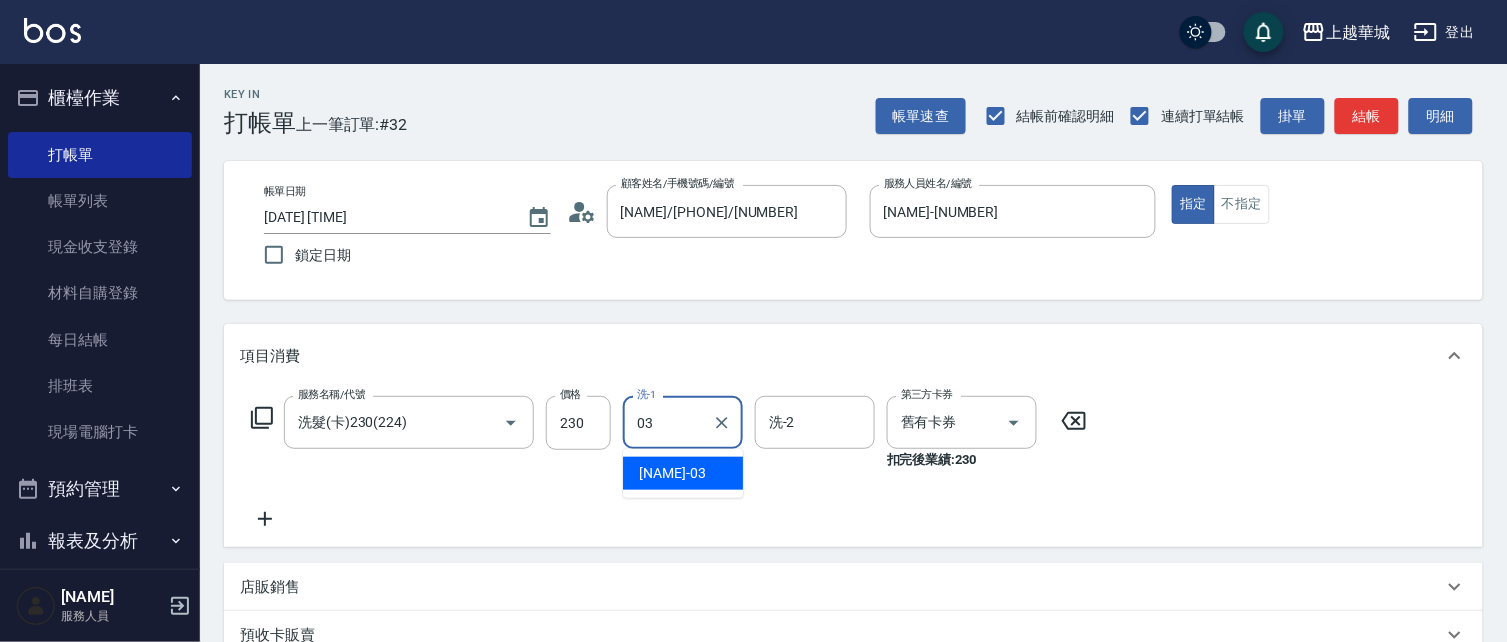 type on "[NAME]-[NUMBER]" 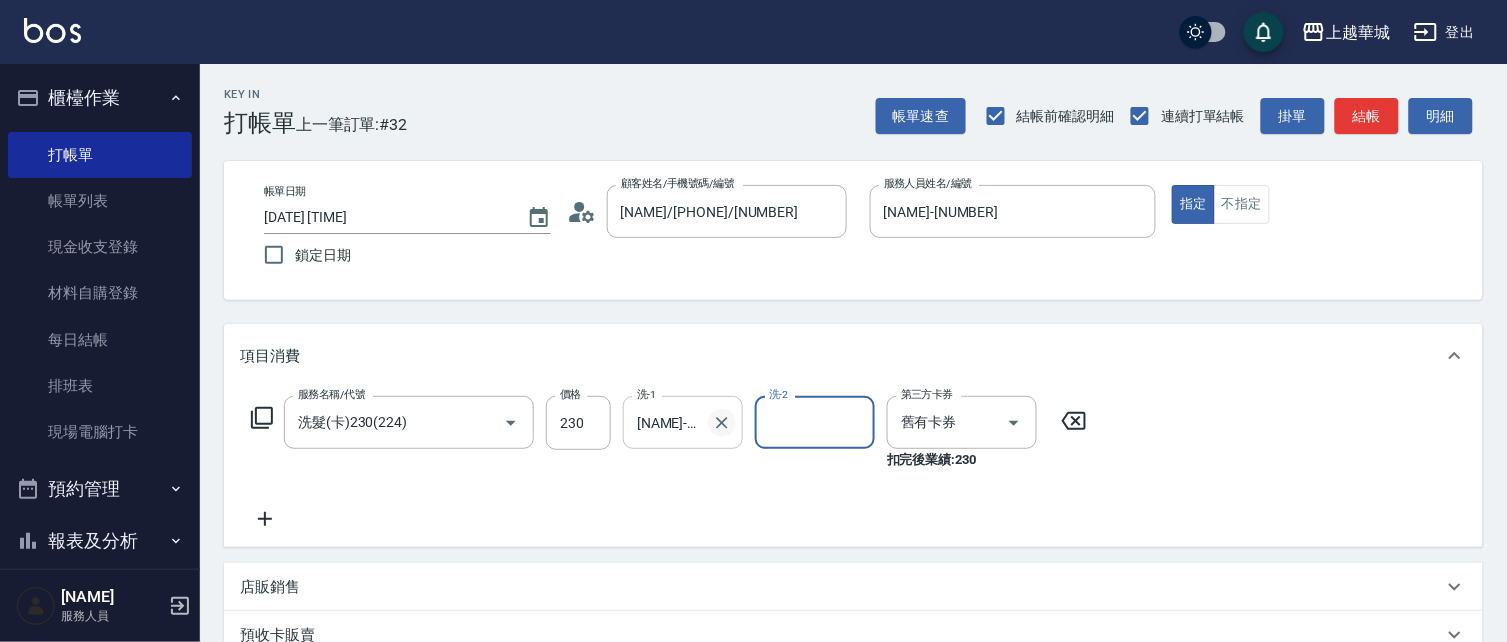 drag, startPoint x: 732, startPoint y: 418, endPoint x: 663, endPoint y: 392, distance: 73.736015 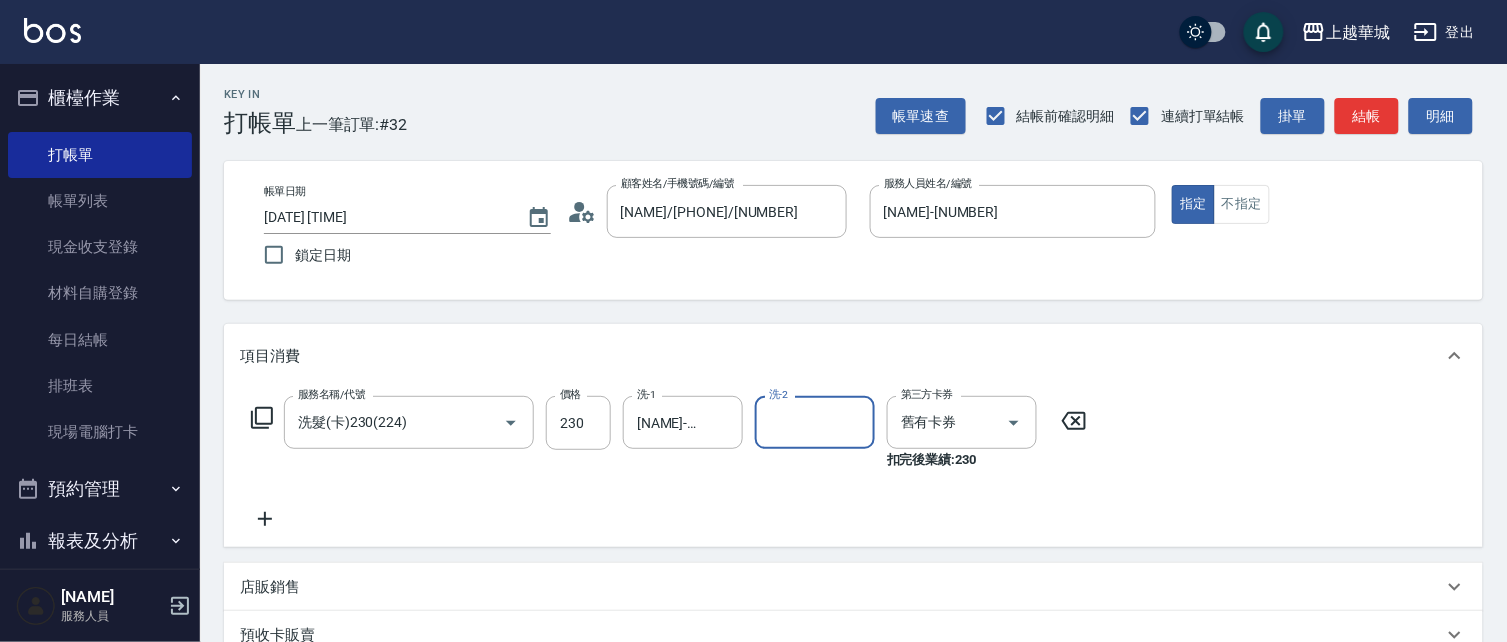 click at bounding box center [722, 423] 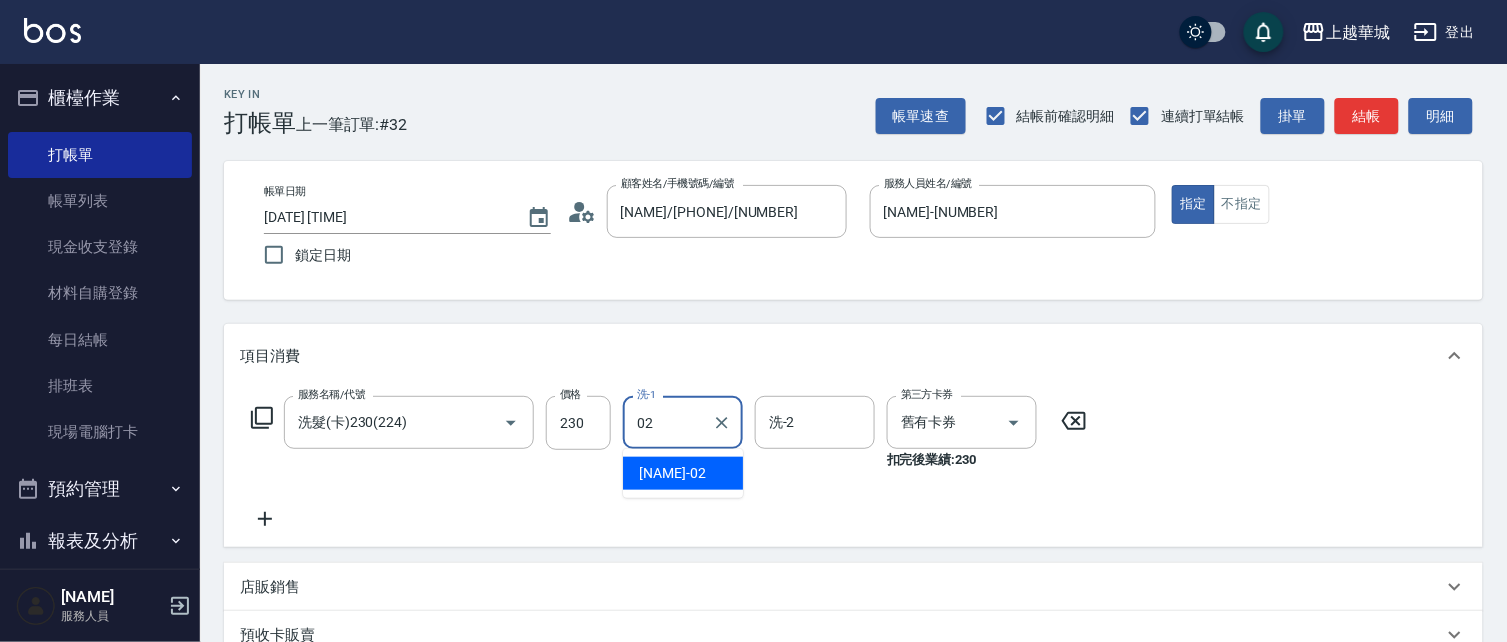 type on "[NAME]-[NUMBER]" 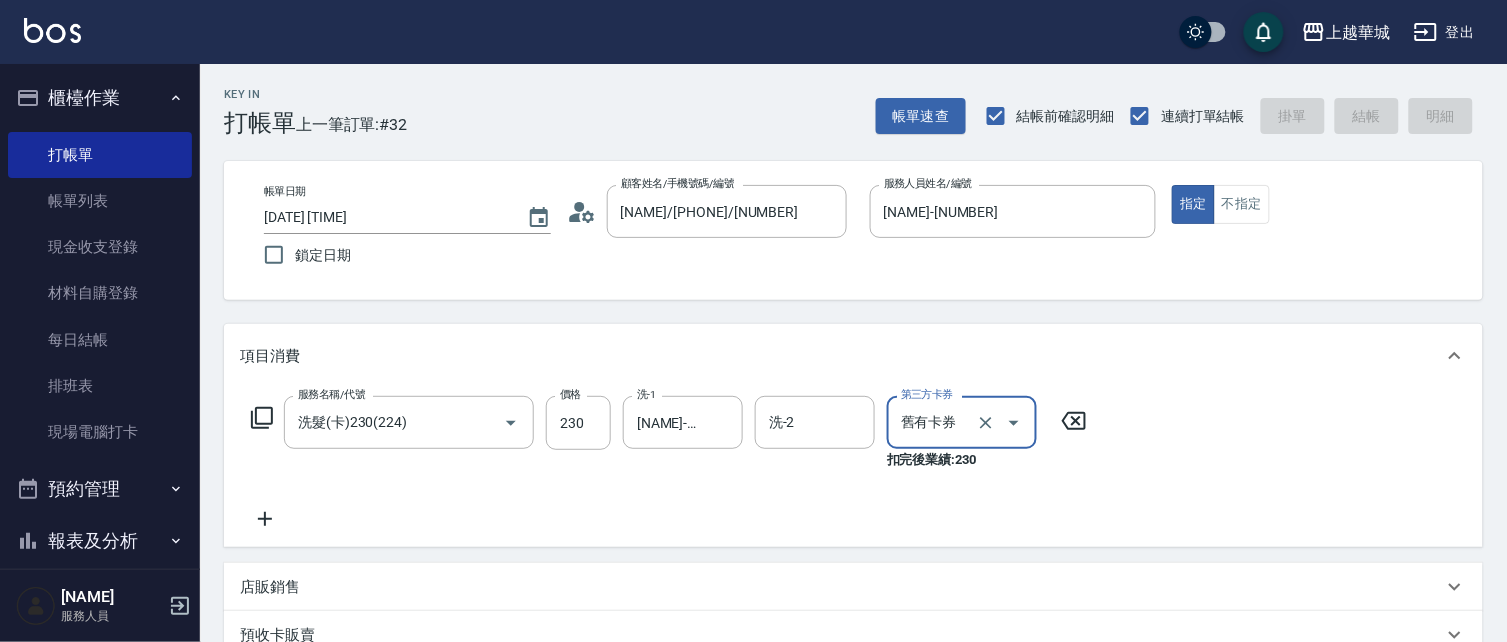 type 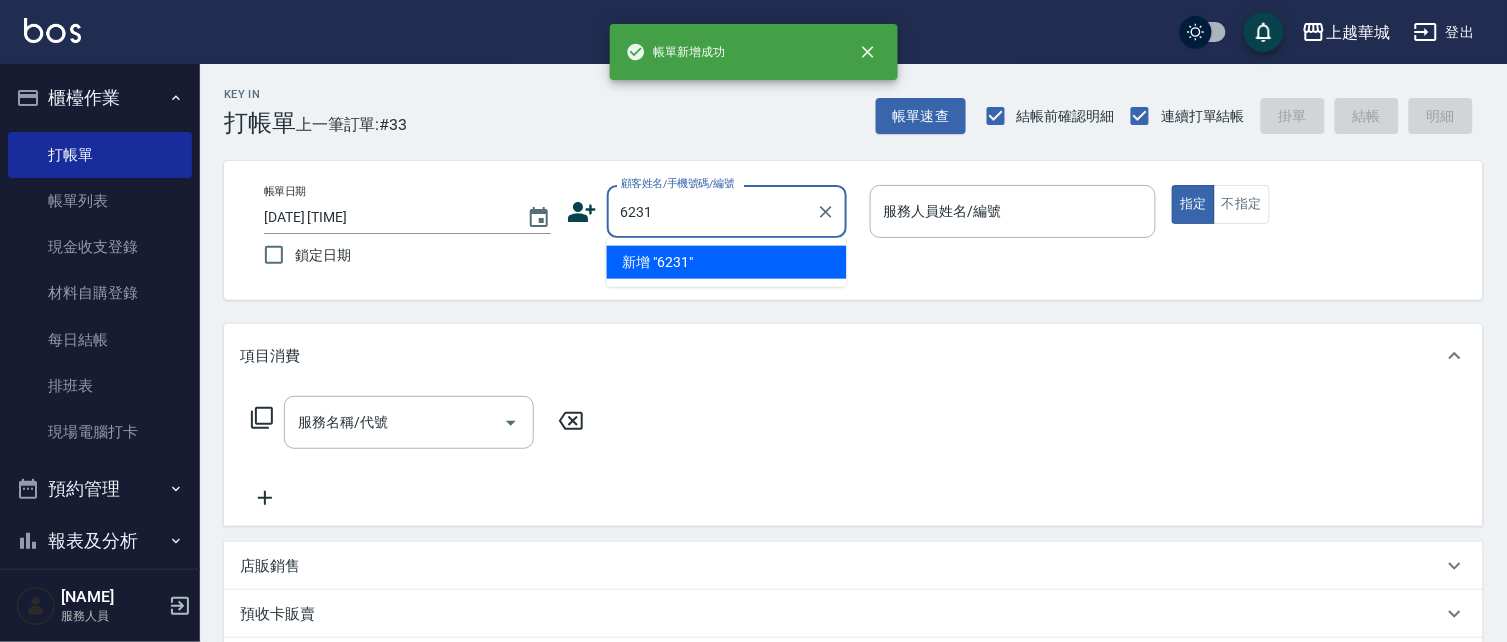 type on "6231" 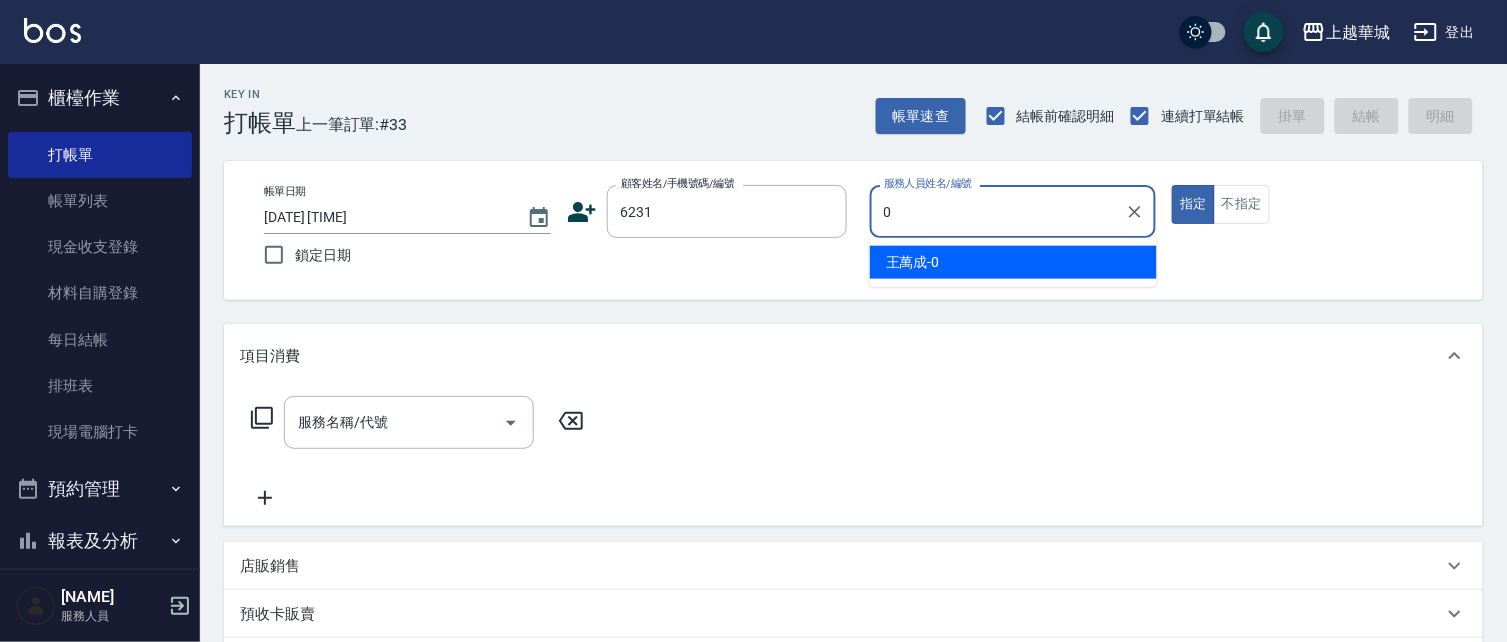 type on "02" 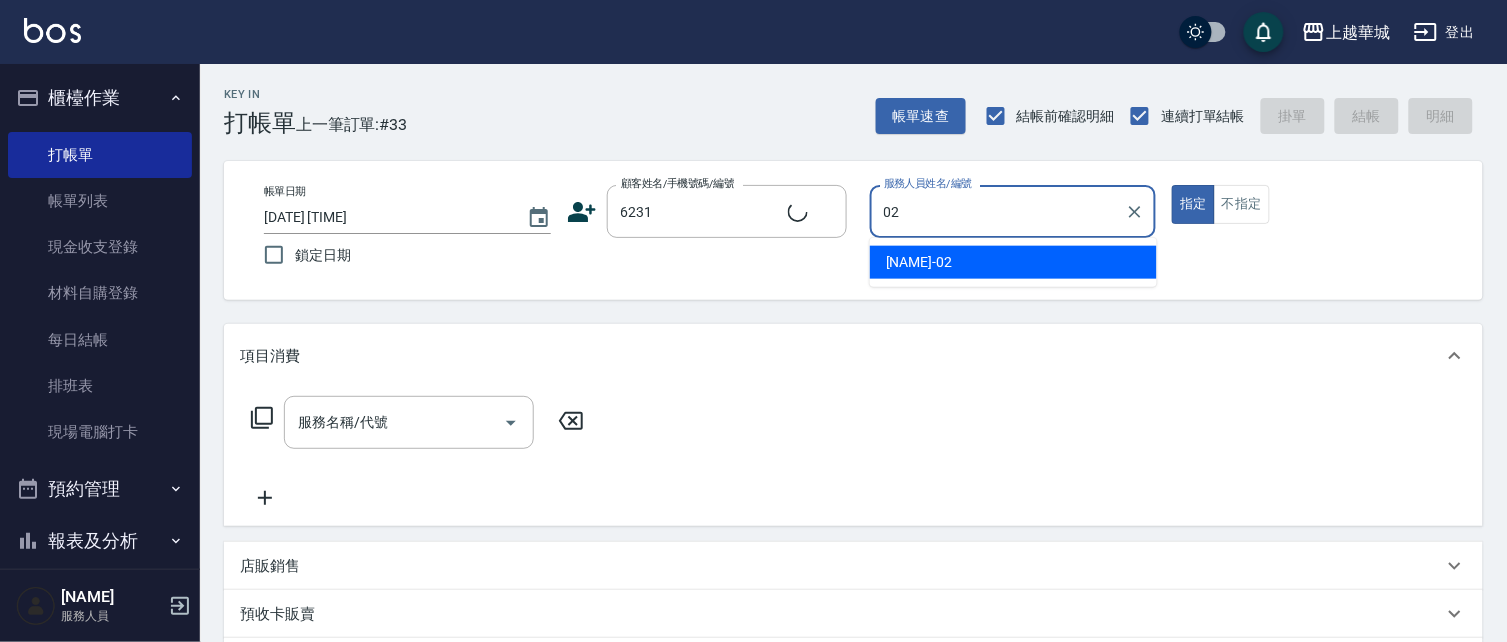 type on "[NAME]/[PHONE]/[NUMBER]" 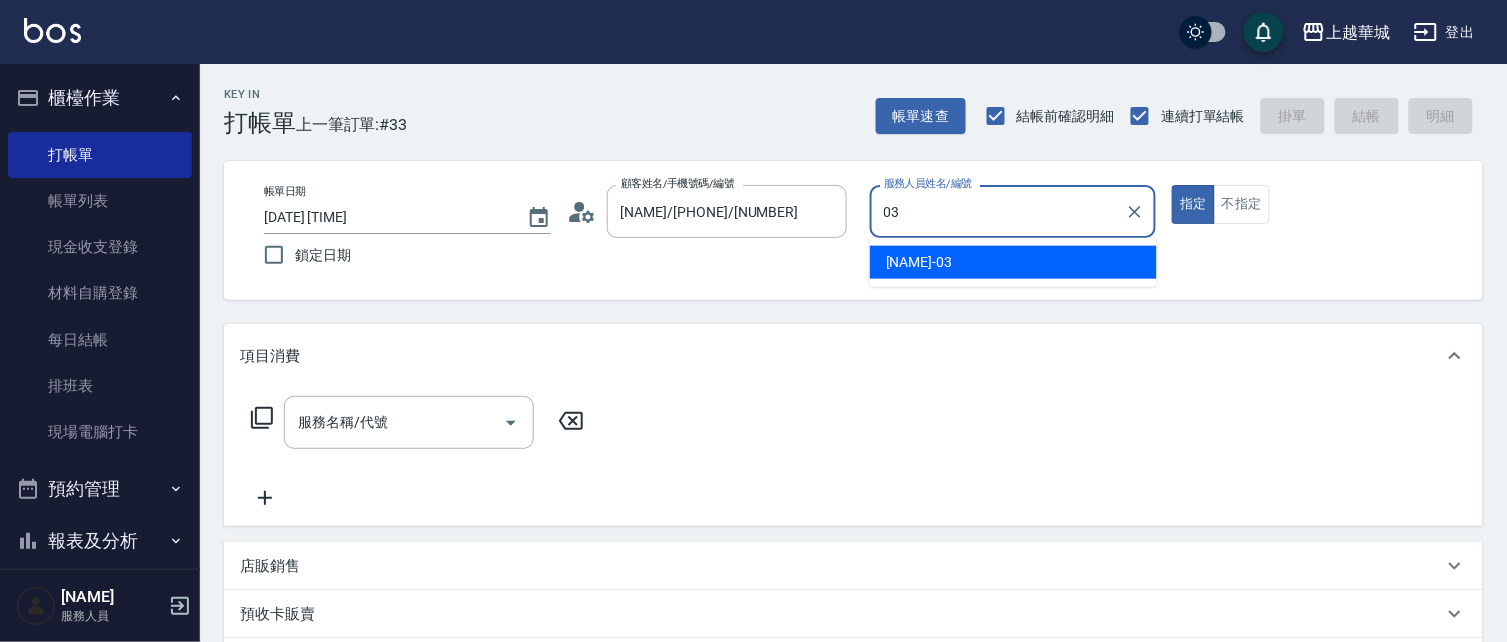 type on "[NAME]-[NUMBER]" 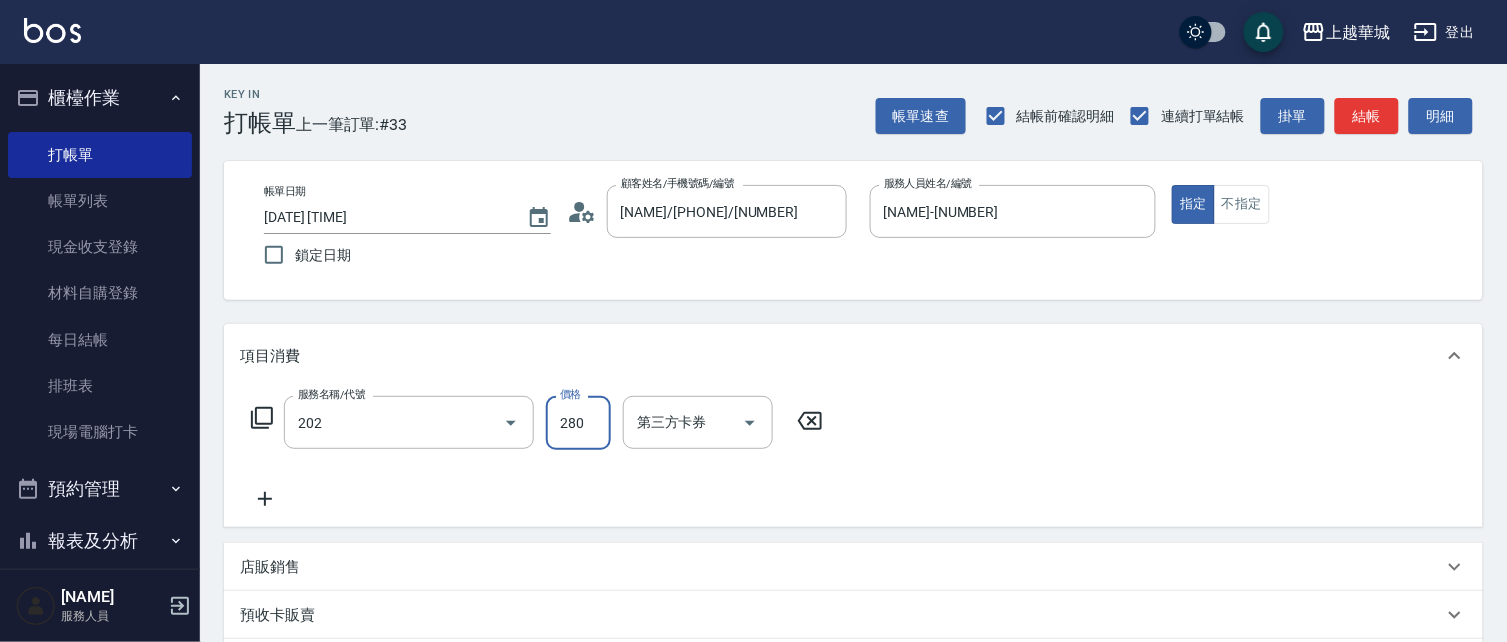 type on "洗髮[280](202)" 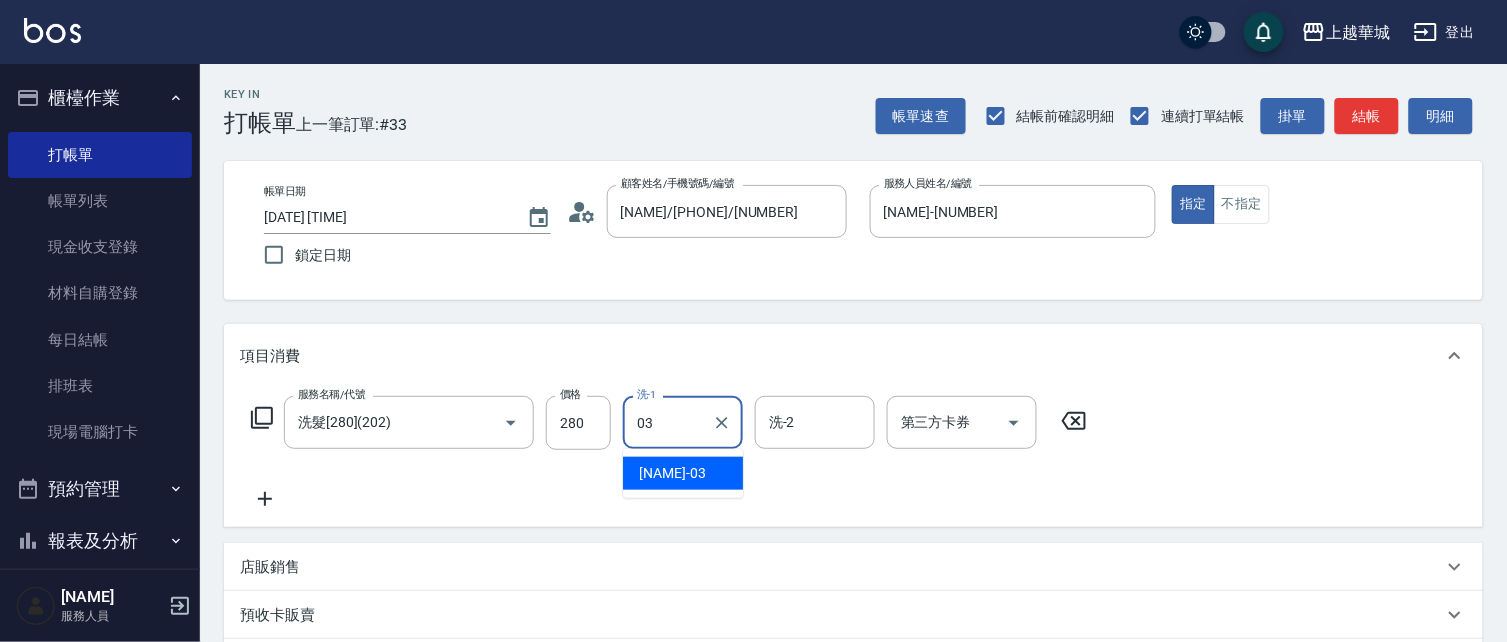 type on "[NAME]-[NUMBER]" 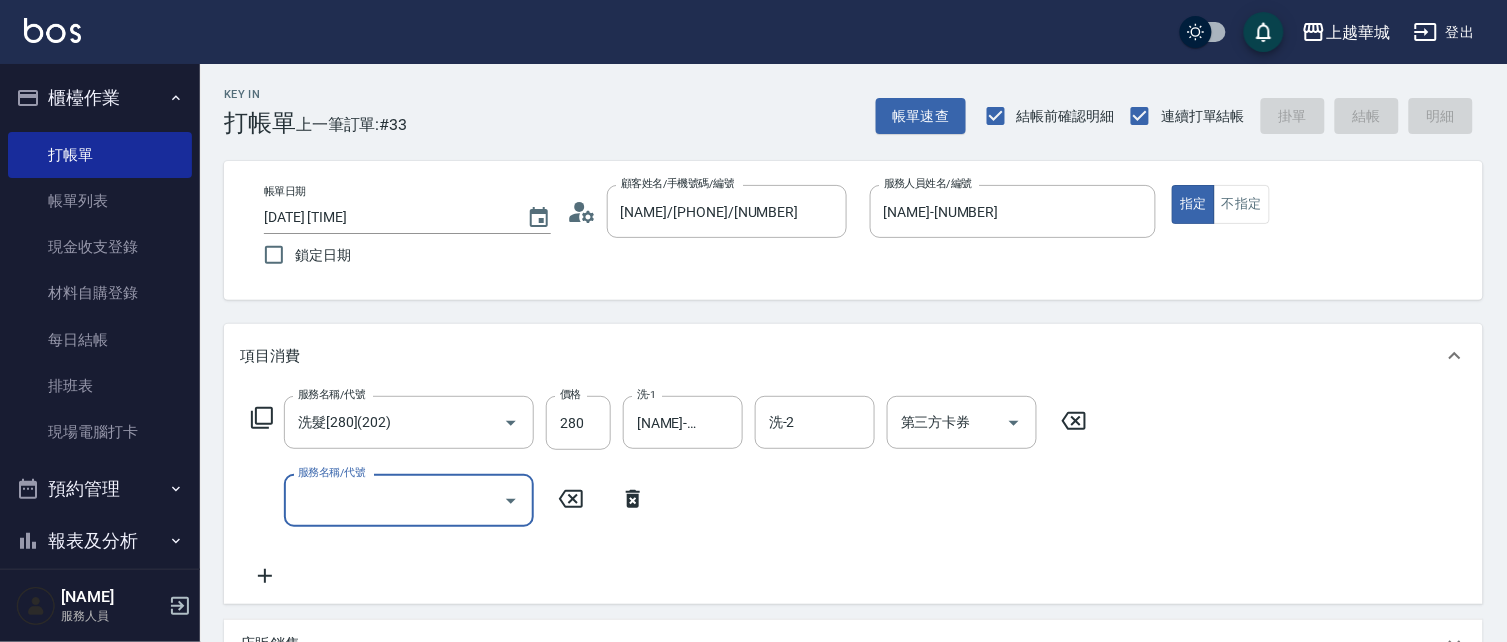 type 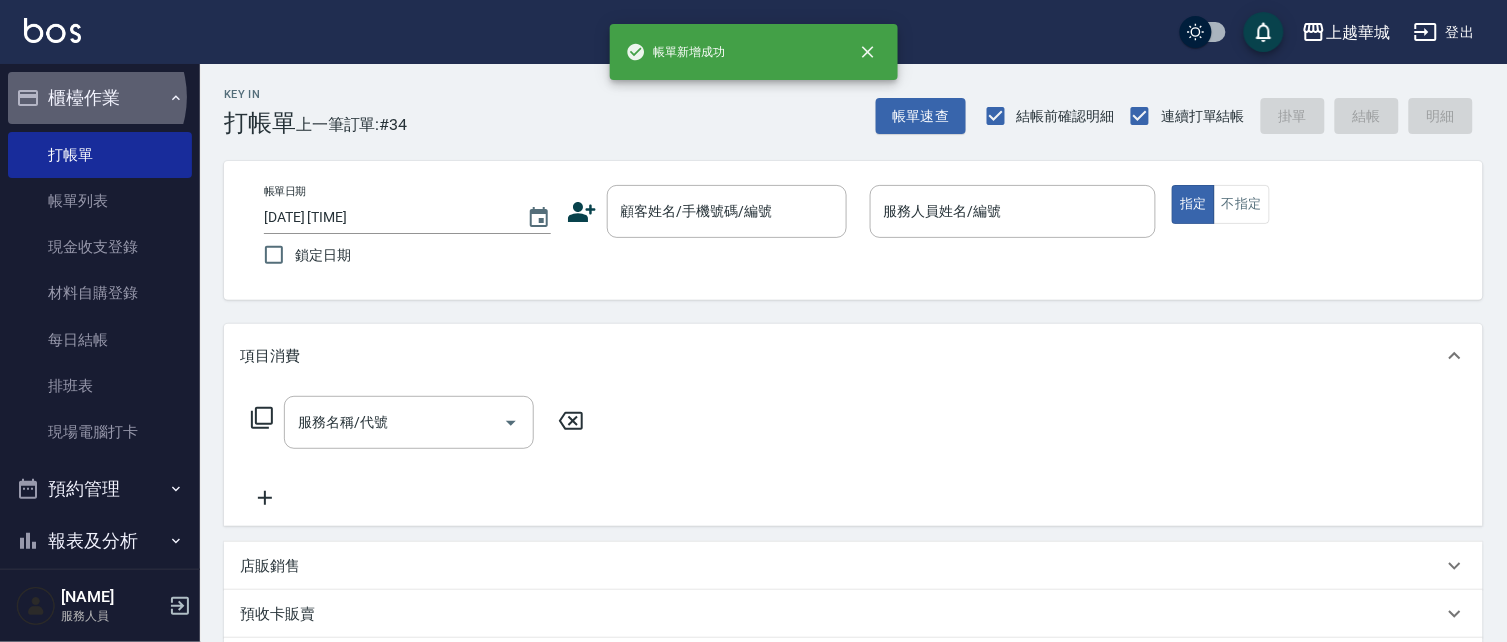 drag, startPoint x: 87, startPoint y: 97, endPoint x: 91, endPoint y: 113, distance: 16.492422 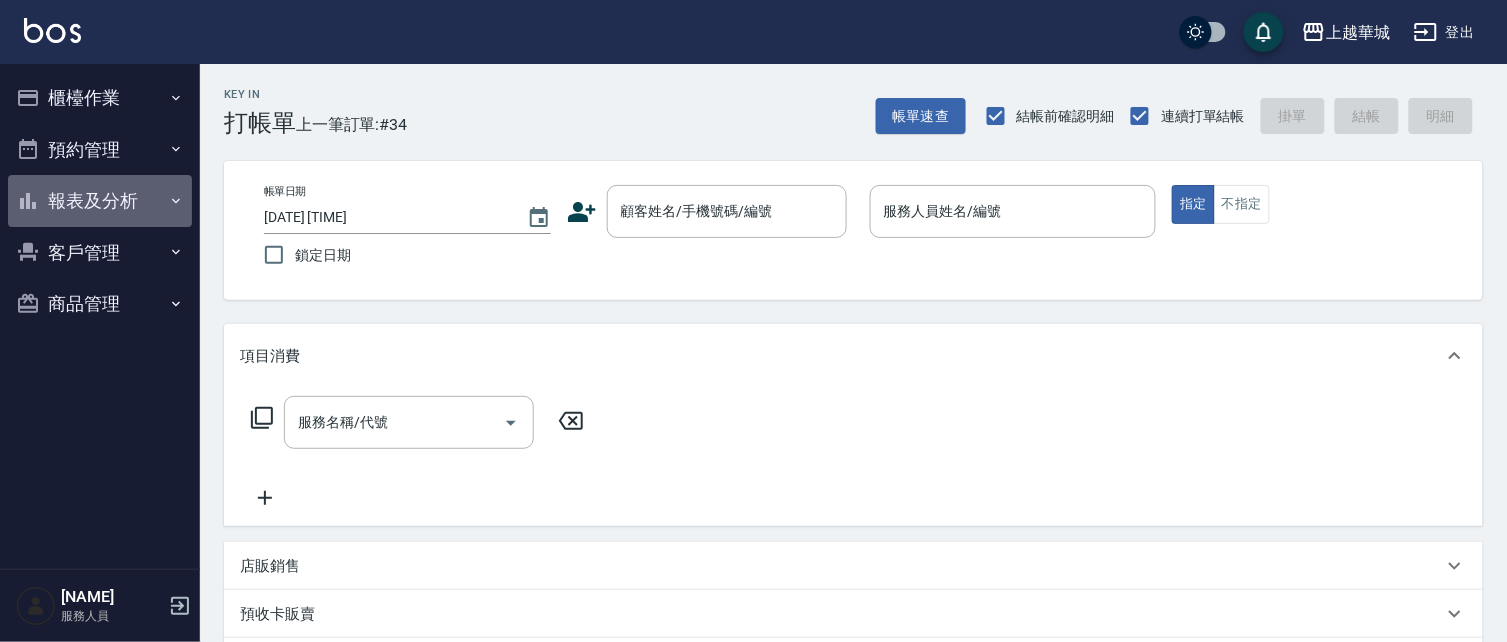 click on "報表及分析" at bounding box center (100, 201) 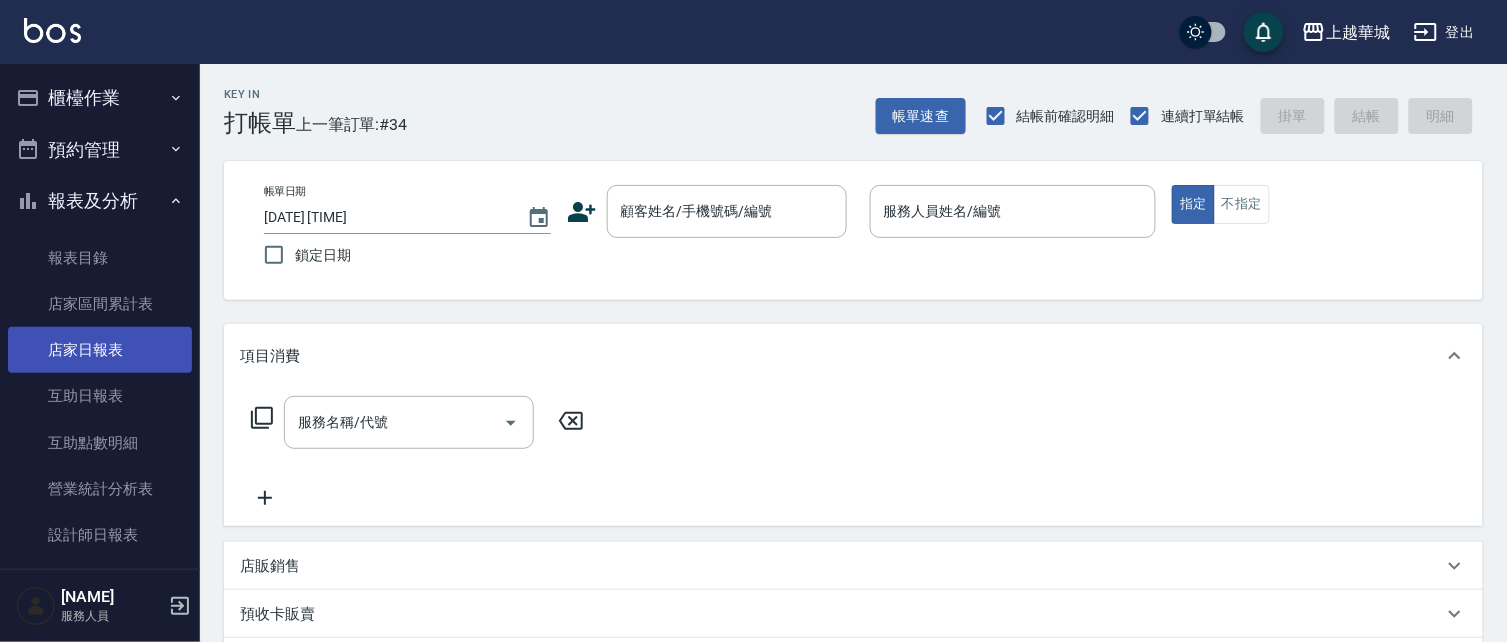 click on "店家日報表" at bounding box center (100, 350) 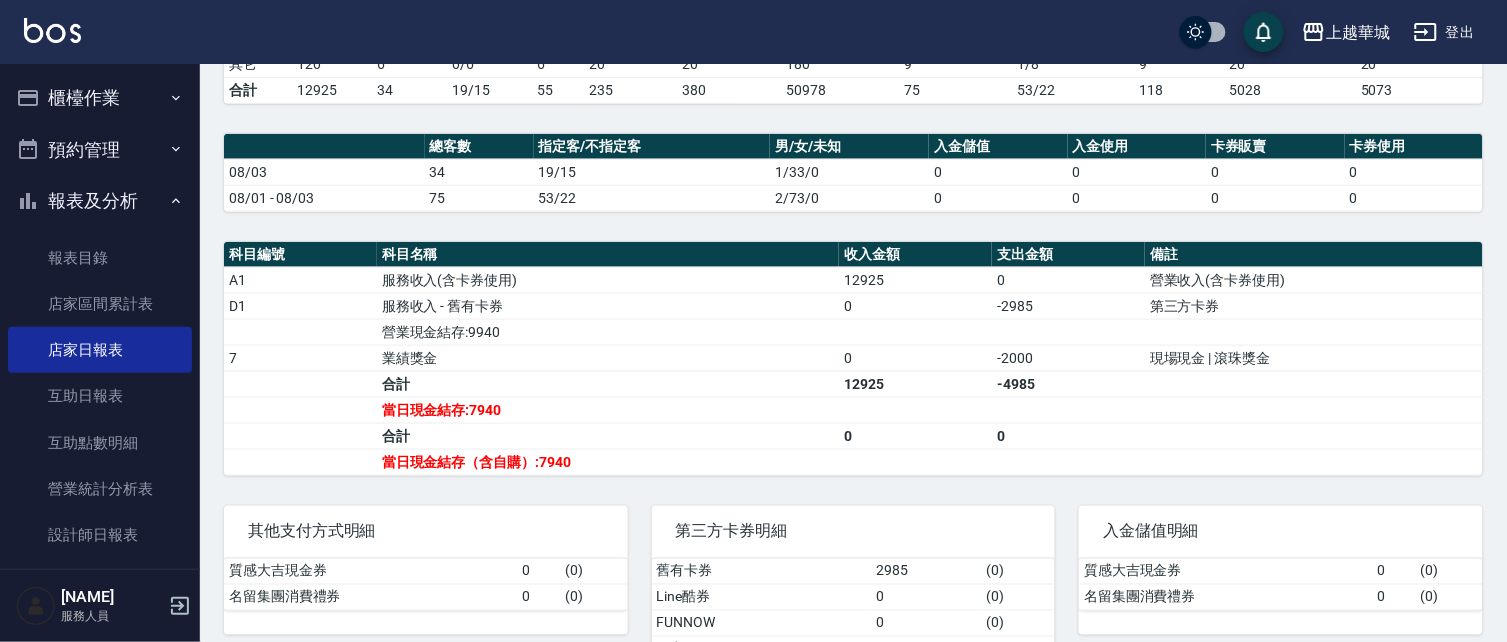 scroll, scrollTop: 481, scrollLeft: 0, axis: vertical 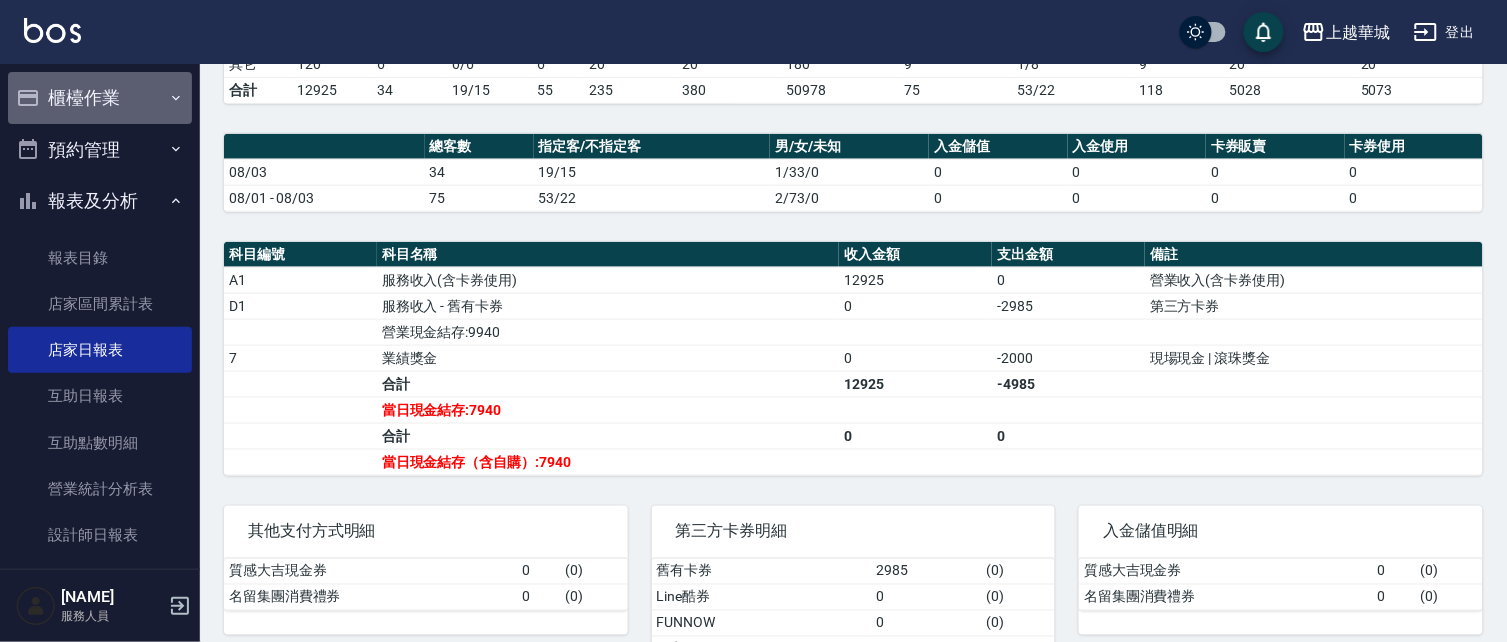 click on "櫃檯作業" at bounding box center [100, 98] 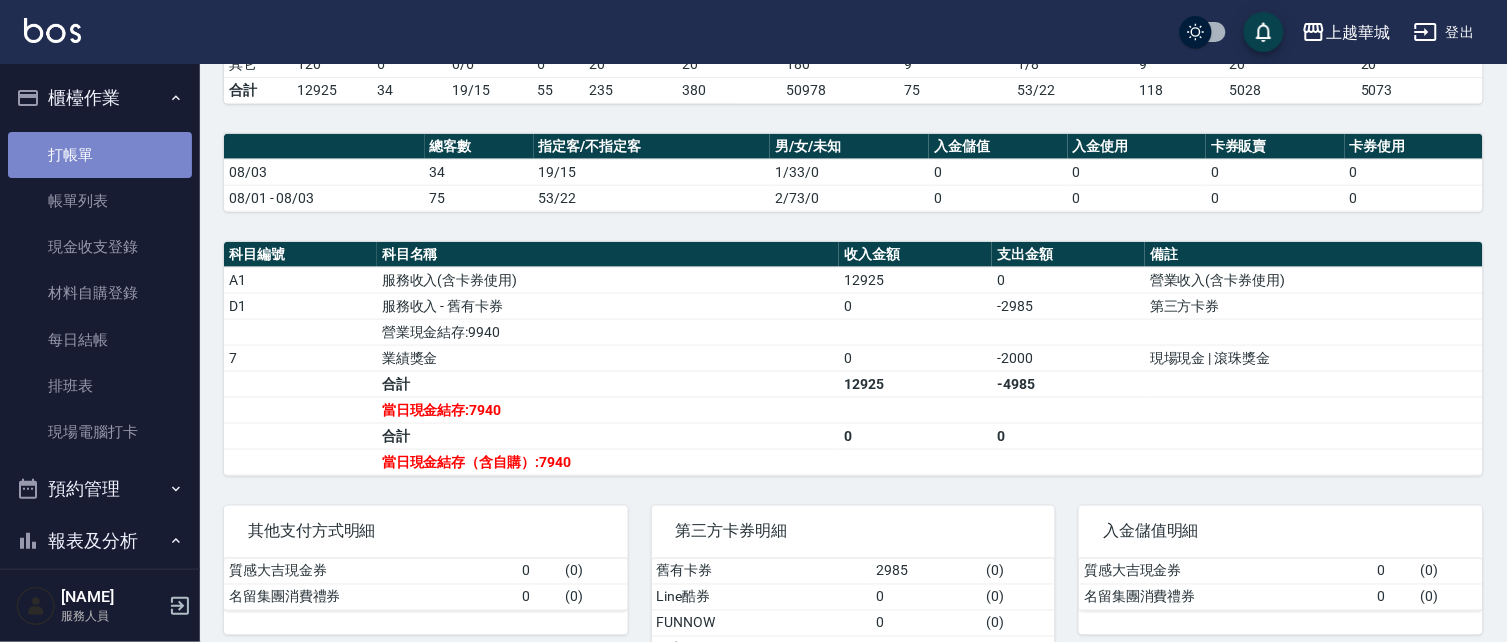 click on "打帳單" at bounding box center [100, 155] 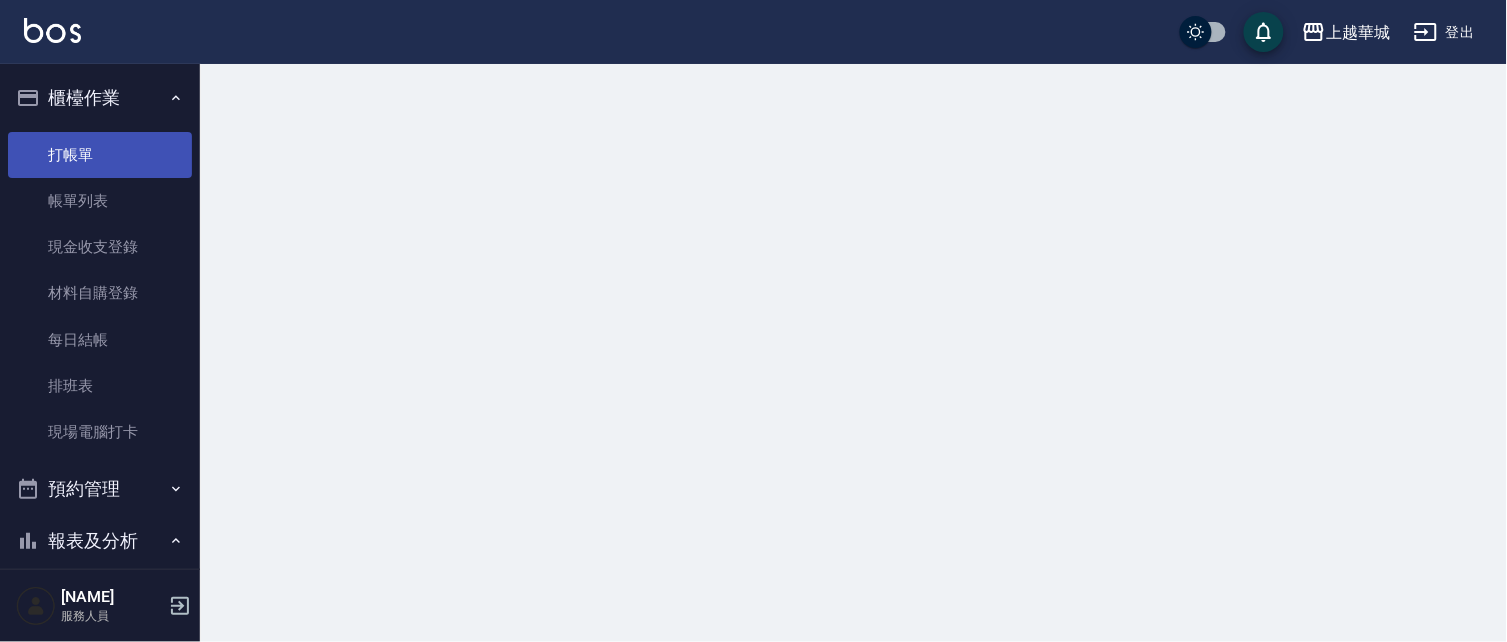 scroll, scrollTop: 0, scrollLeft: 0, axis: both 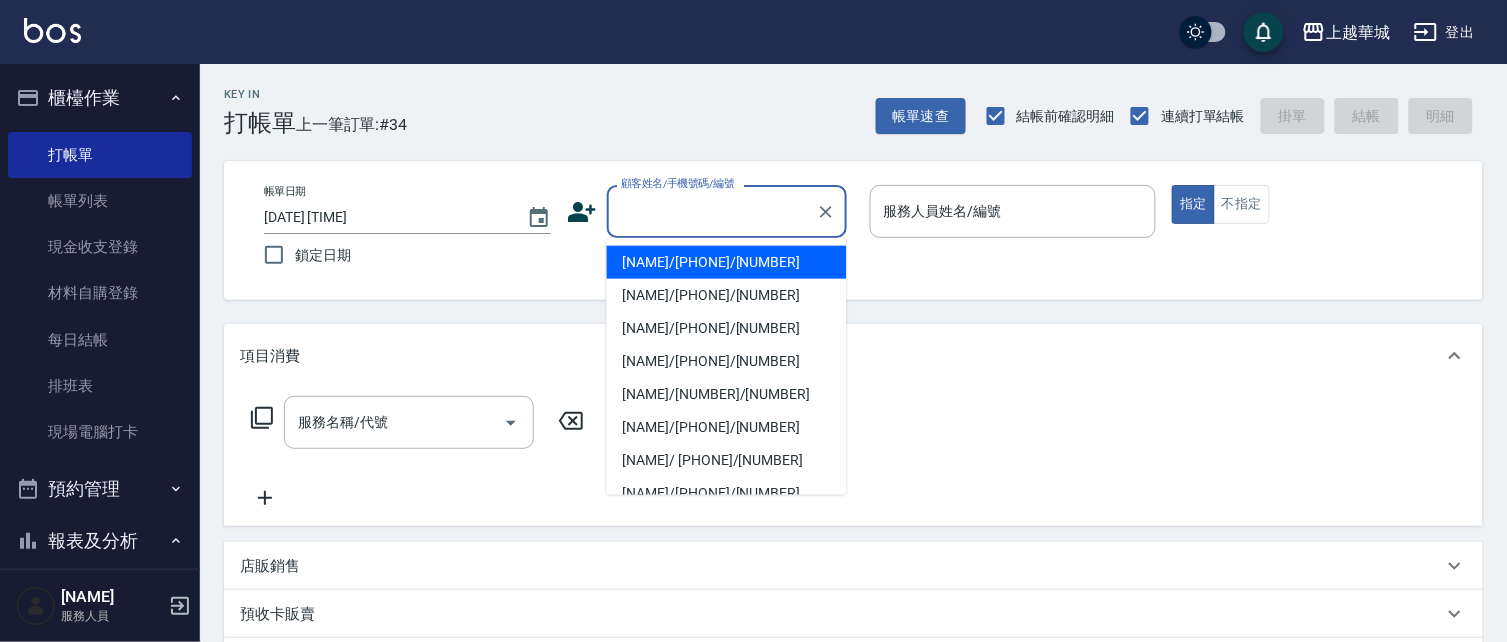 drag, startPoint x: 710, startPoint y: 214, endPoint x: 613, endPoint y: 181, distance: 102.45975 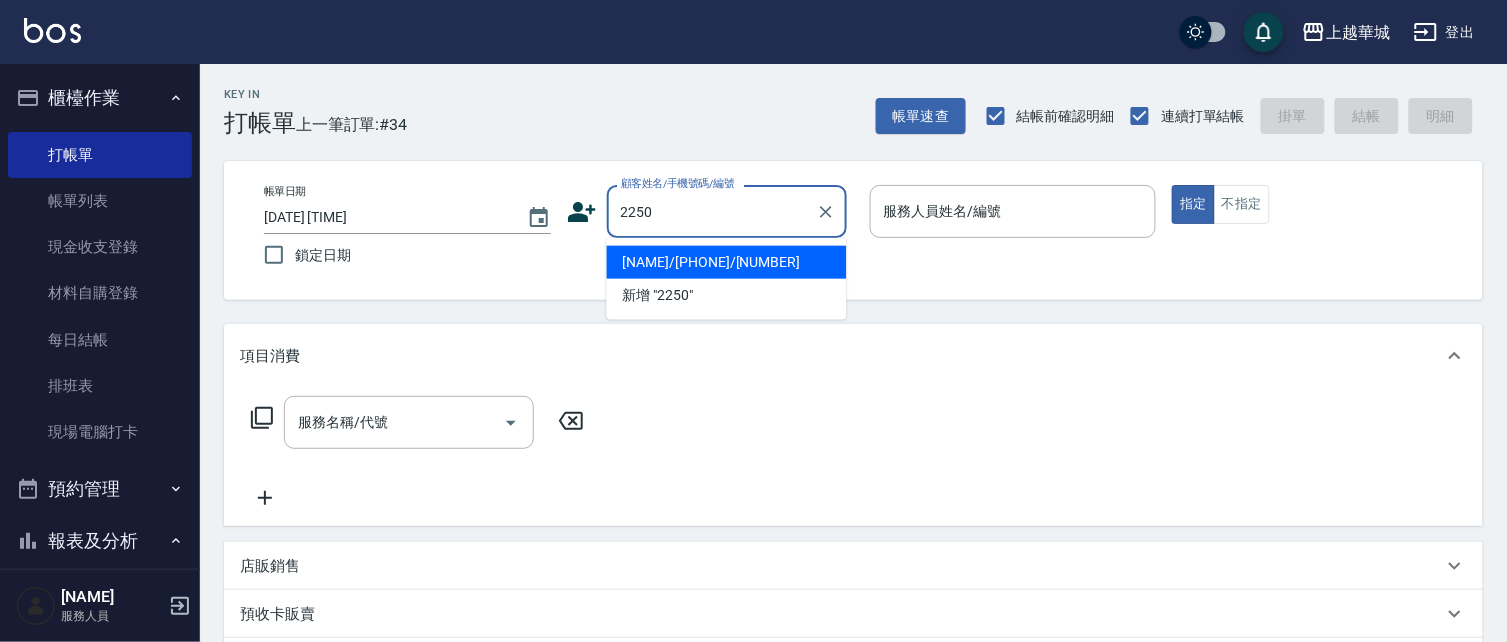 type on "[NAME]/[PHONE]/[NUMBER]" 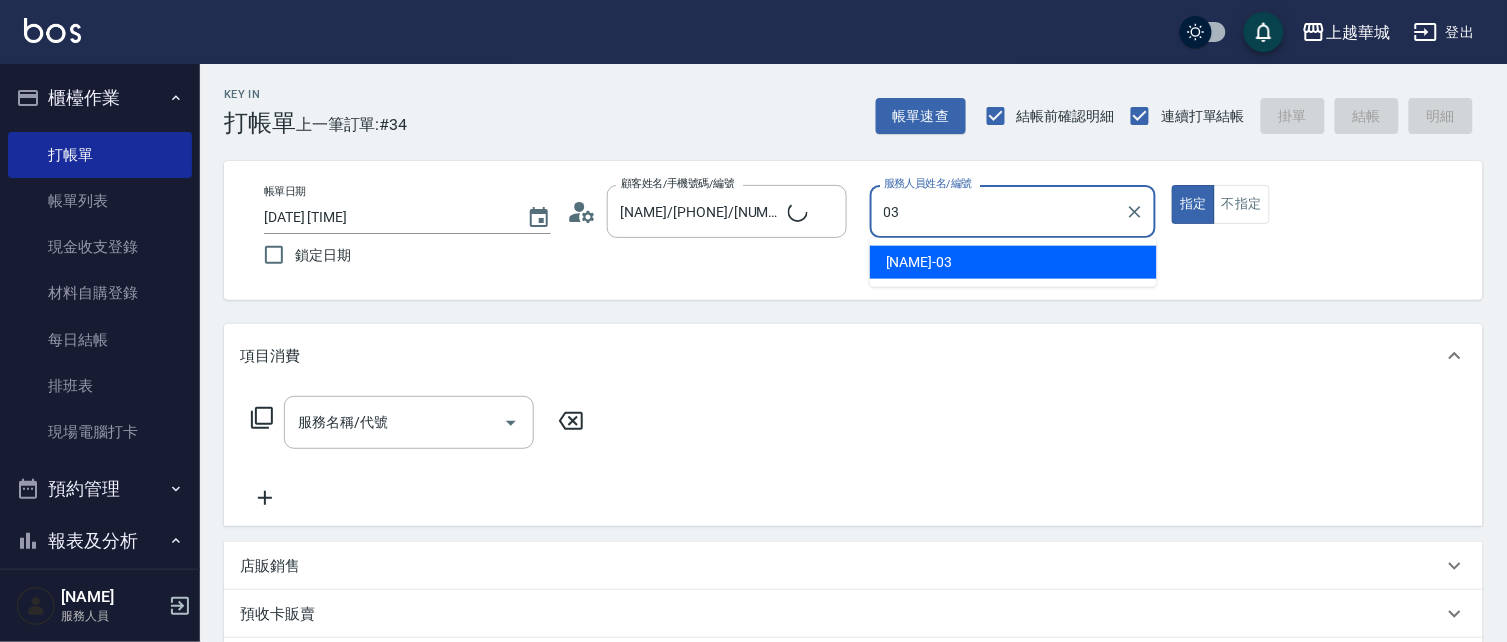 type on "03" 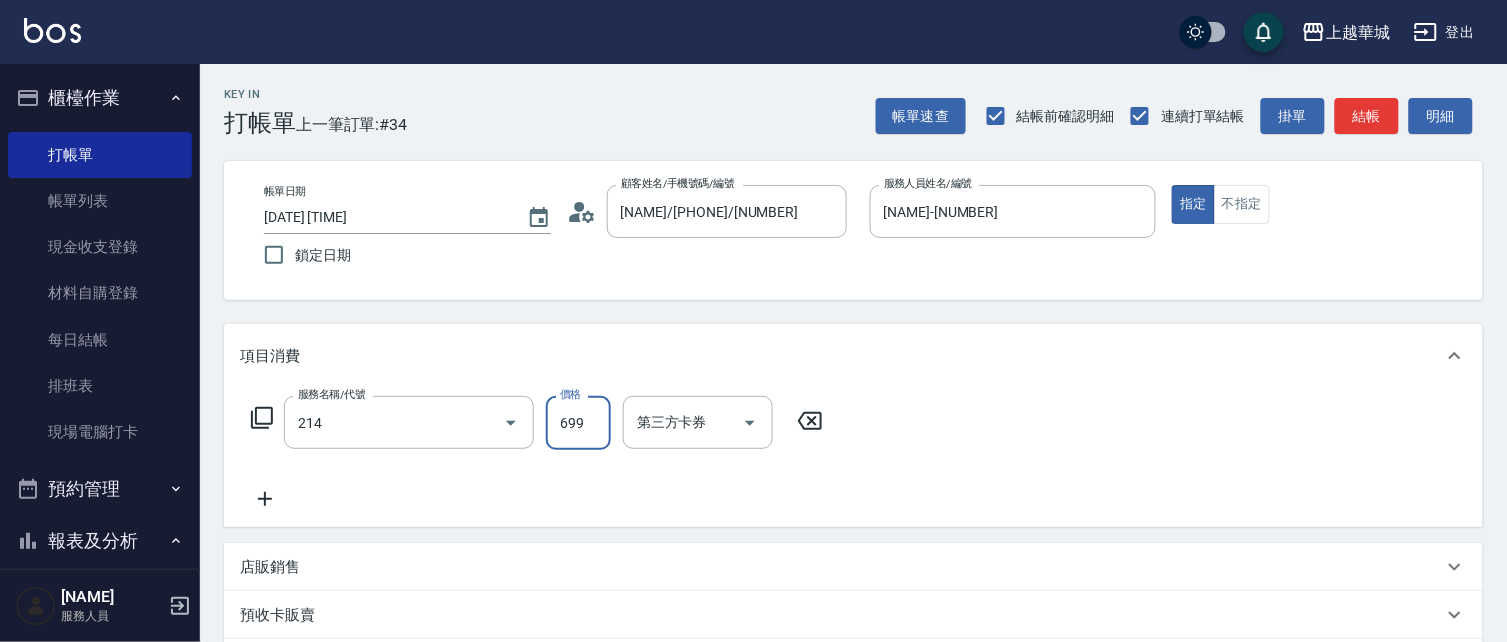 type on "滾珠洗髪699(214)" 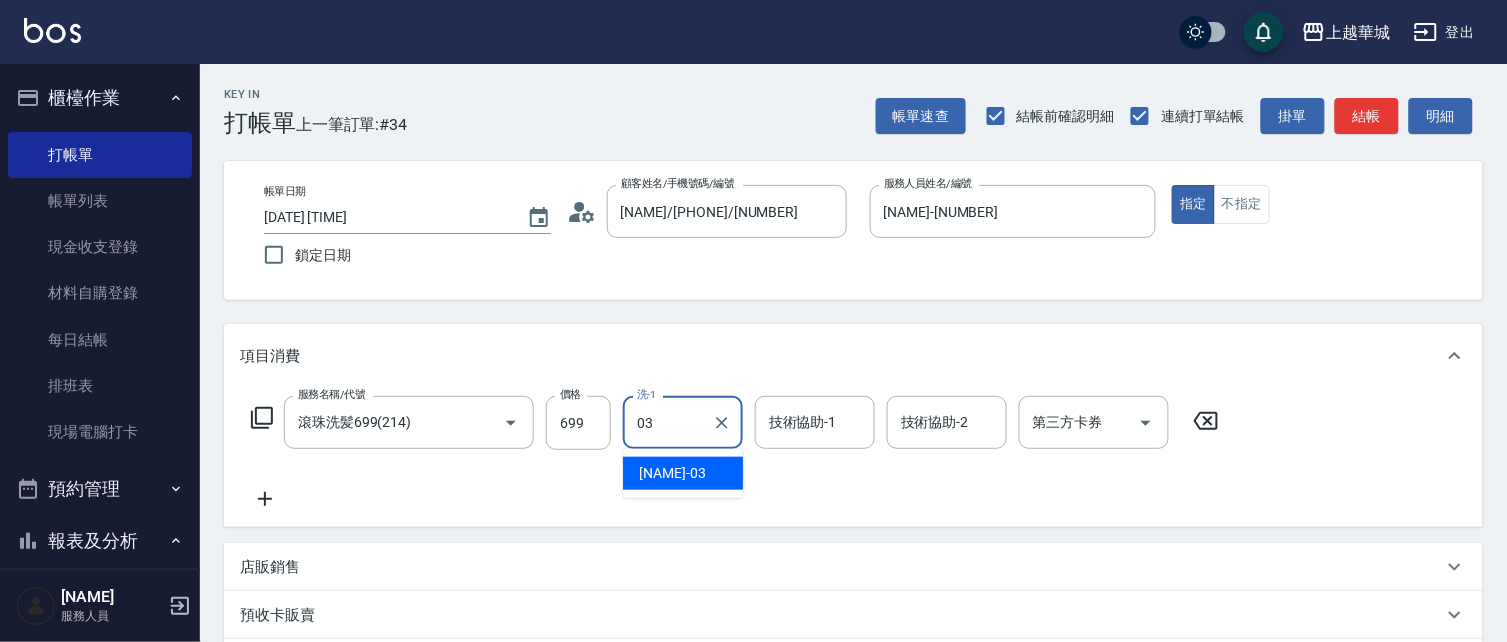 type on "[NAME]-[NUMBER]" 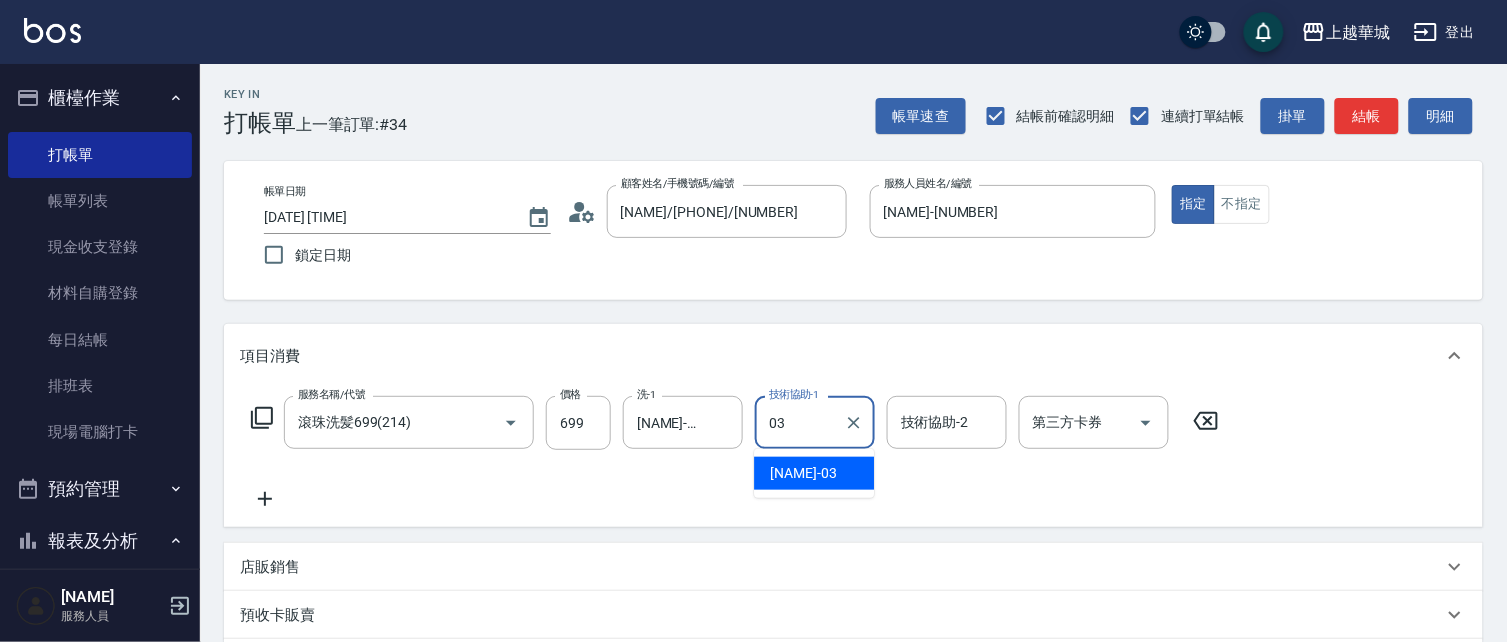 type on "[NAME]-[NUMBER]" 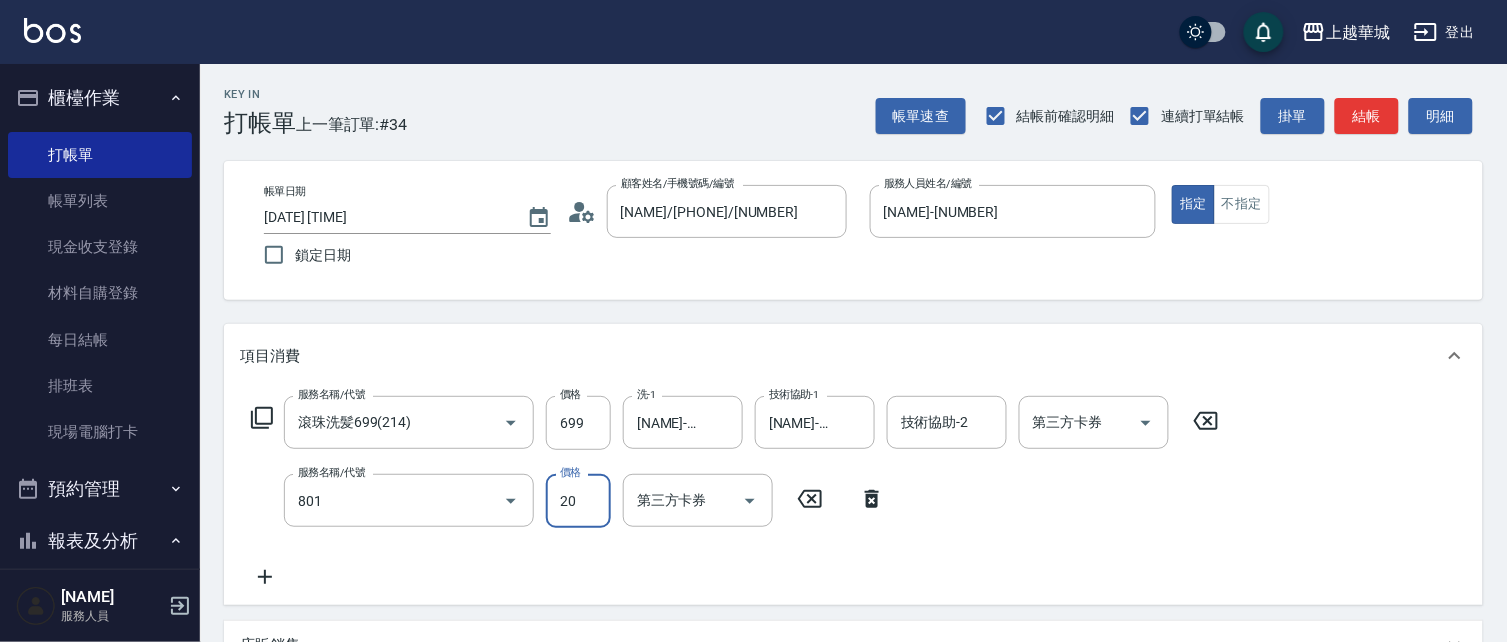 type on "潤絲(801)" 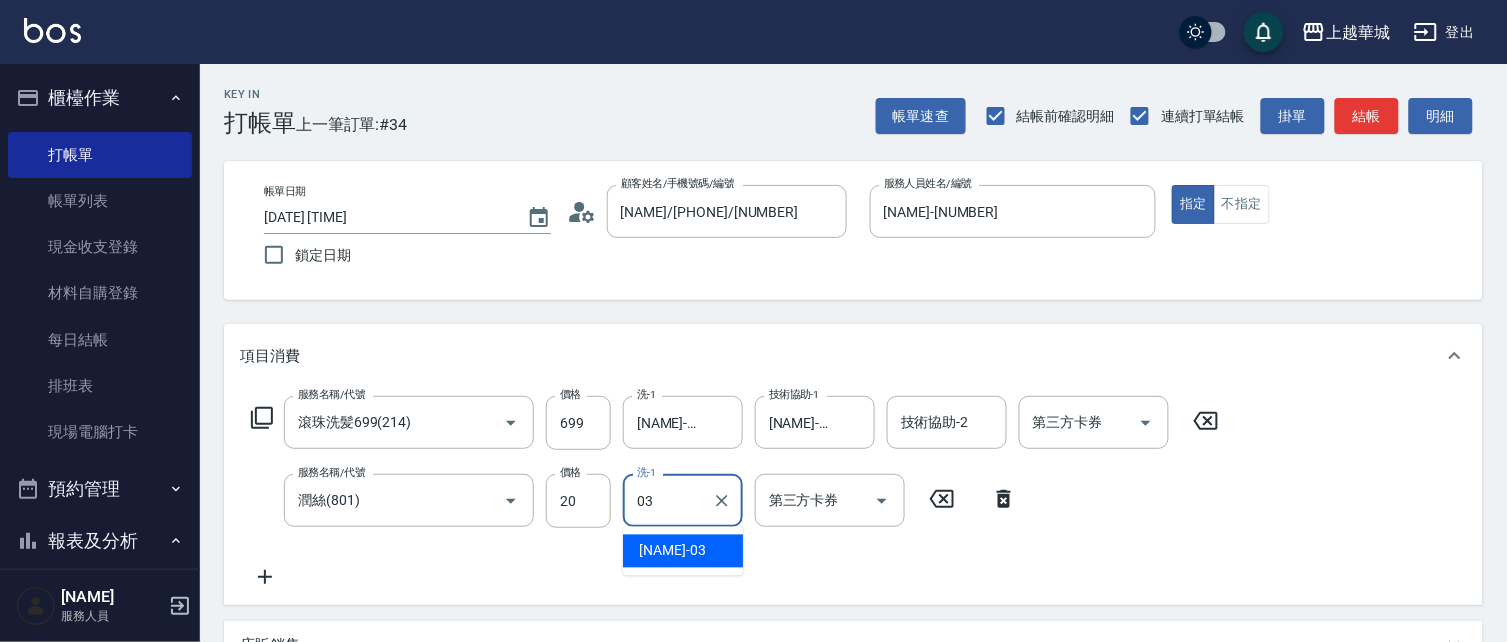 type on "[NAME]-[NUMBER]" 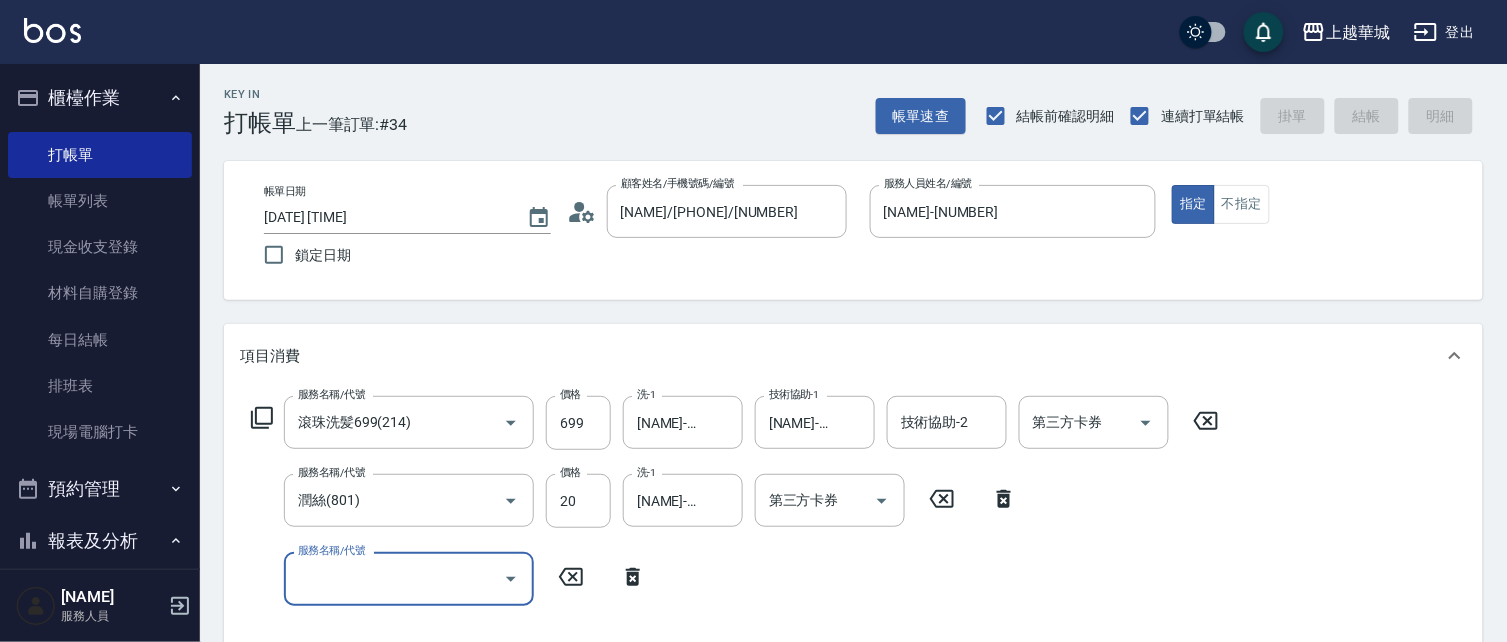 type 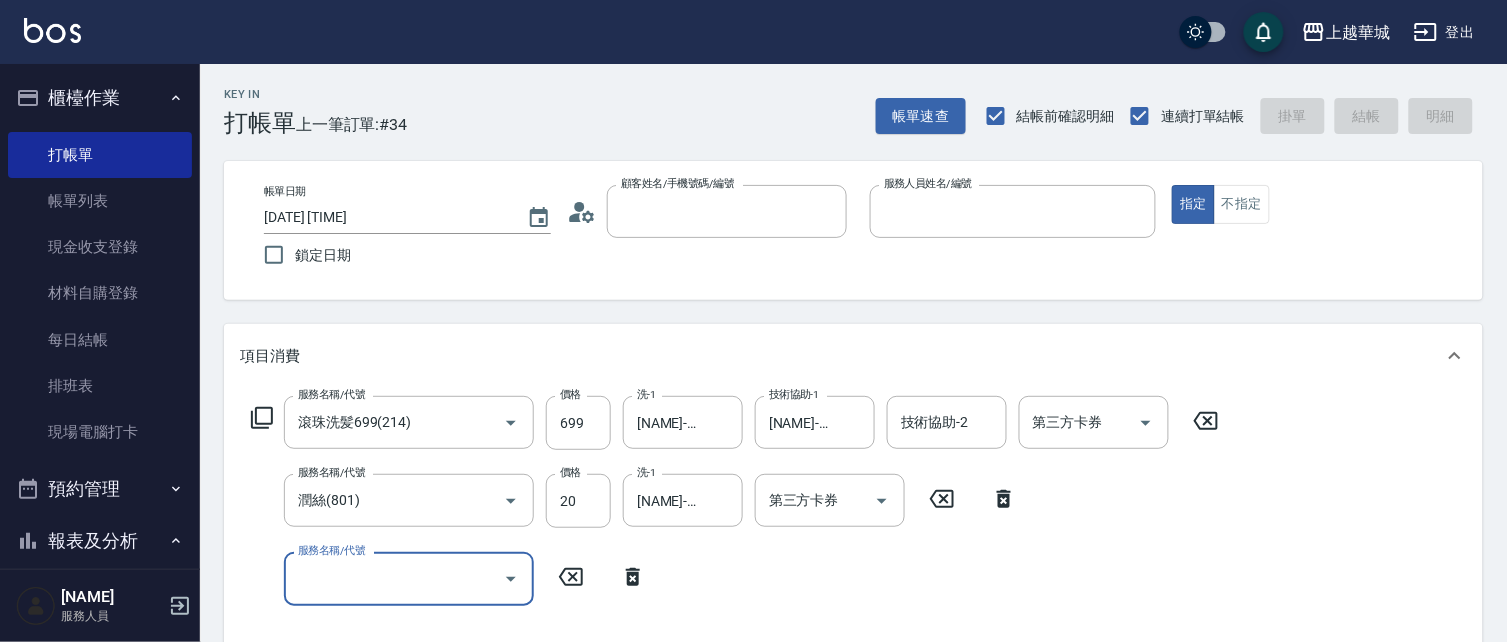 type 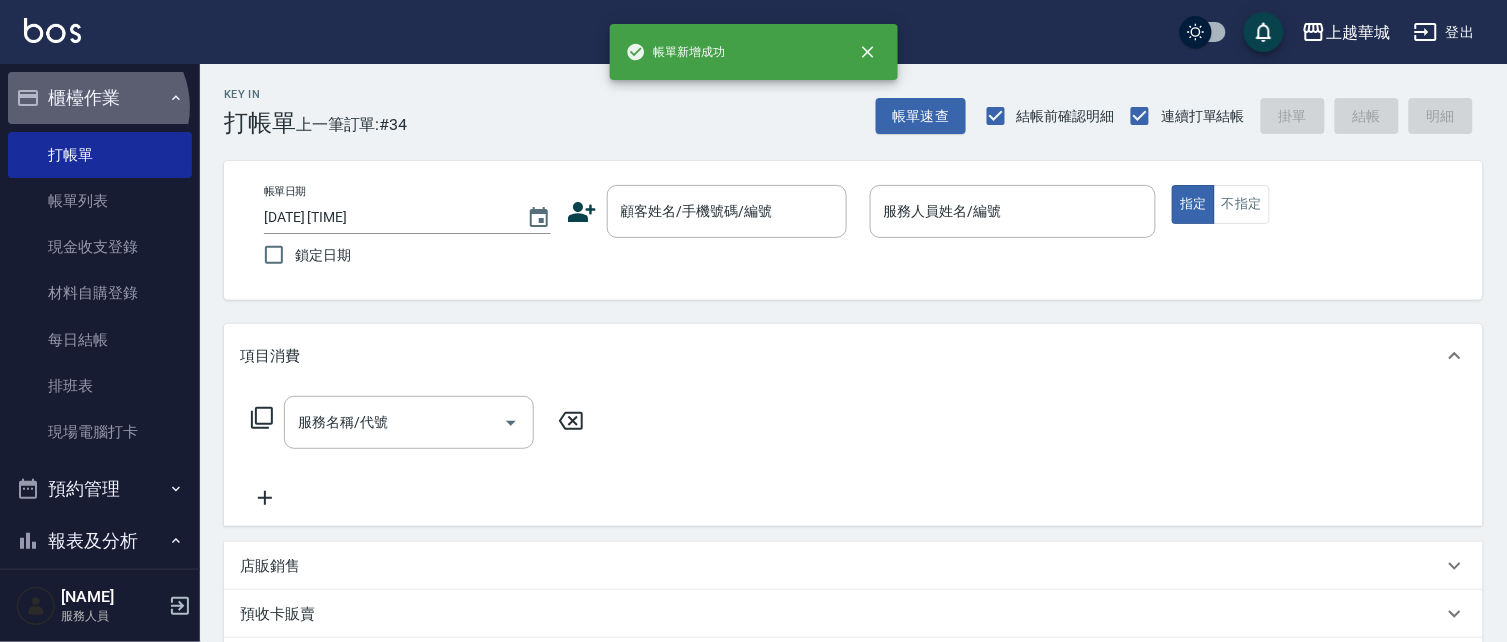click on "櫃檯作業" at bounding box center [100, 98] 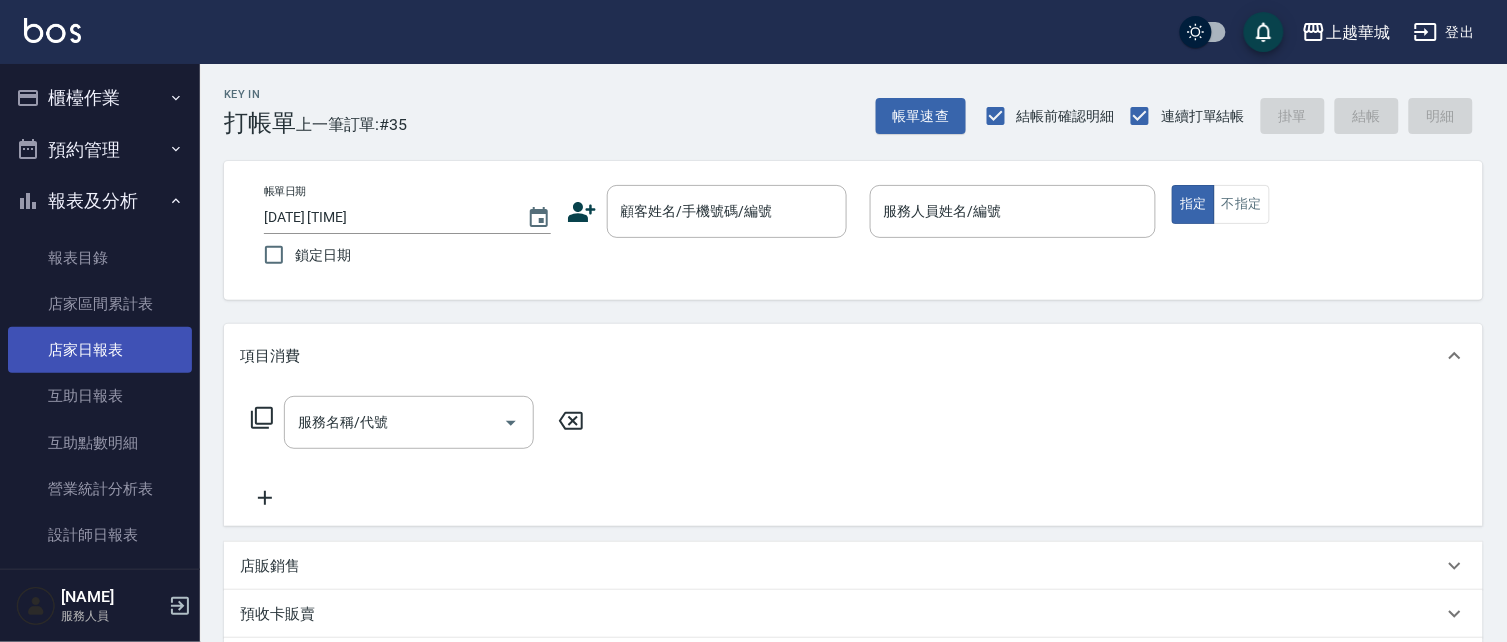 drag, startPoint x: 111, startPoint y: 351, endPoint x: 140, endPoint y: 333, distance: 34.132095 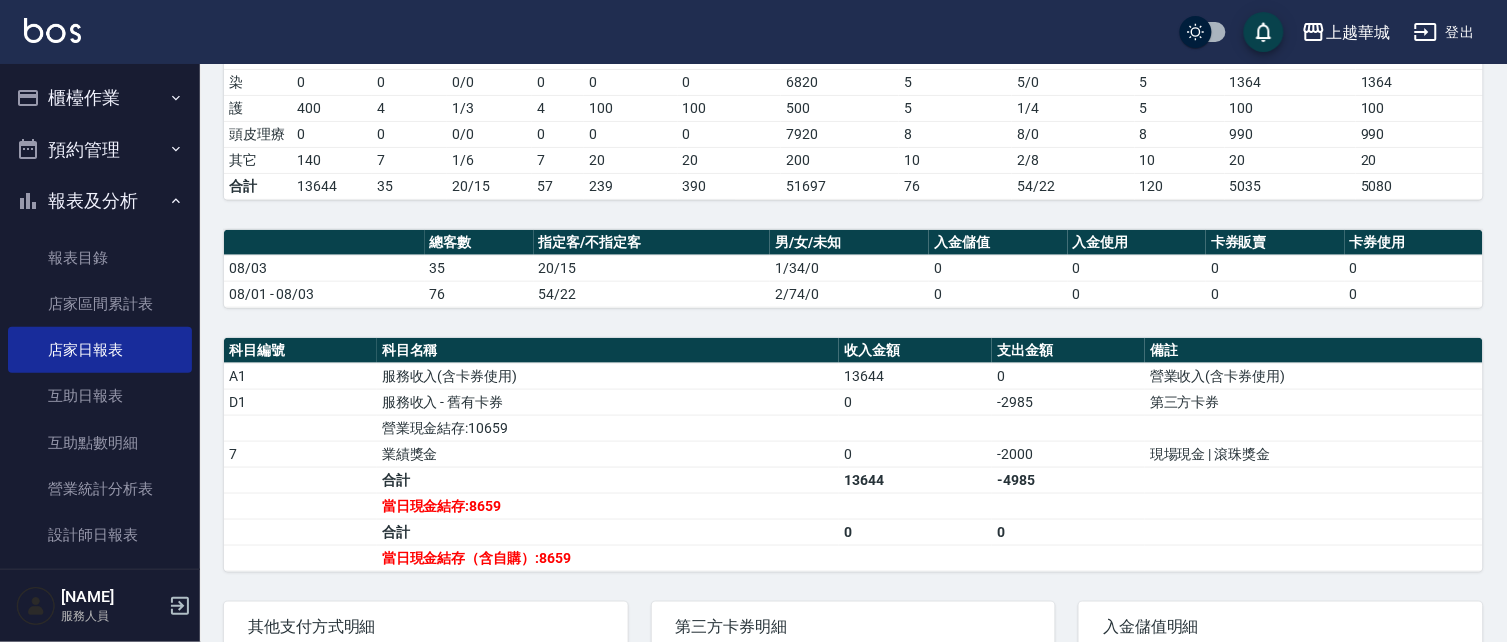 scroll, scrollTop: 385, scrollLeft: 0, axis: vertical 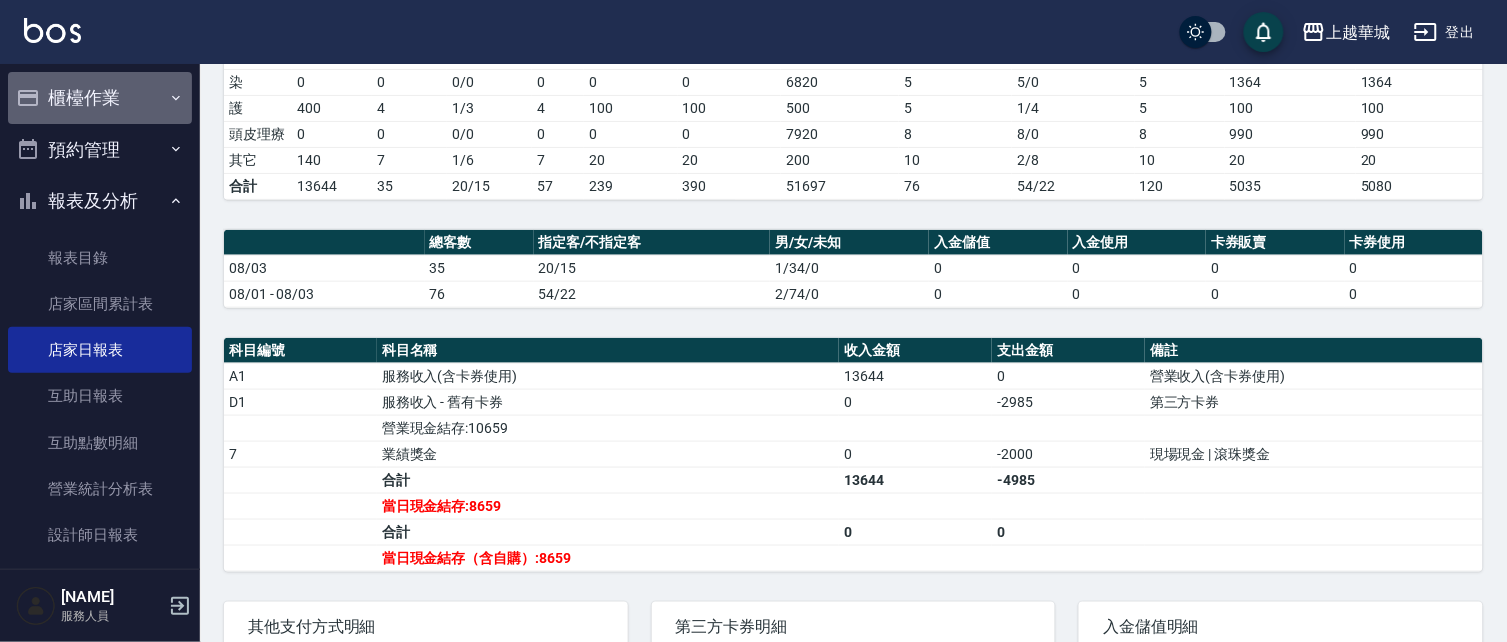 click on "櫃檯作業" at bounding box center (100, 98) 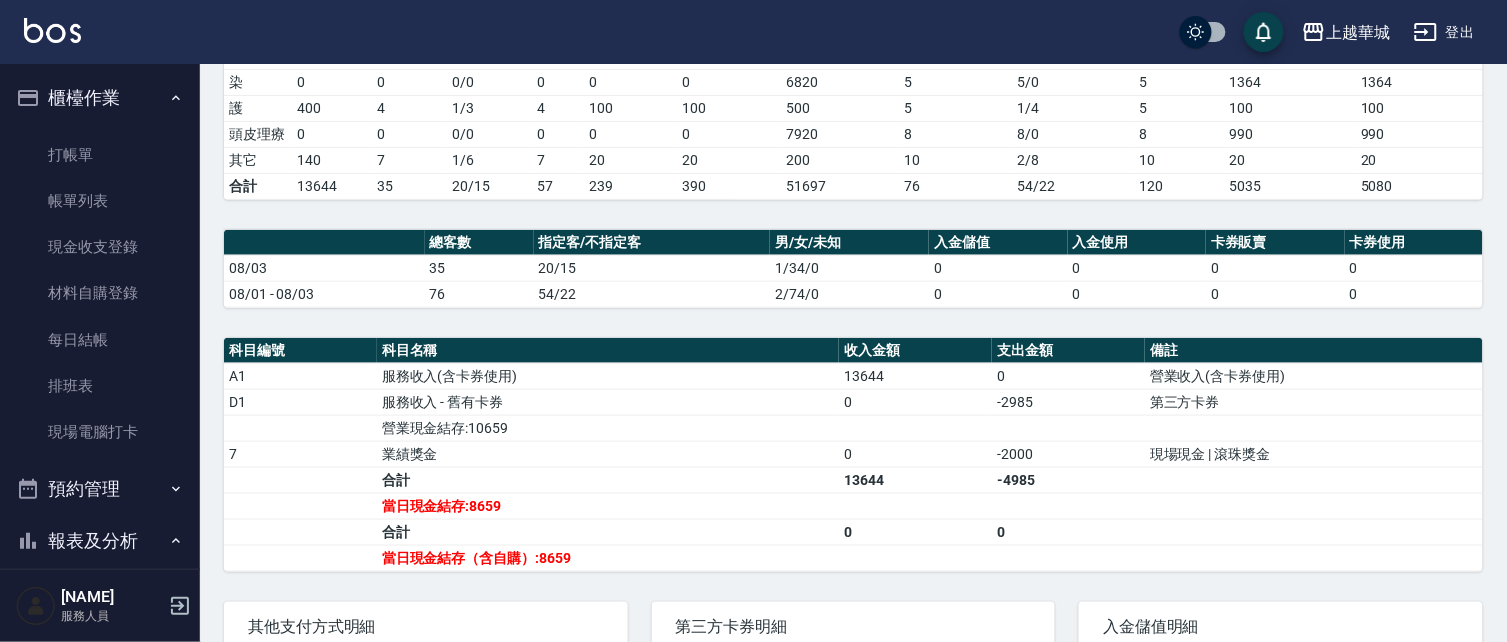 drag, startPoint x: 98, startPoint y: 146, endPoint x: 236, endPoint y: 168, distance: 139.74261 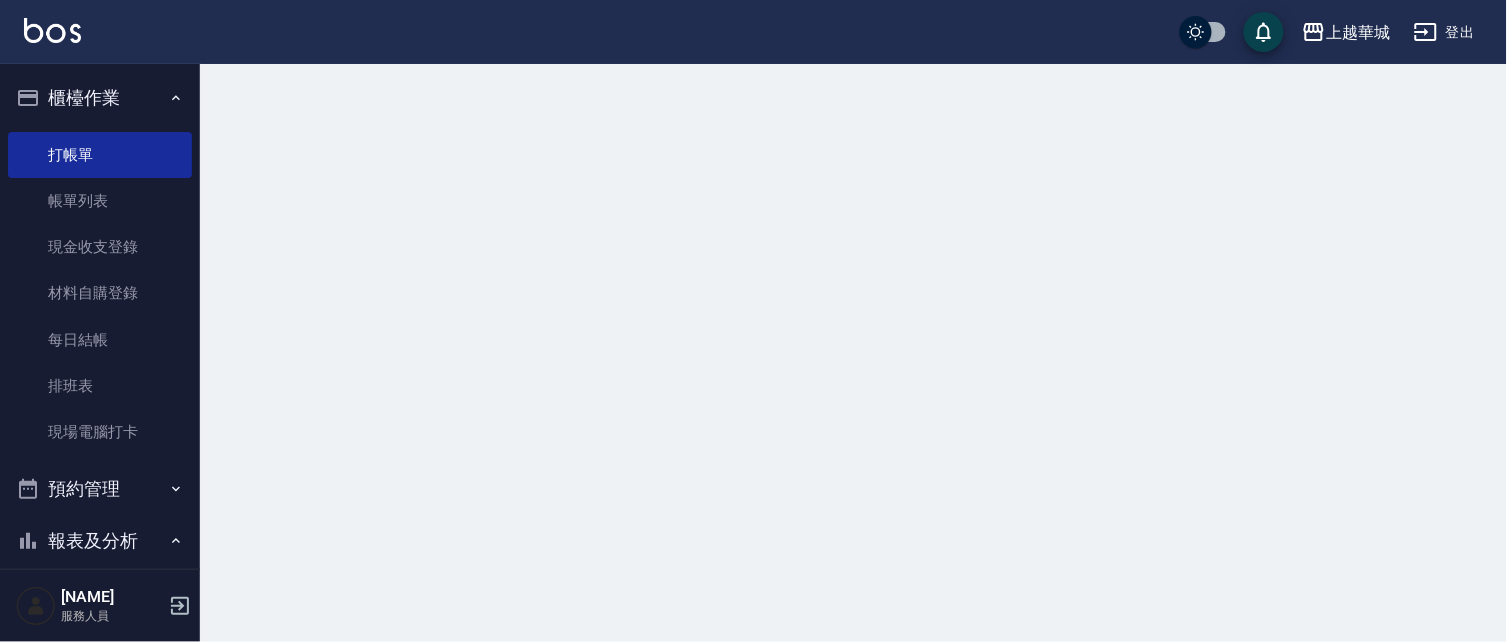 scroll, scrollTop: 0, scrollLeft: 0, axis: both 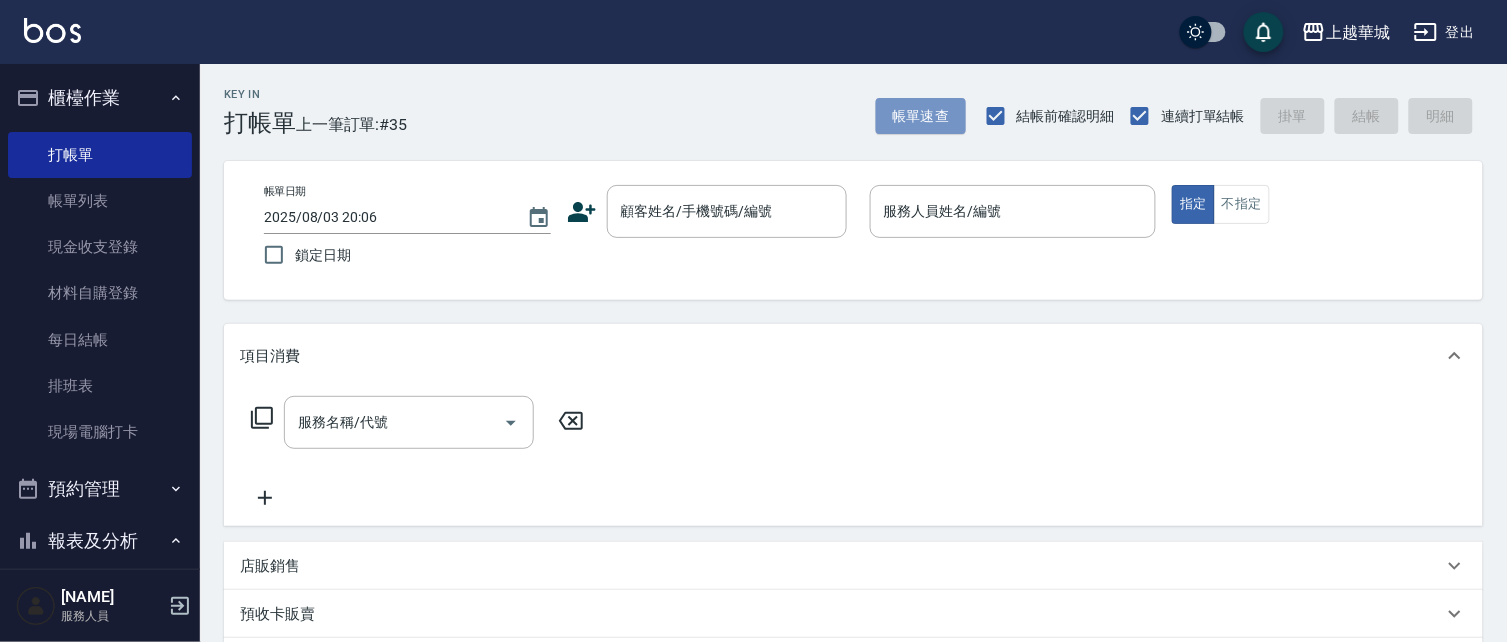 click on "Key In 打帳單 上一筆訂單:#35 帳單速查 結帳前確認明細 連續打單結帳 掛單 結帳 明細" at bounding box center [841, 100] 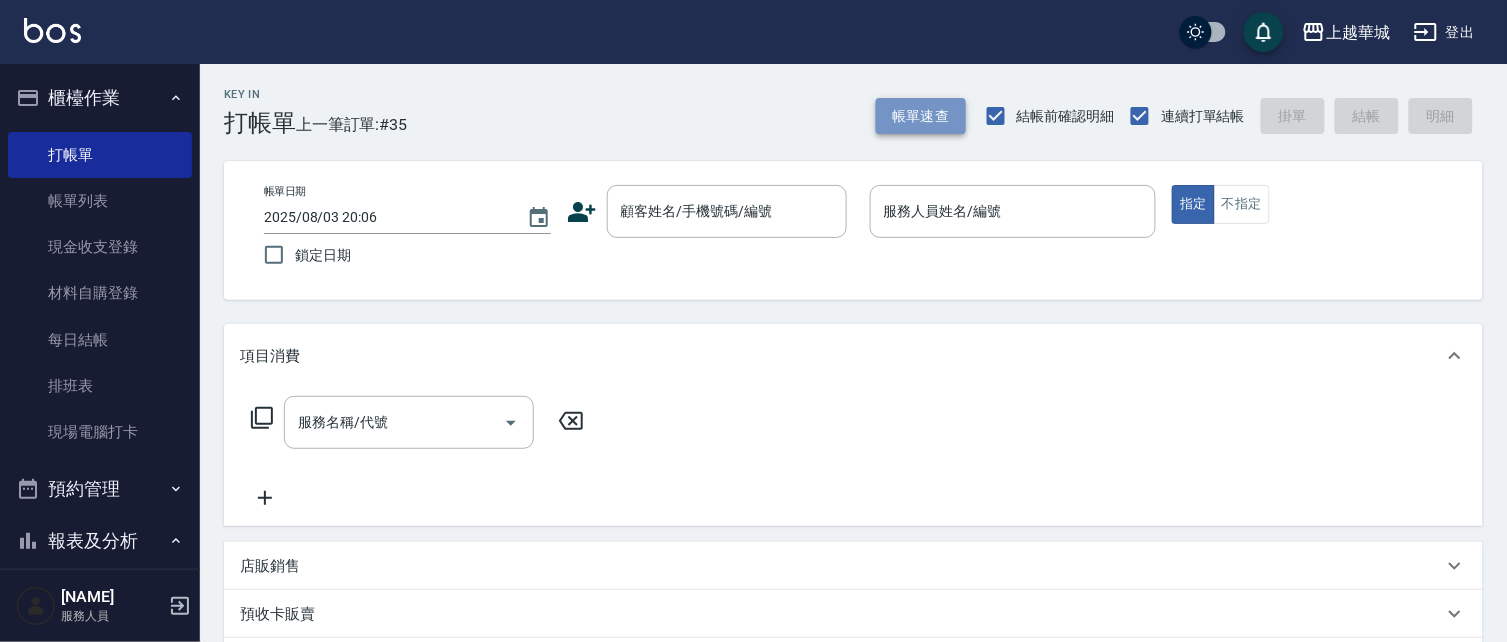 click on "帳單速查" at bounding box center [921, 116] 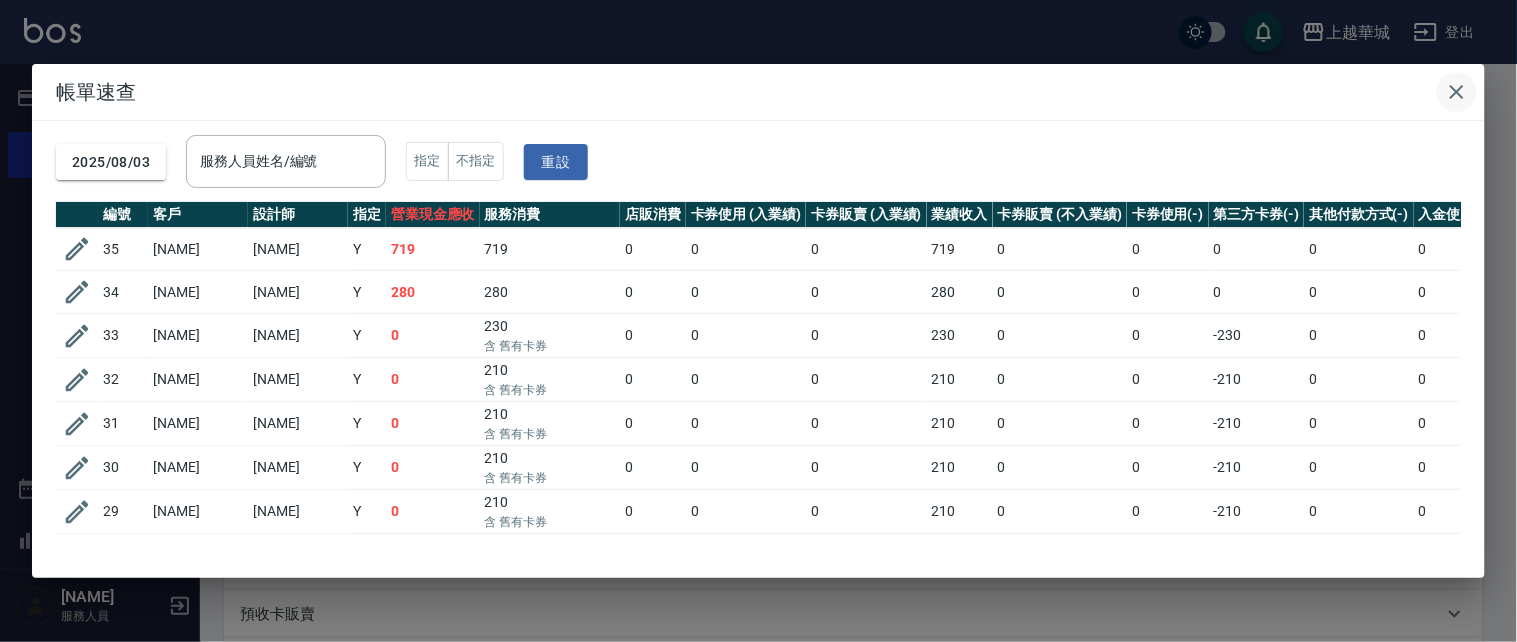 click 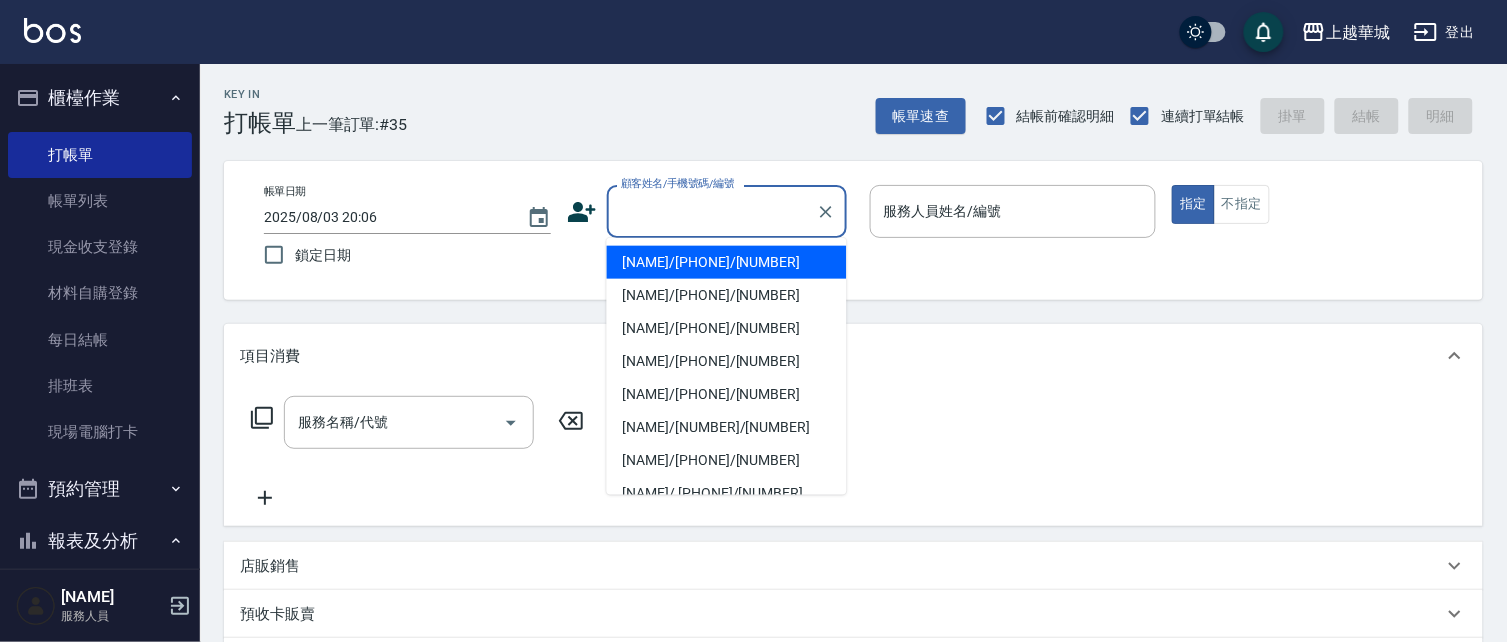 click on "顧客姓名/手機號碼/編號" at bounding box center [712, 211] 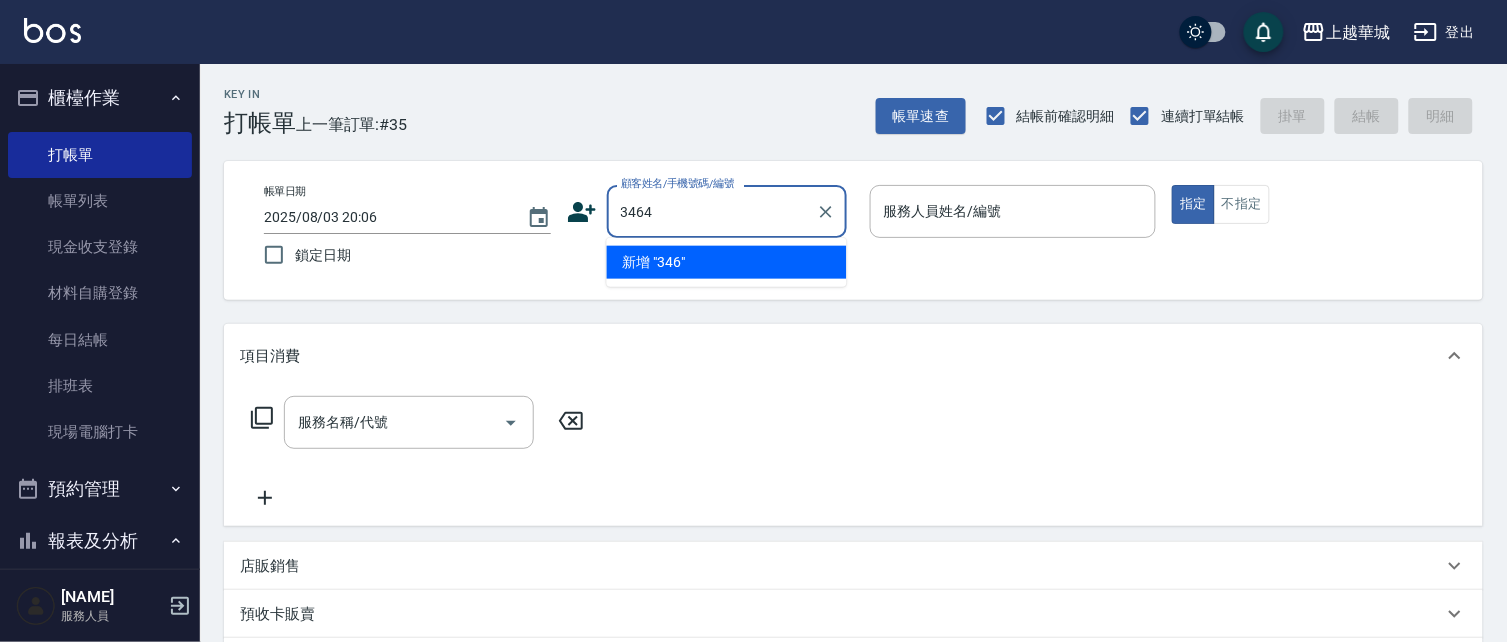 type on "3464" 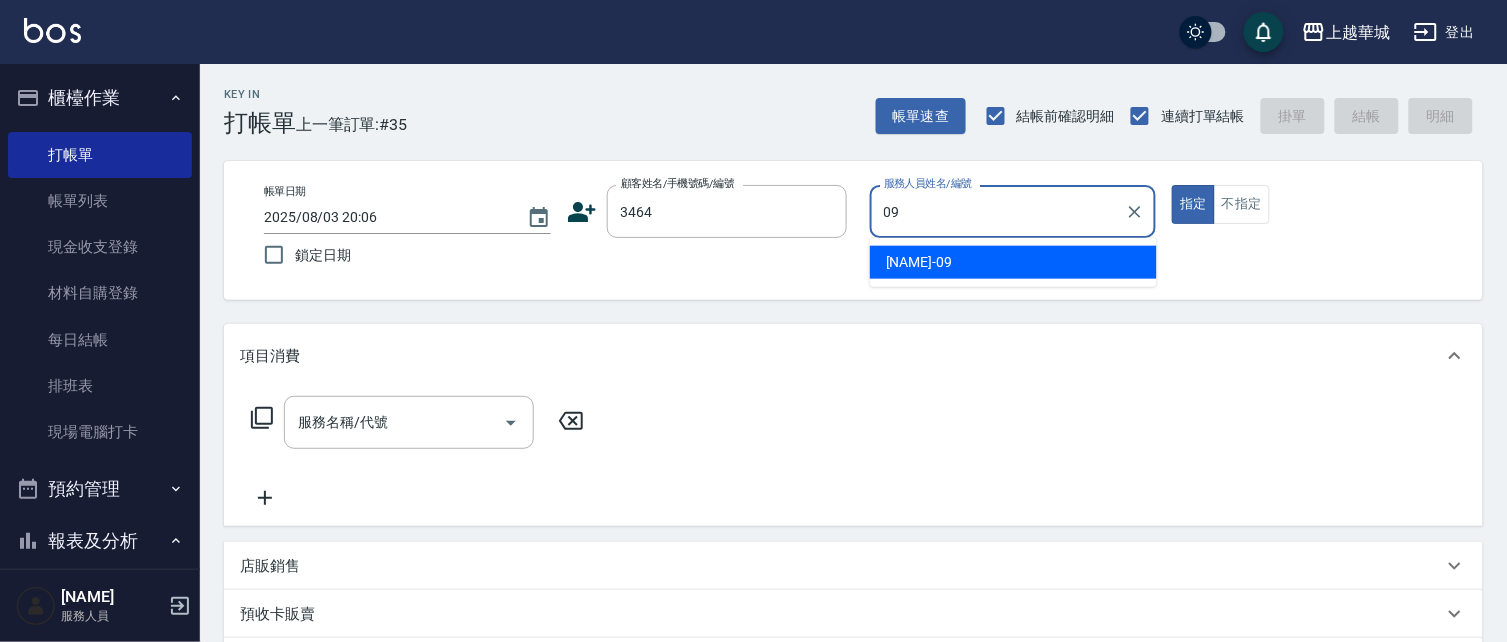 type on "[NAME]-[NUMBER]" 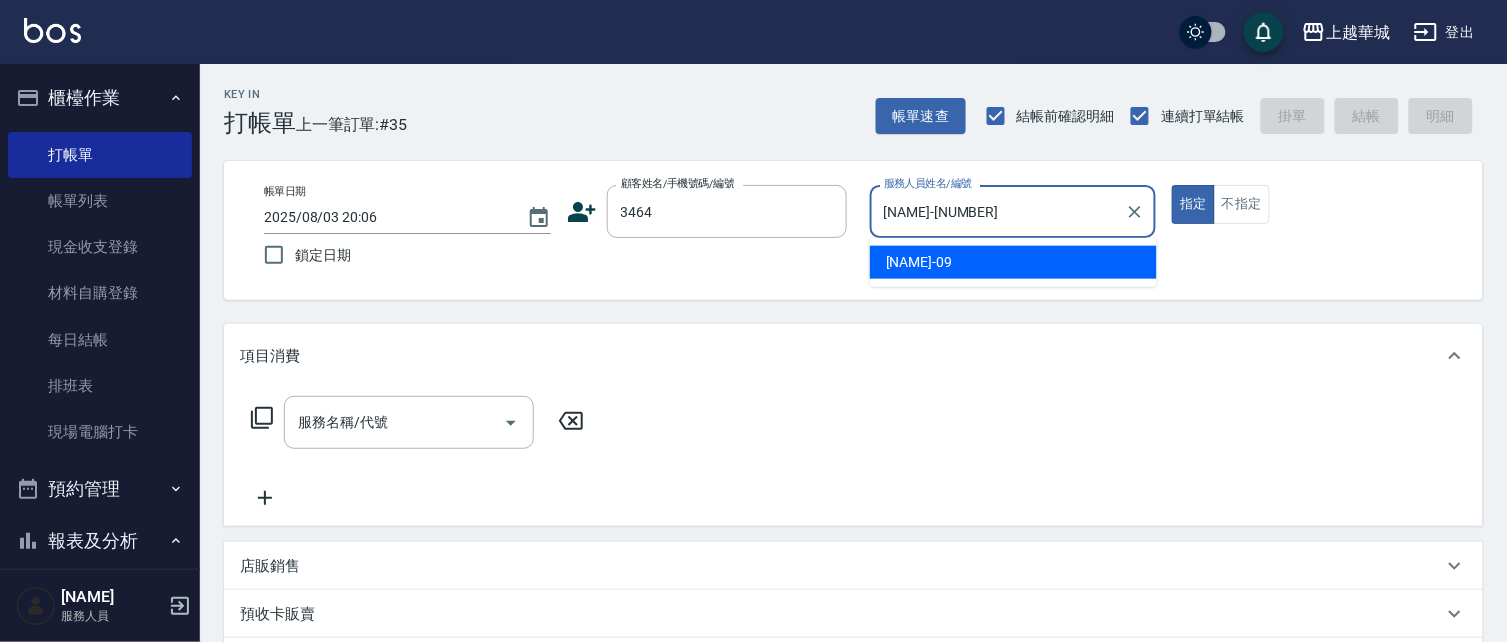 type on "true" 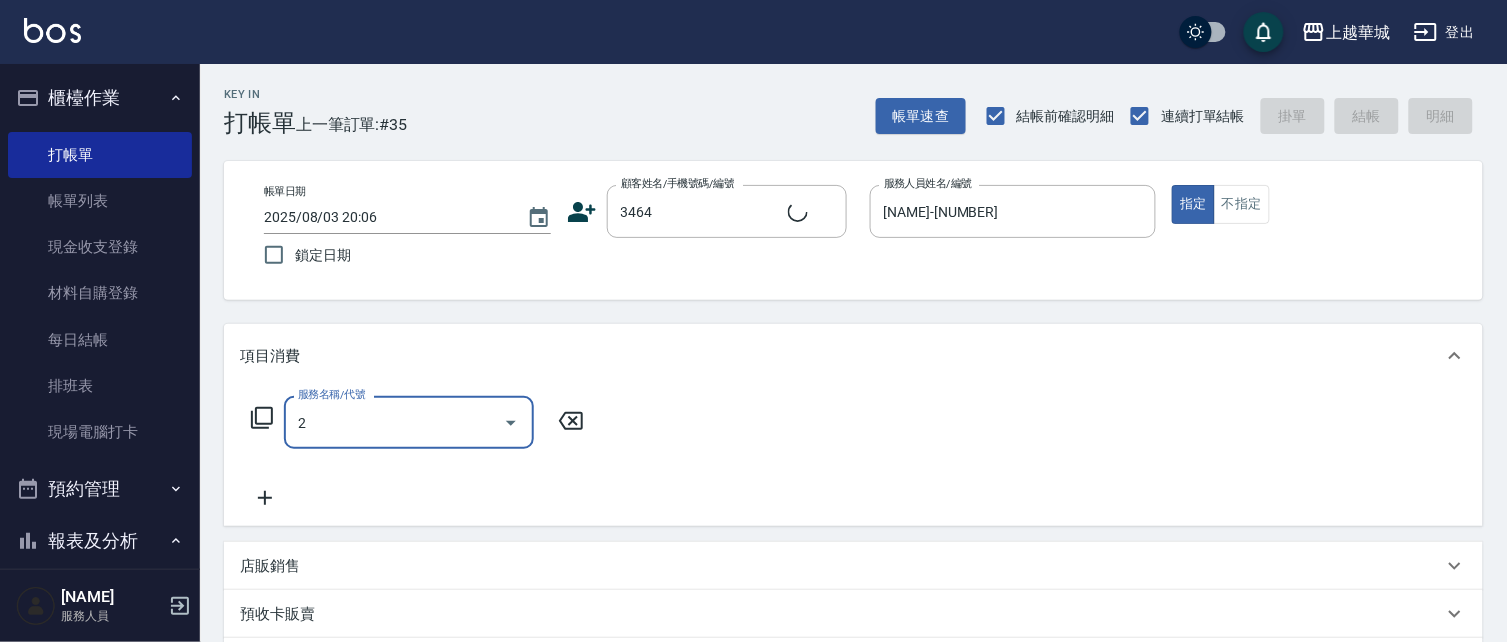 type on "22" 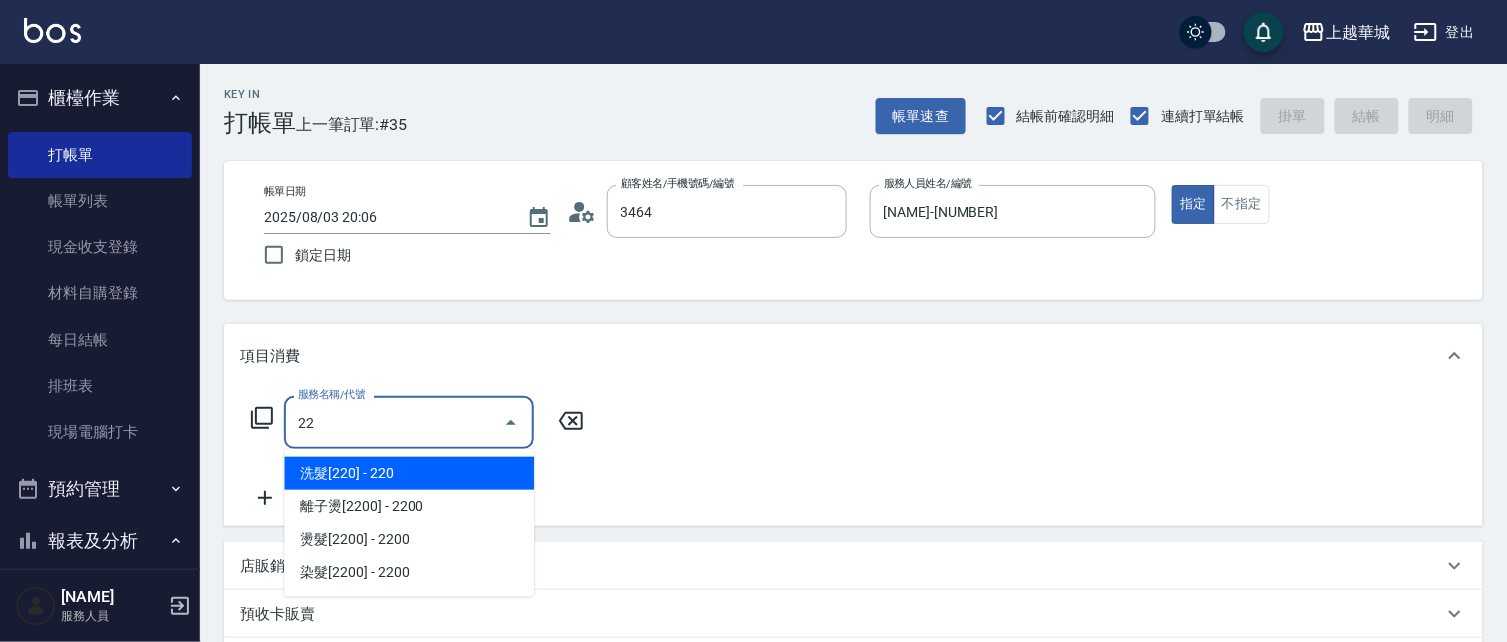 type on "[NAME]/[PHONE]/[NUMBER]" 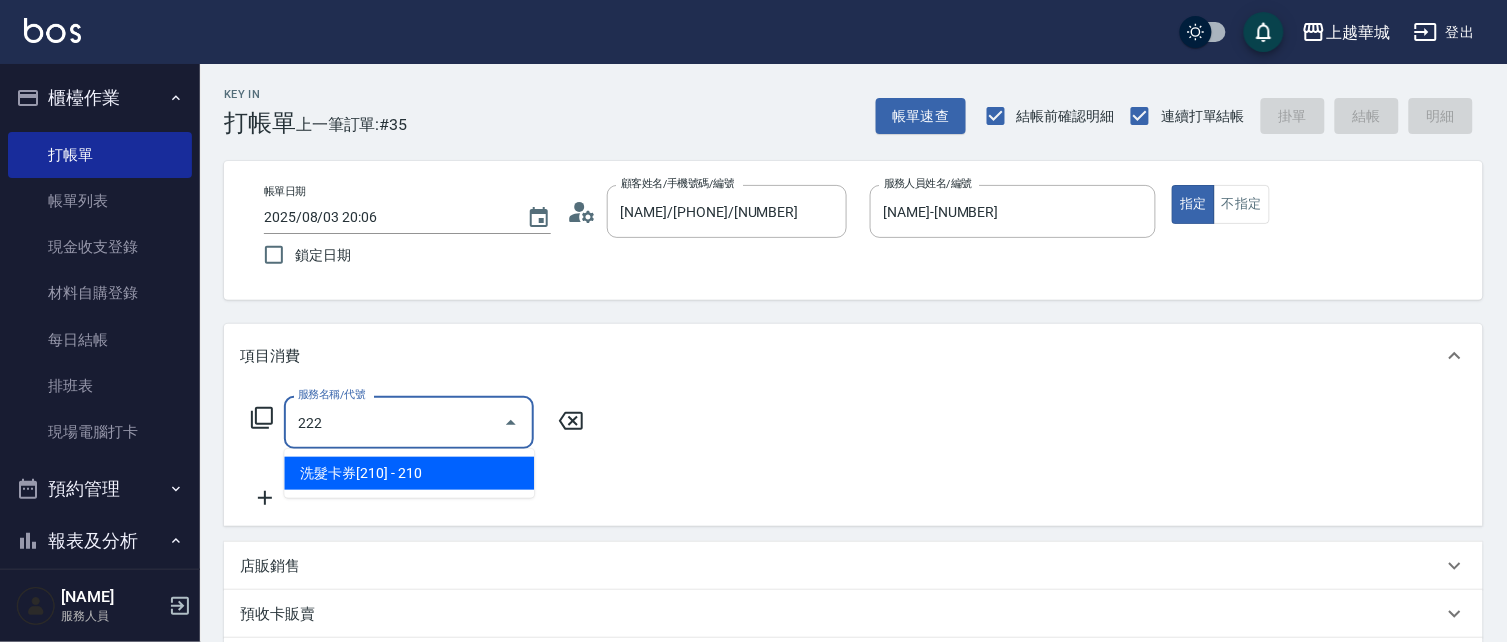 type on "洗髮卡券[210](222)" 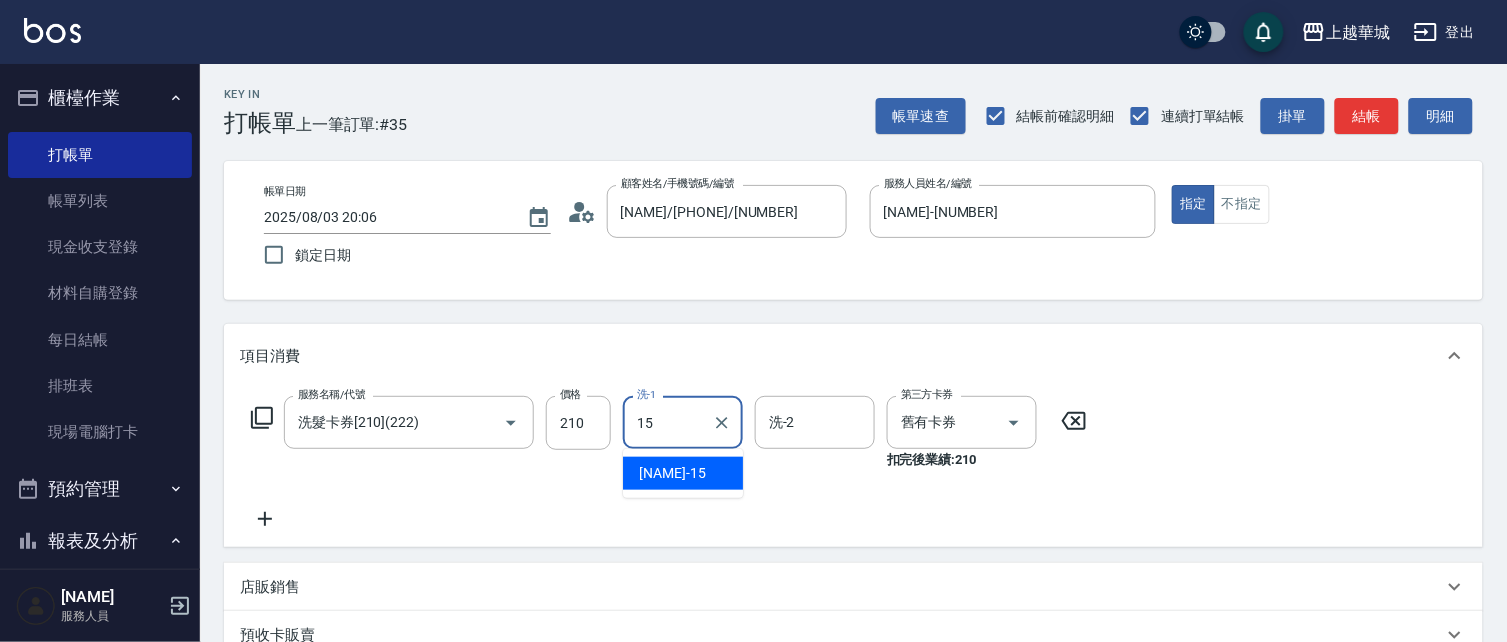 type on "[NAME]-[NUMBER]" 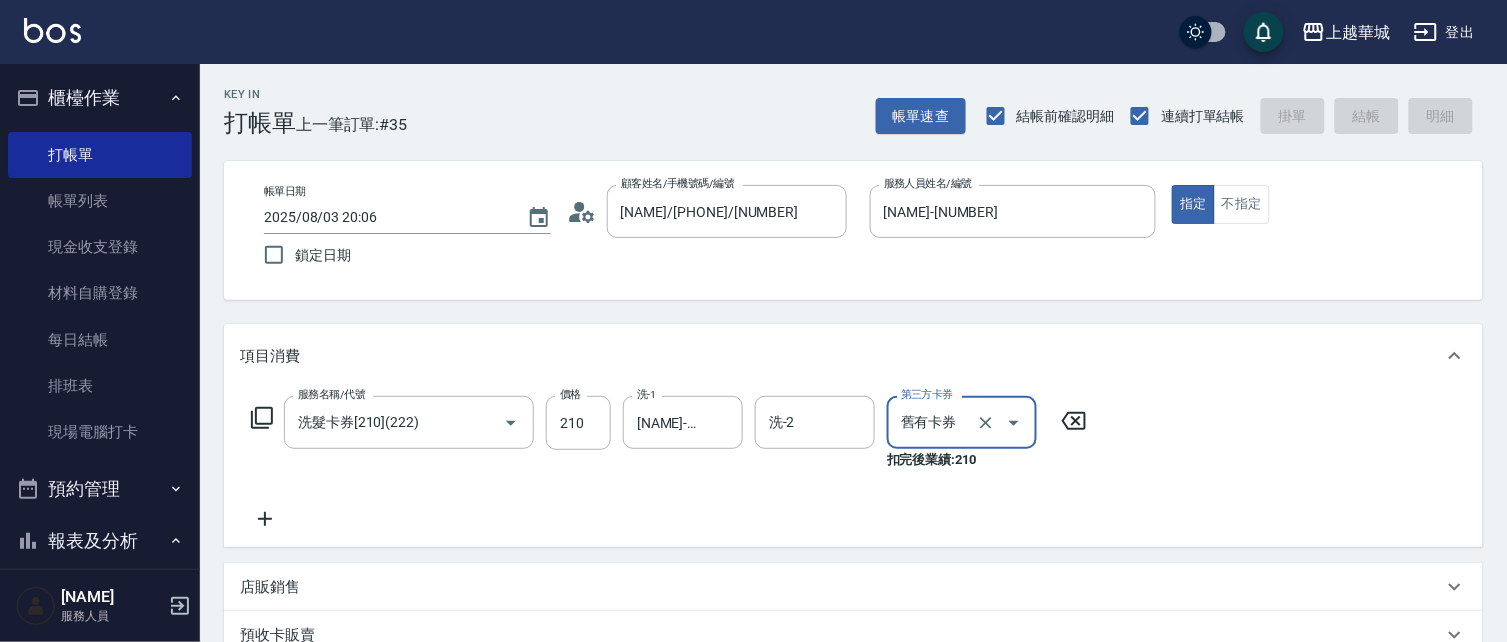 type on "2025/08/03 20:07" 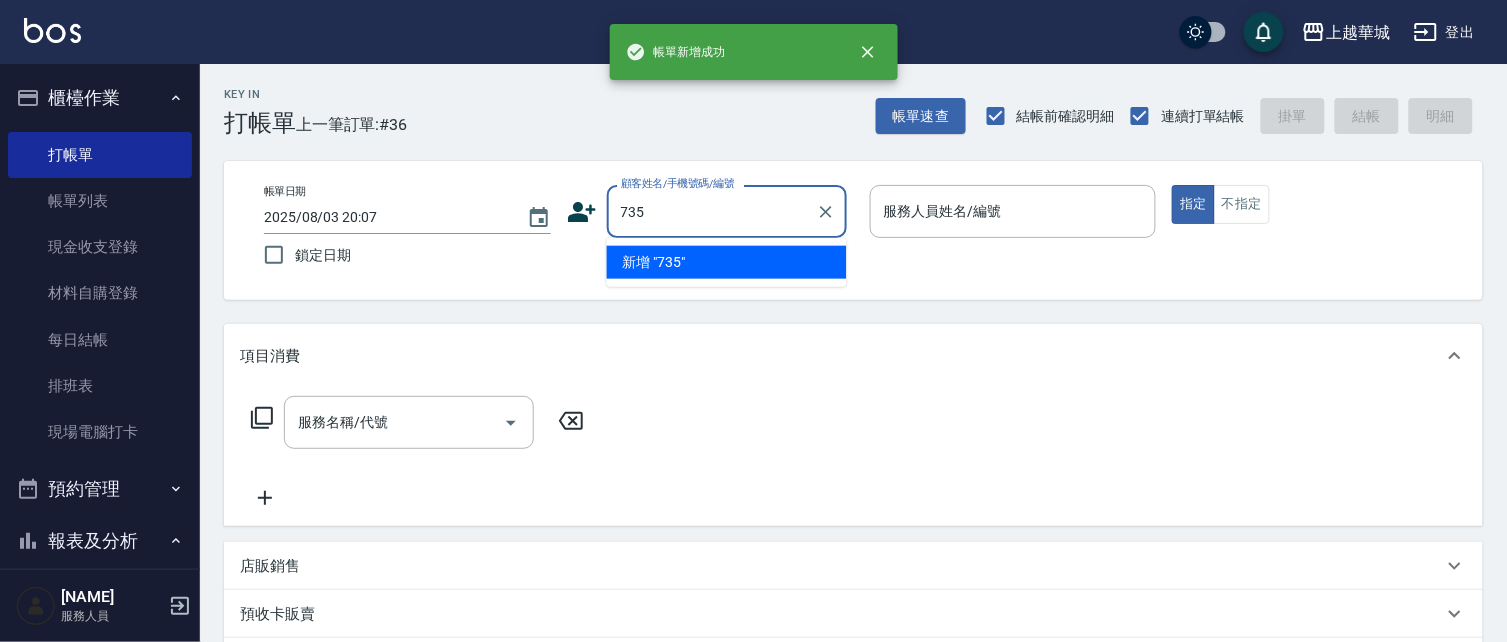 type on "735" 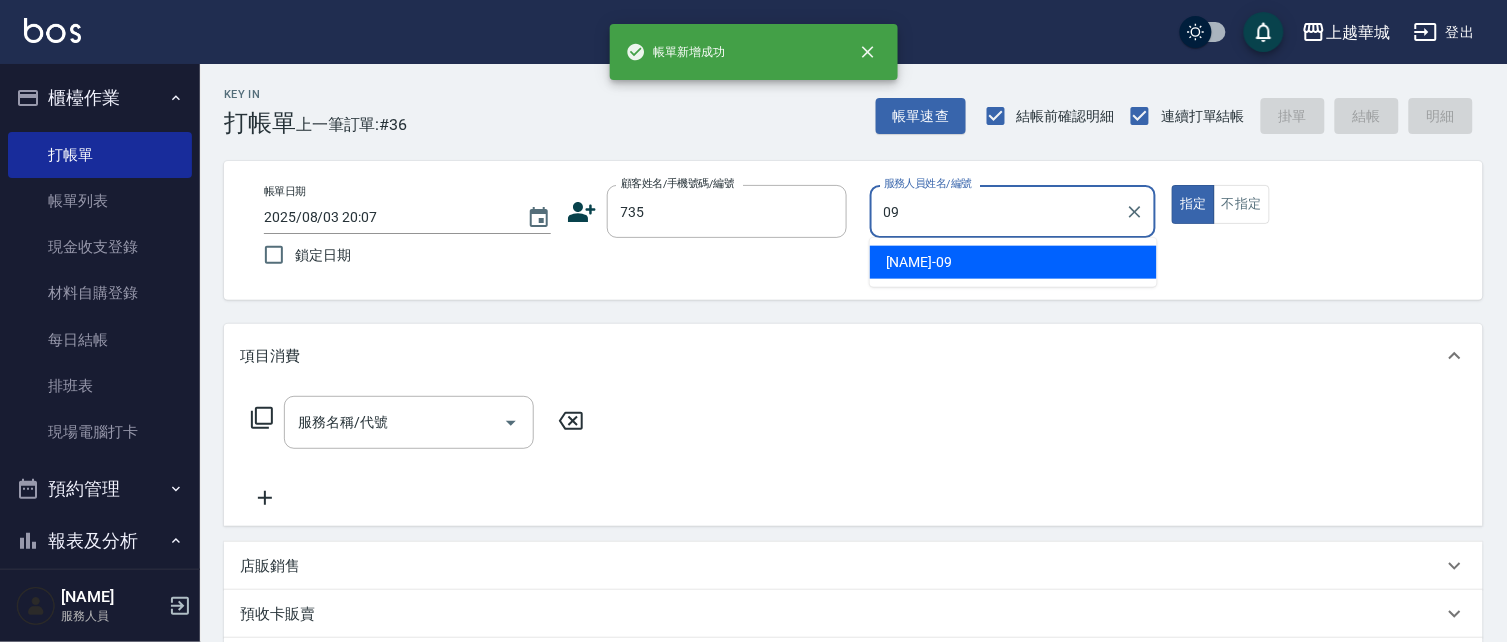 type on "[NAME]-[NUMBER]" 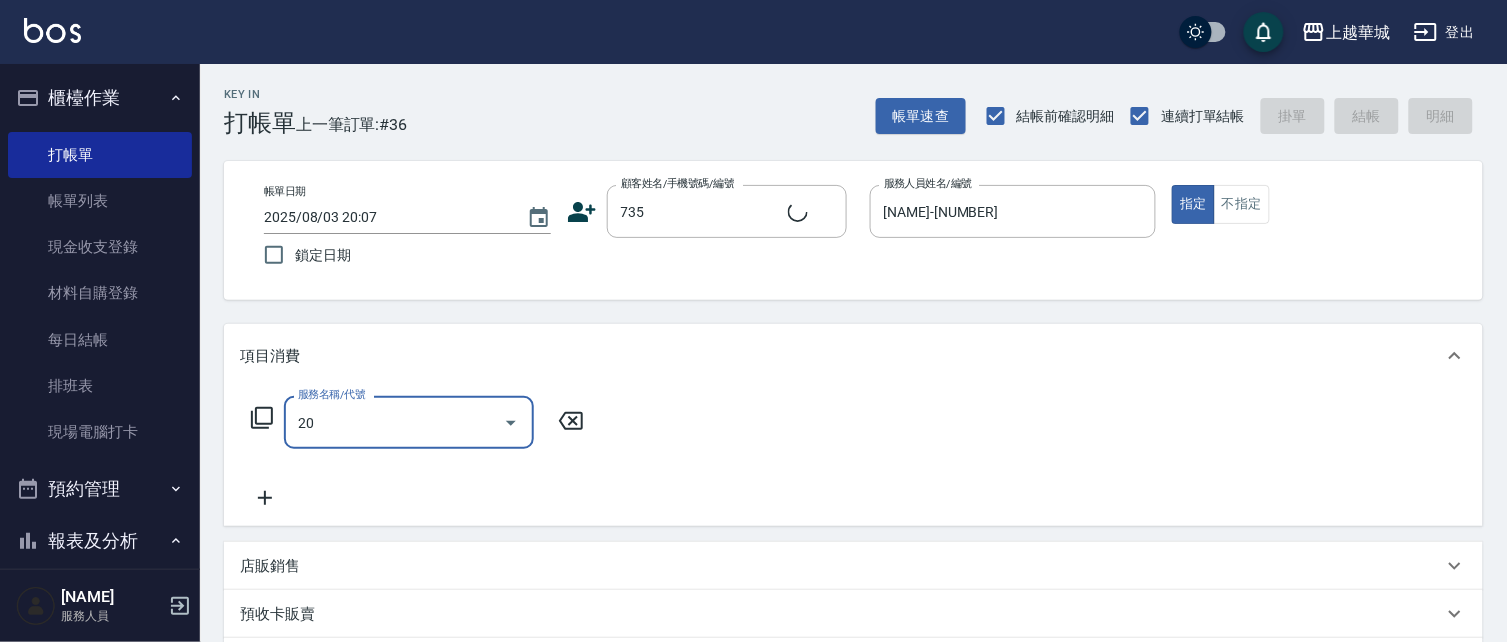 type on "201" 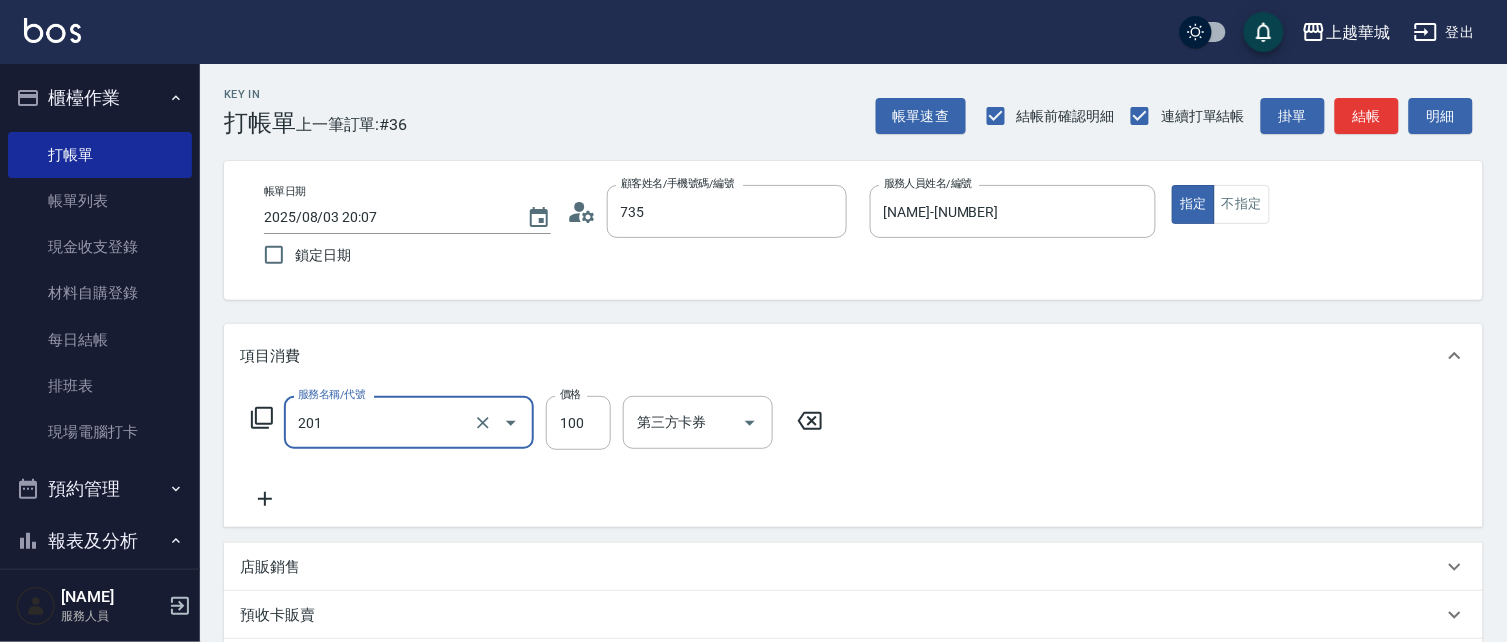 type on "[NAME]/ [PHONE]/[NUMBER]" 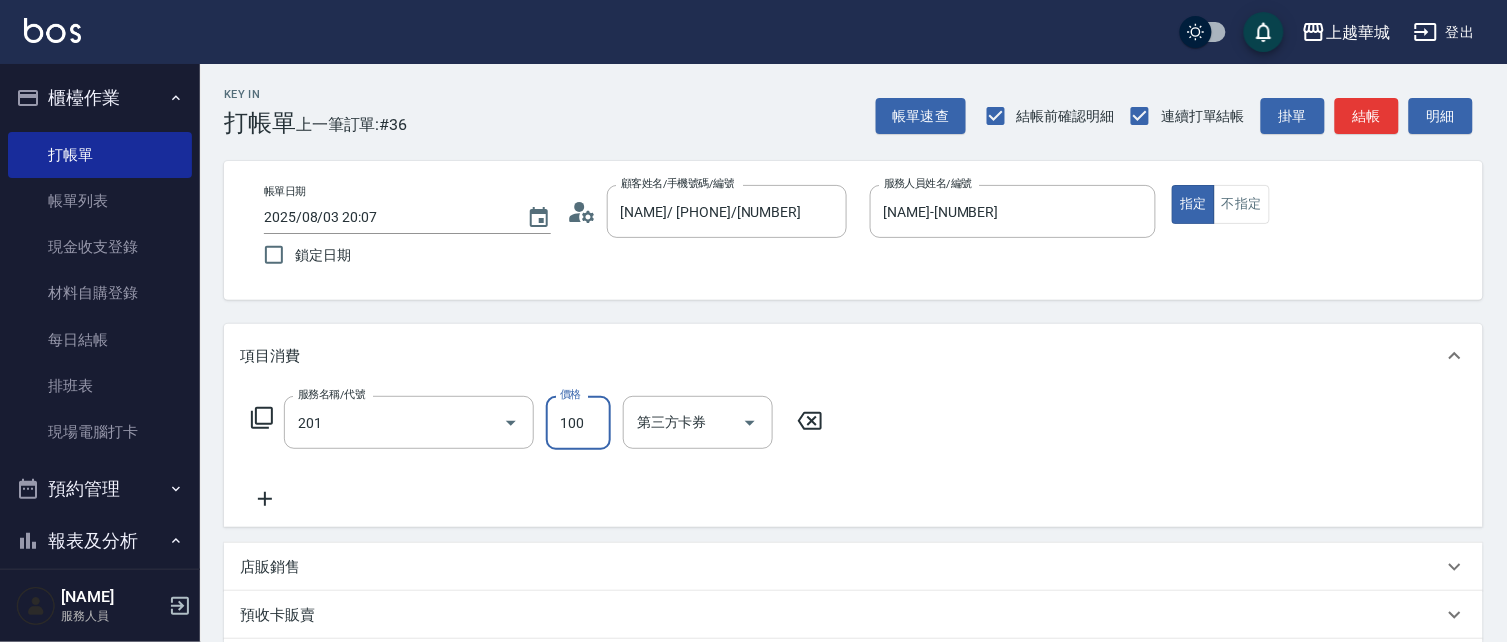 type on "洗髮[100](201)" 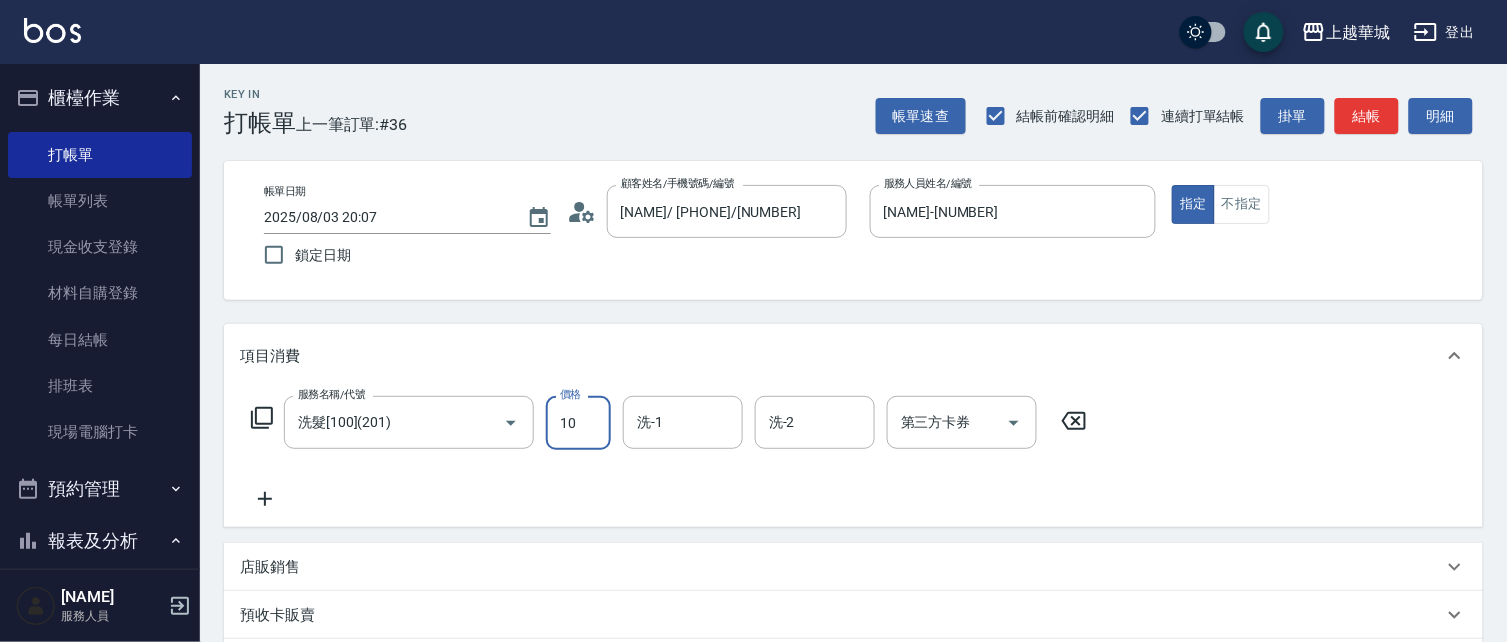 type on "100" 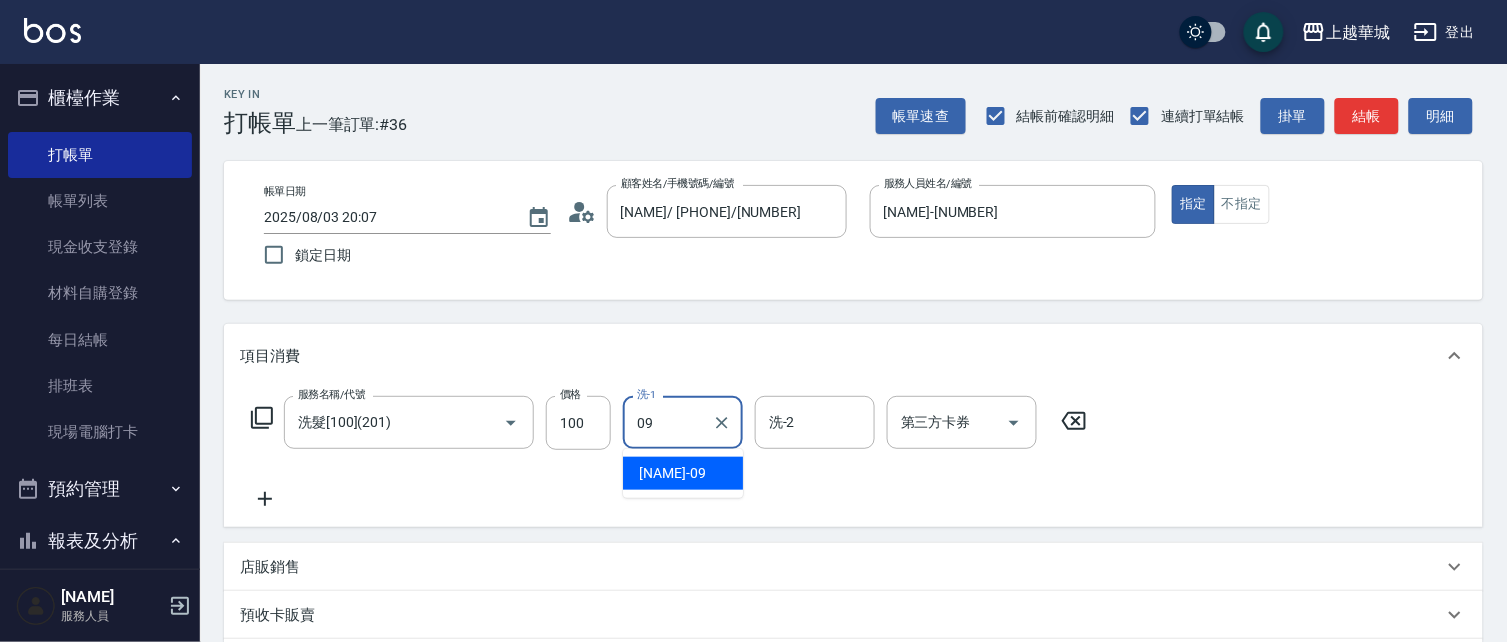 type on "[NAME]-[NUMBER]" 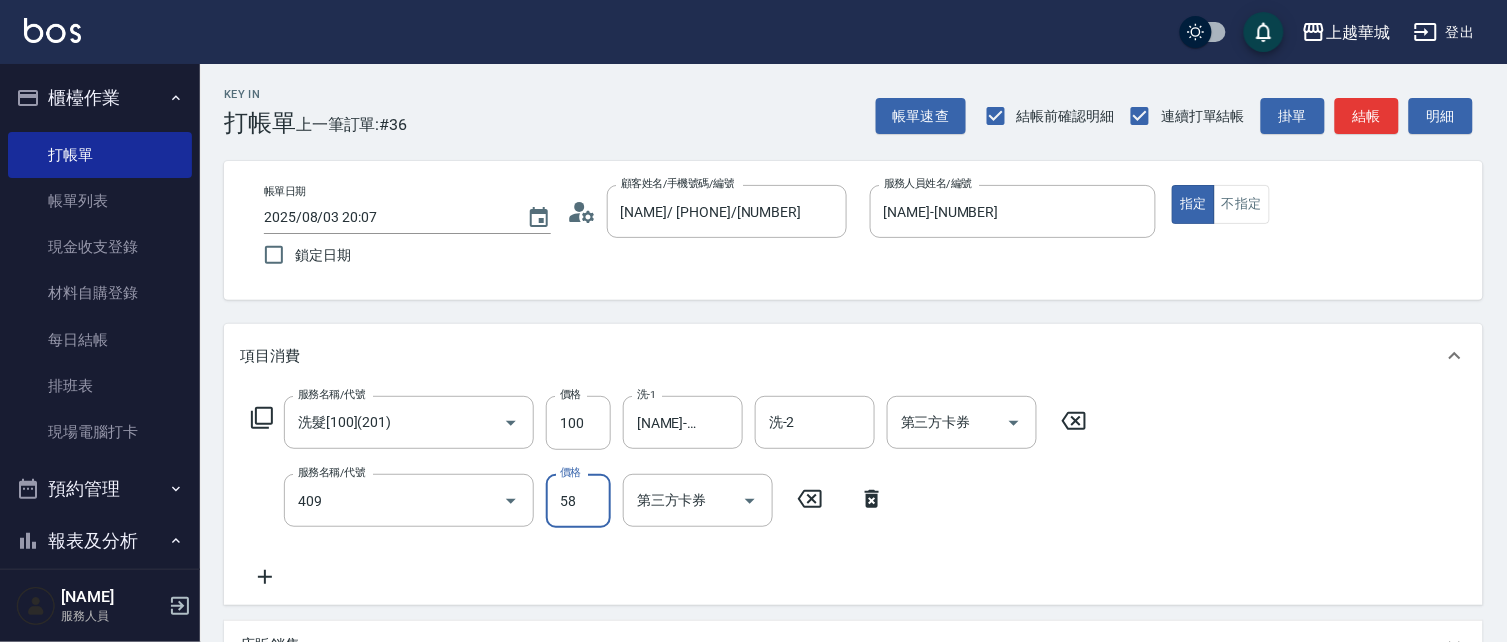 type on "剪髮(550)(409)" 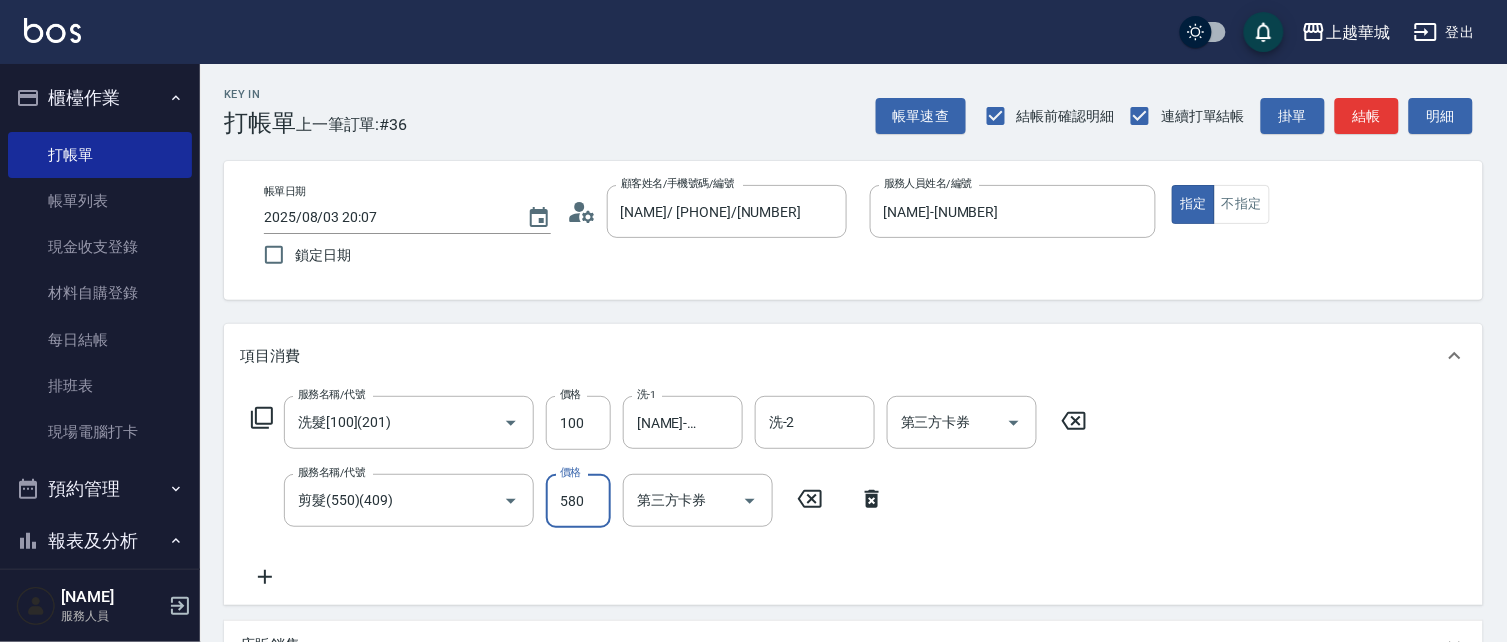 type on "580" 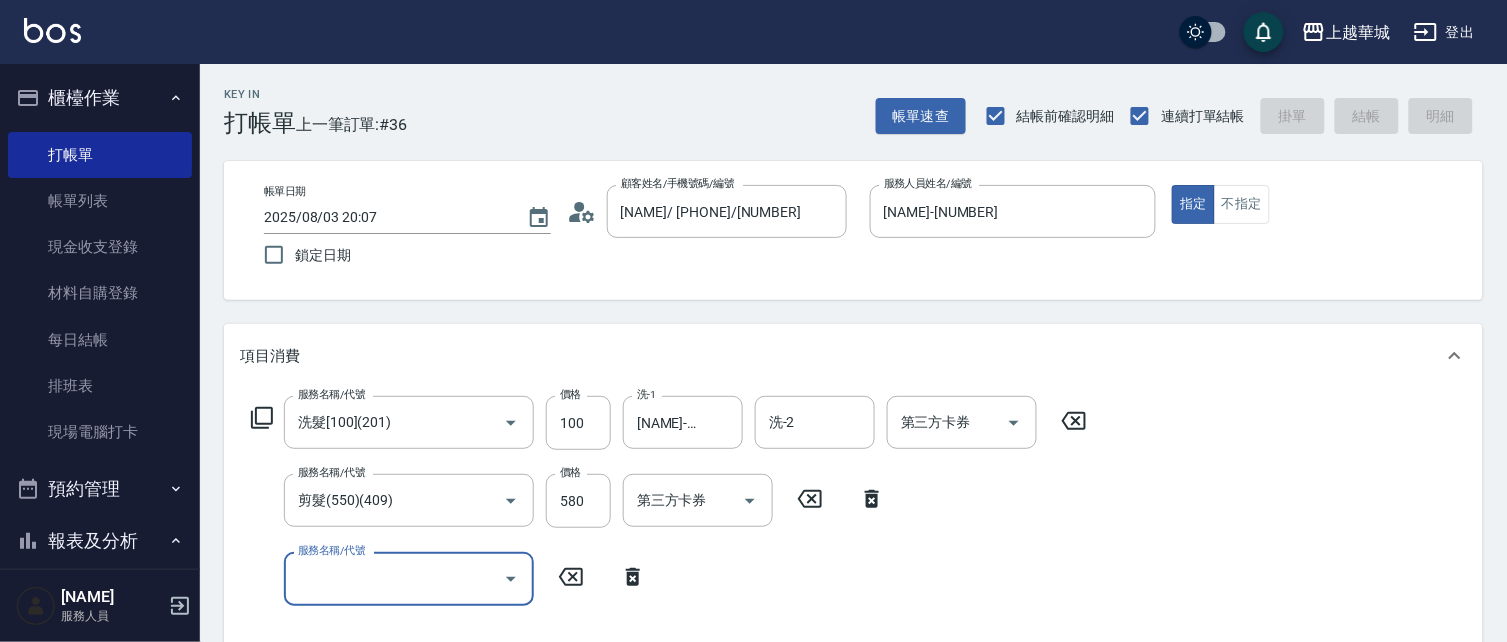 type 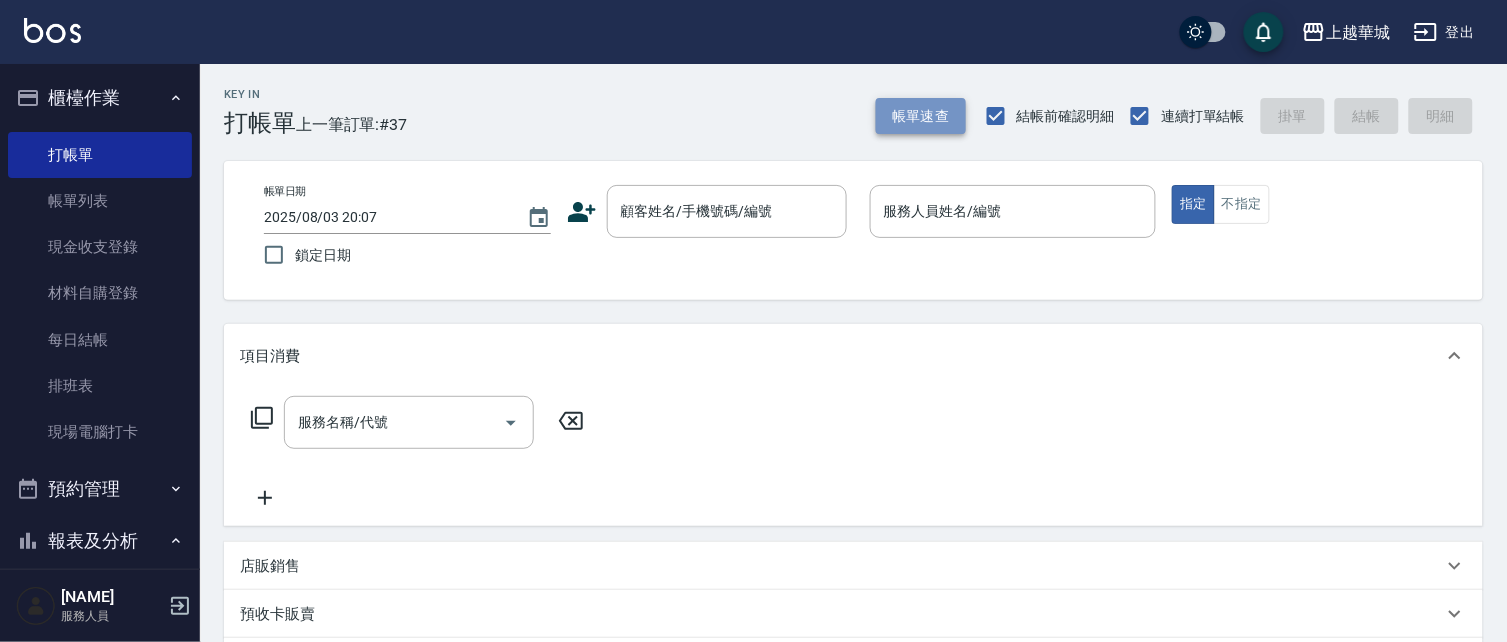 click on "帳單速查" at bounding box center [921, 116] 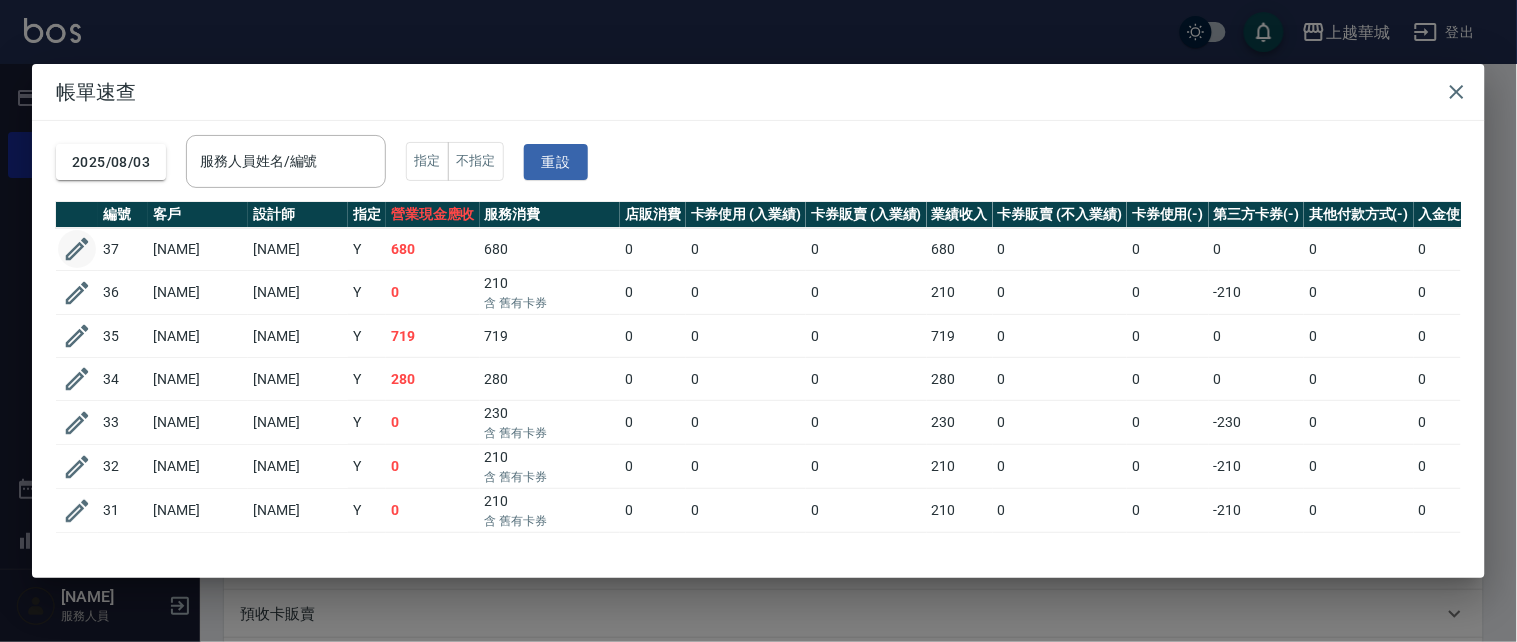 click 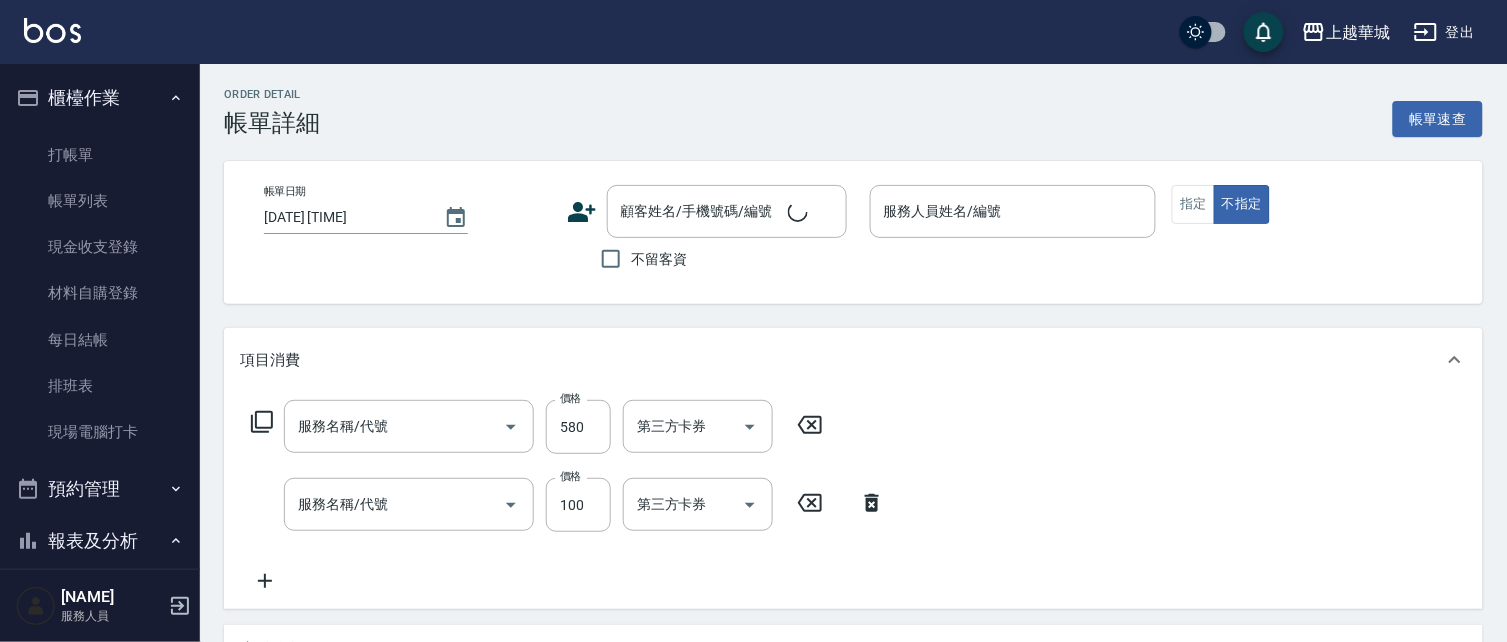 type on "2025/08/03 20:07" 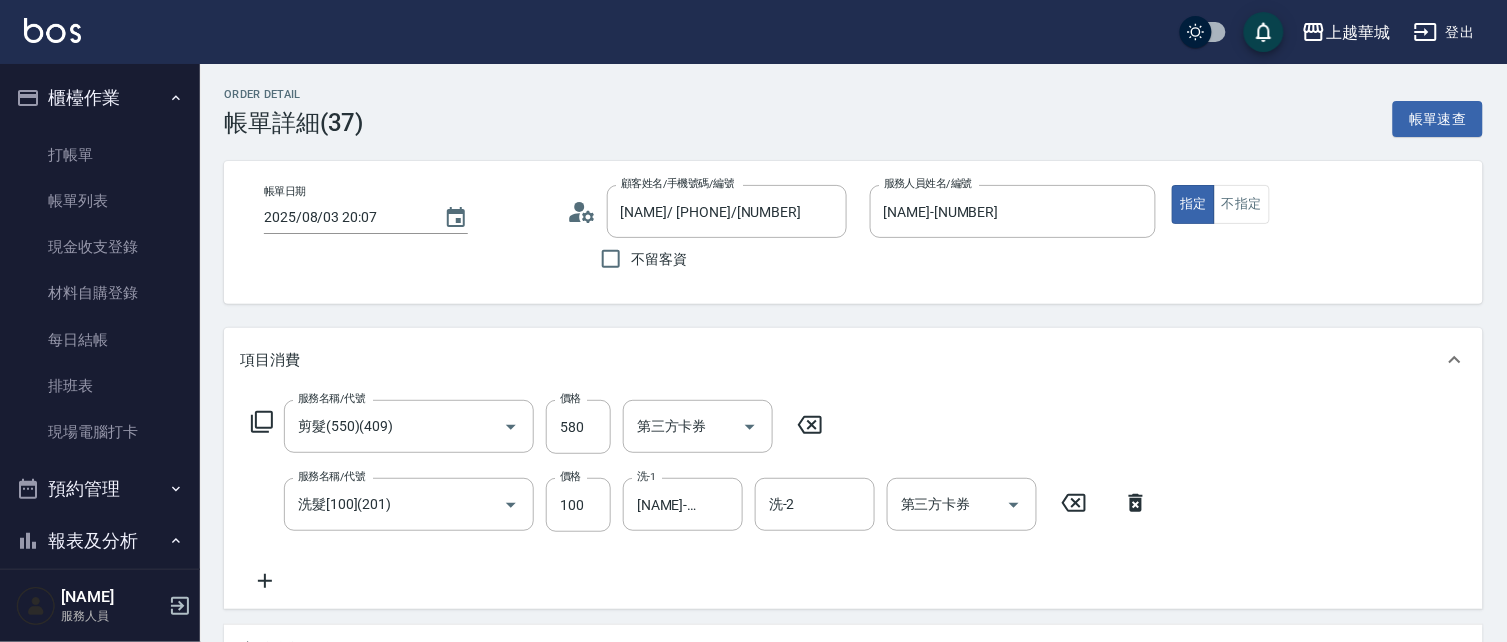 type on "[NAME]/ [PHONE]/[NUMBER]" 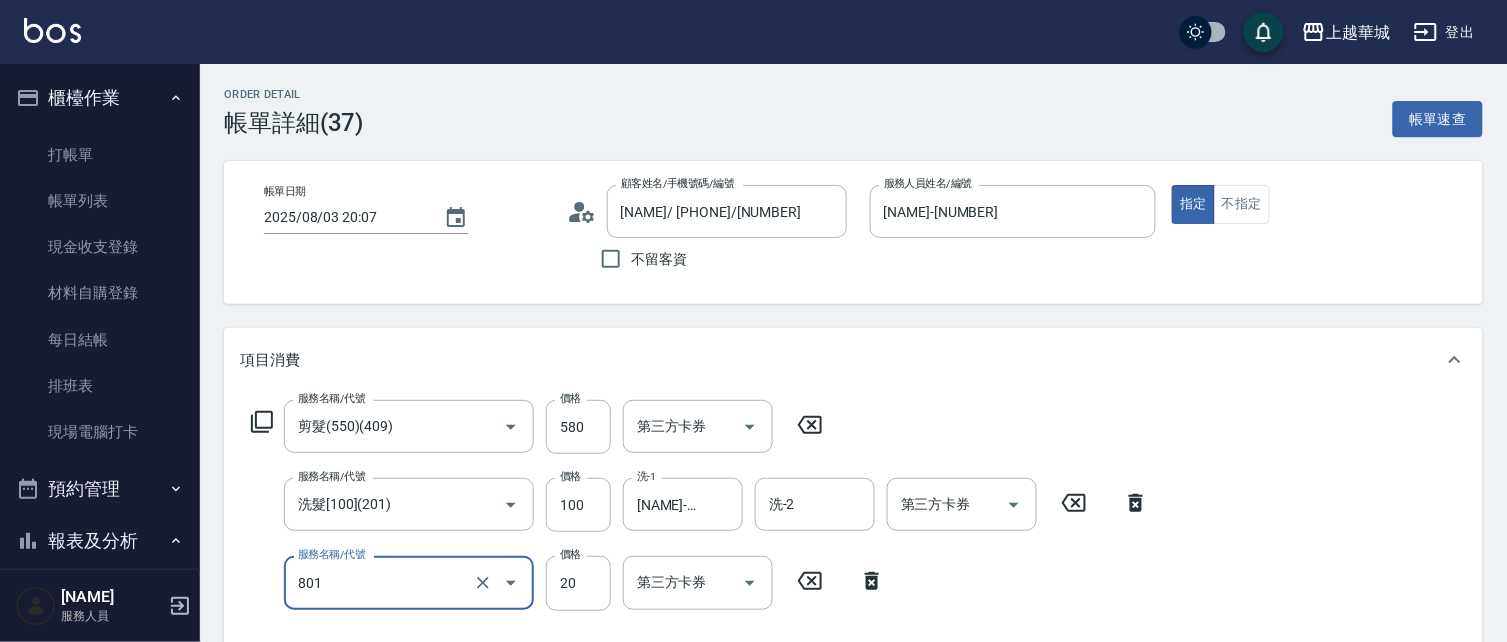 type on "潤絲(801)" 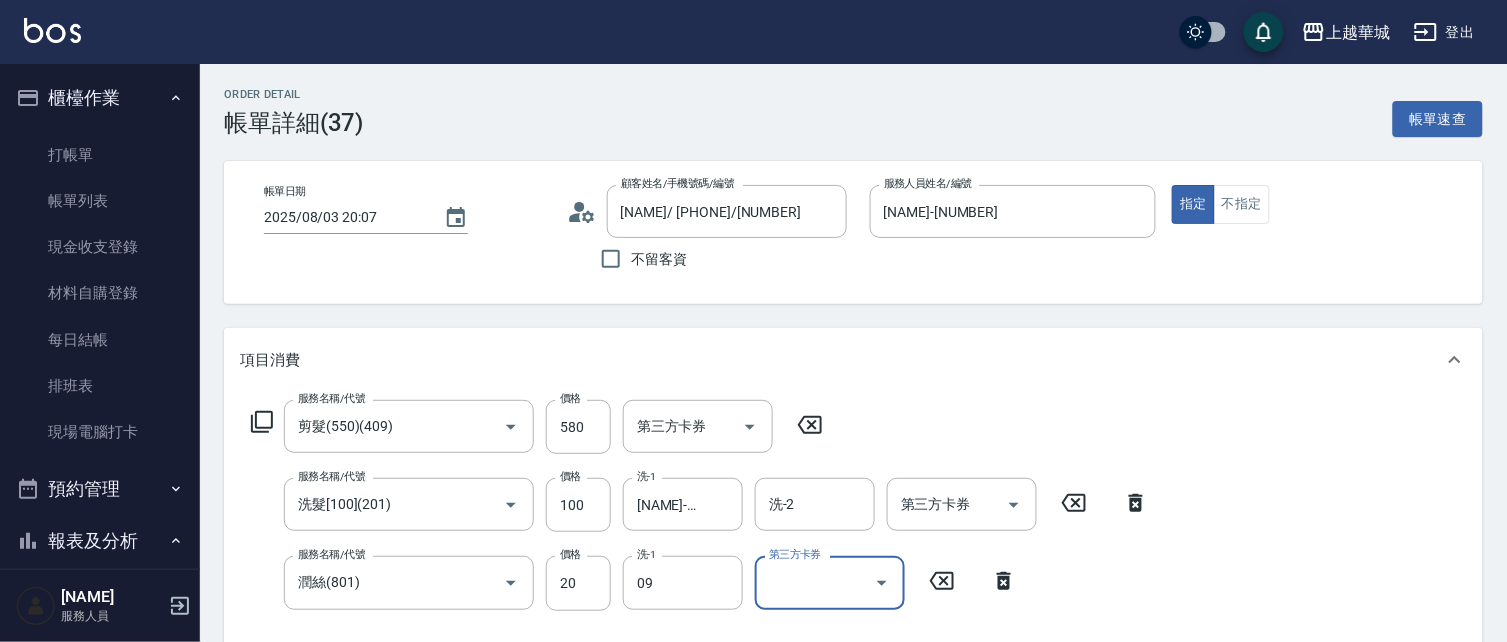 type on "[NAME]-[NUMBER]" 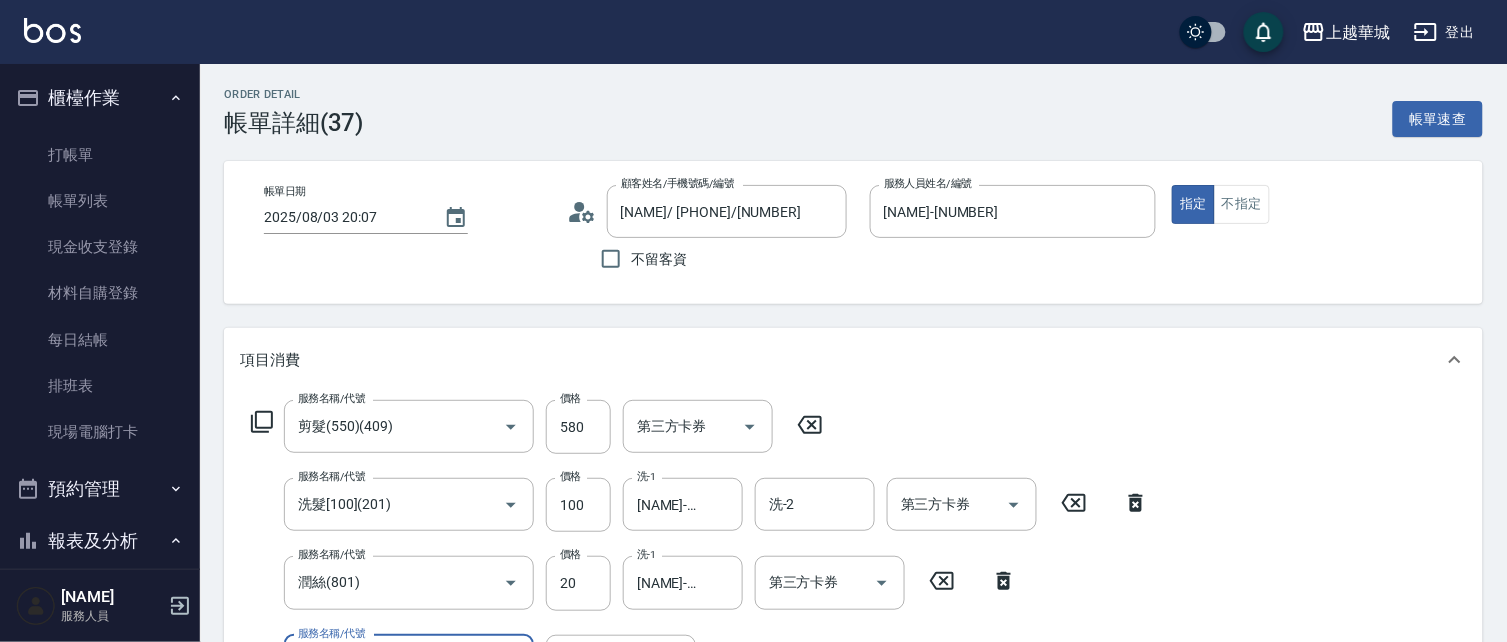 scroll, scrollTop: 339, scrollLeft: 0, axis: vertical 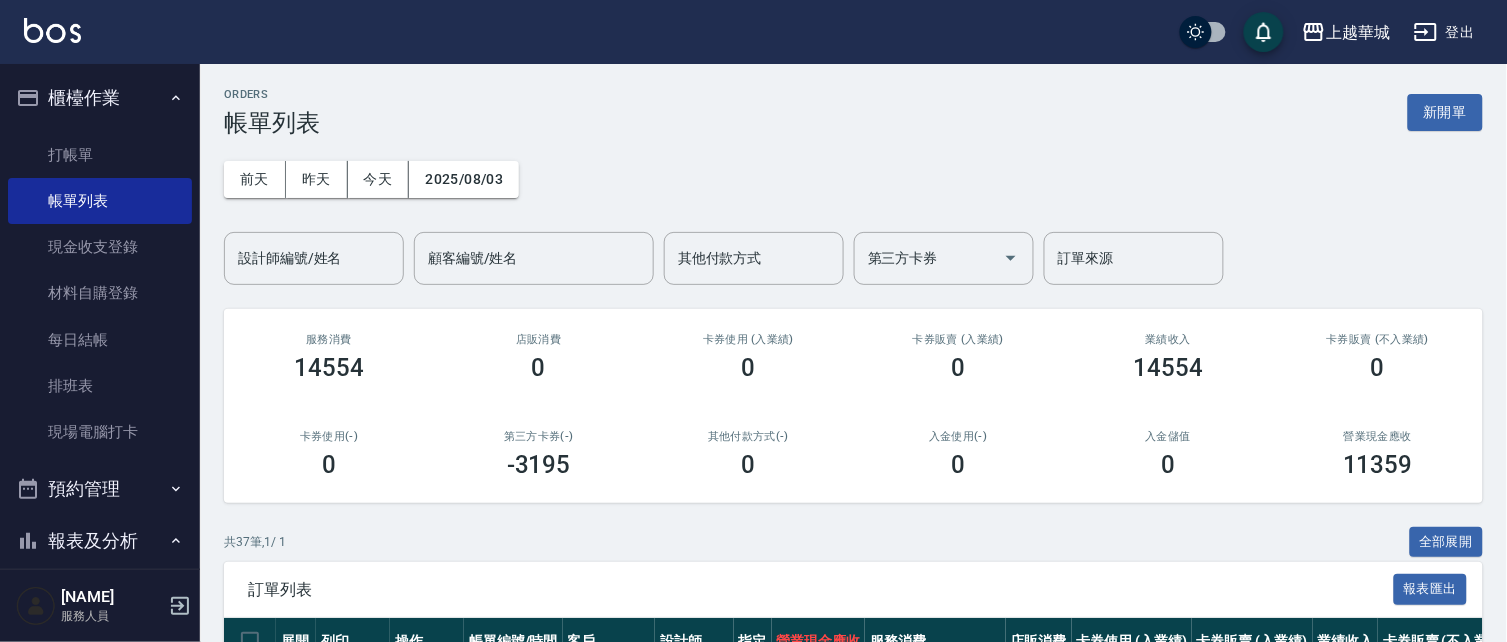 drag, startPoint x: 84, startPoint y: 156, endPoint x: 216, endPoint y: 186, distance: 135.36617 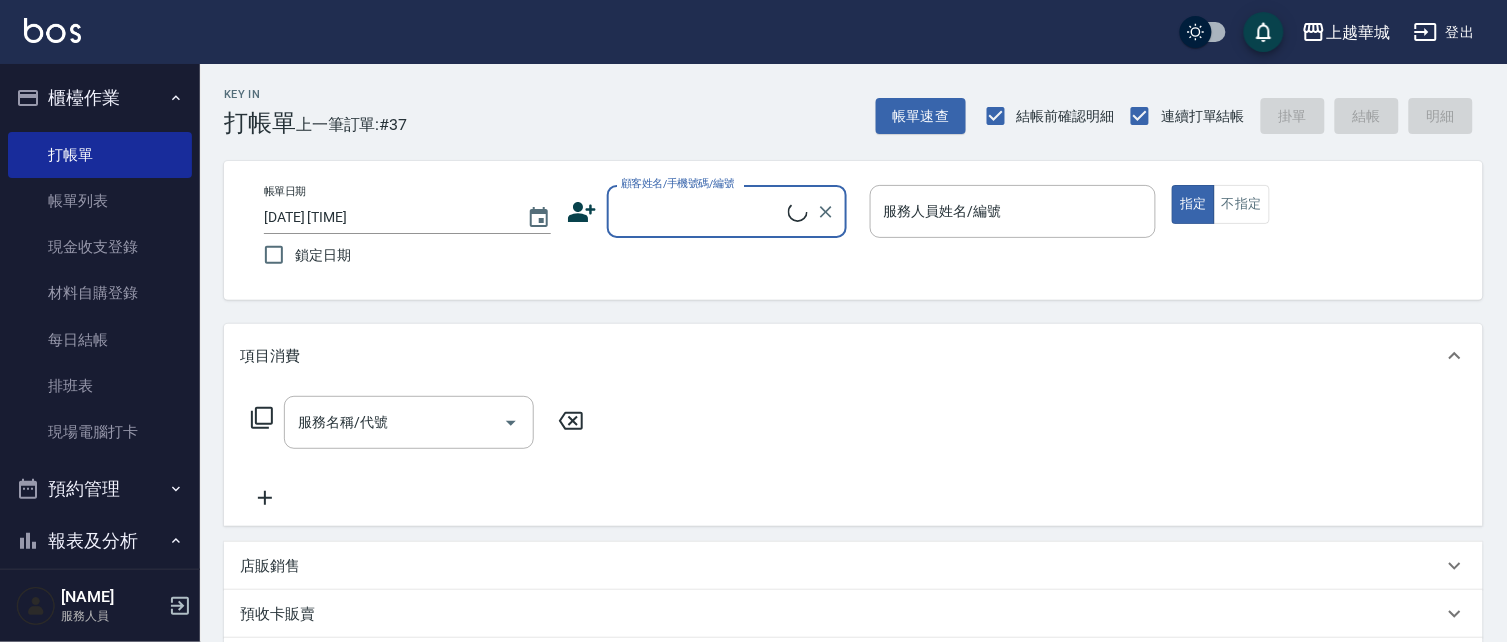 click on "顧客姓名/手機號碼/編號" at bounding box center [702, 211] 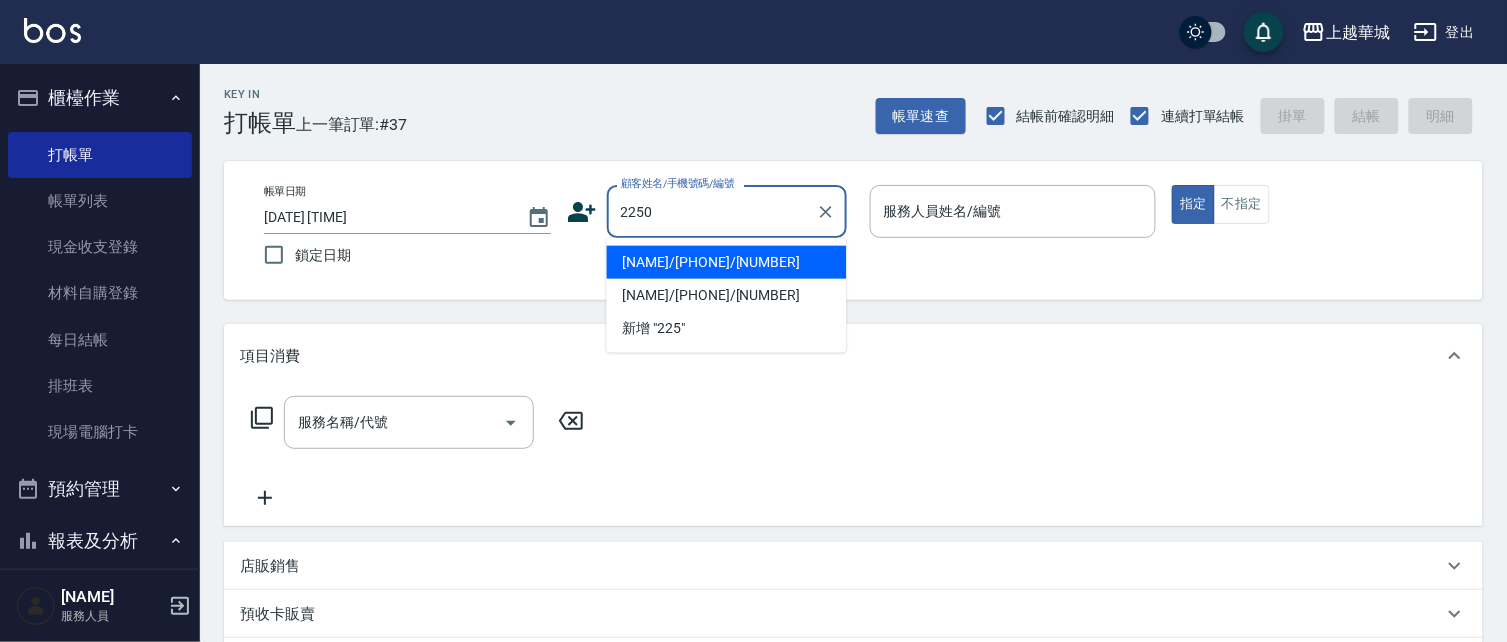 type on "2250" 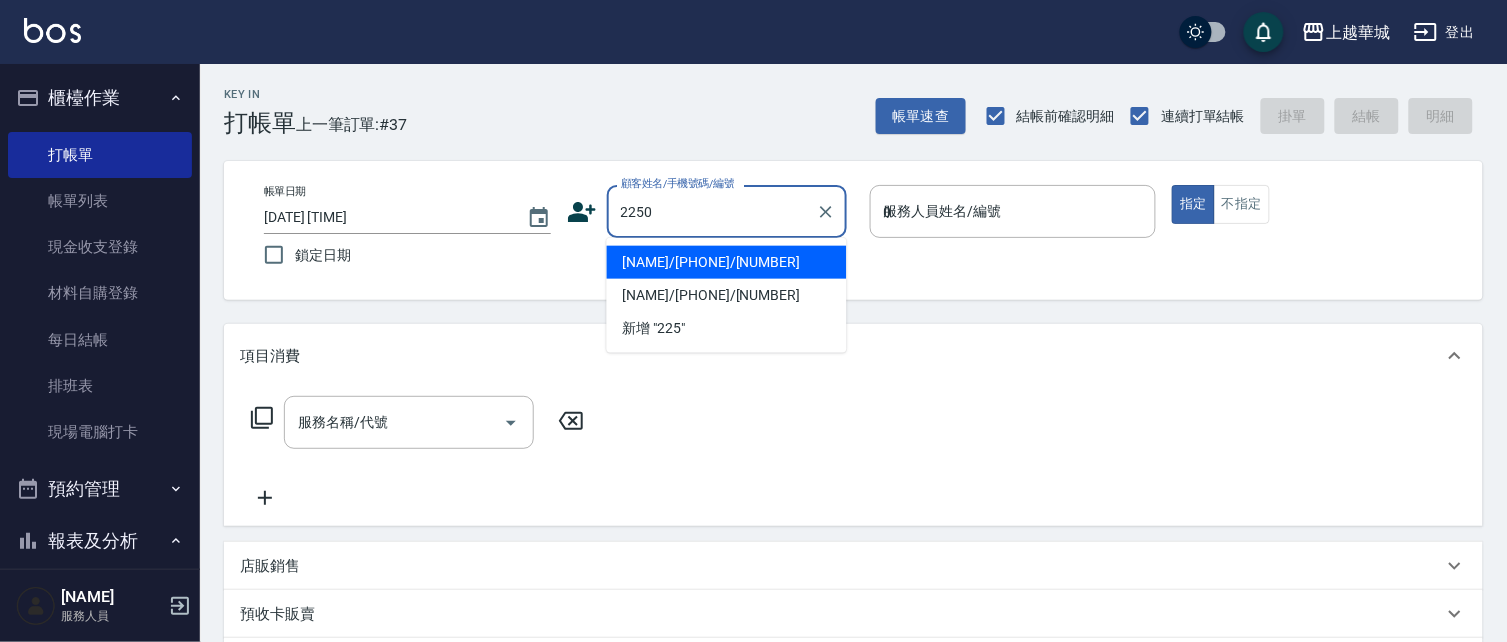 type on "03" 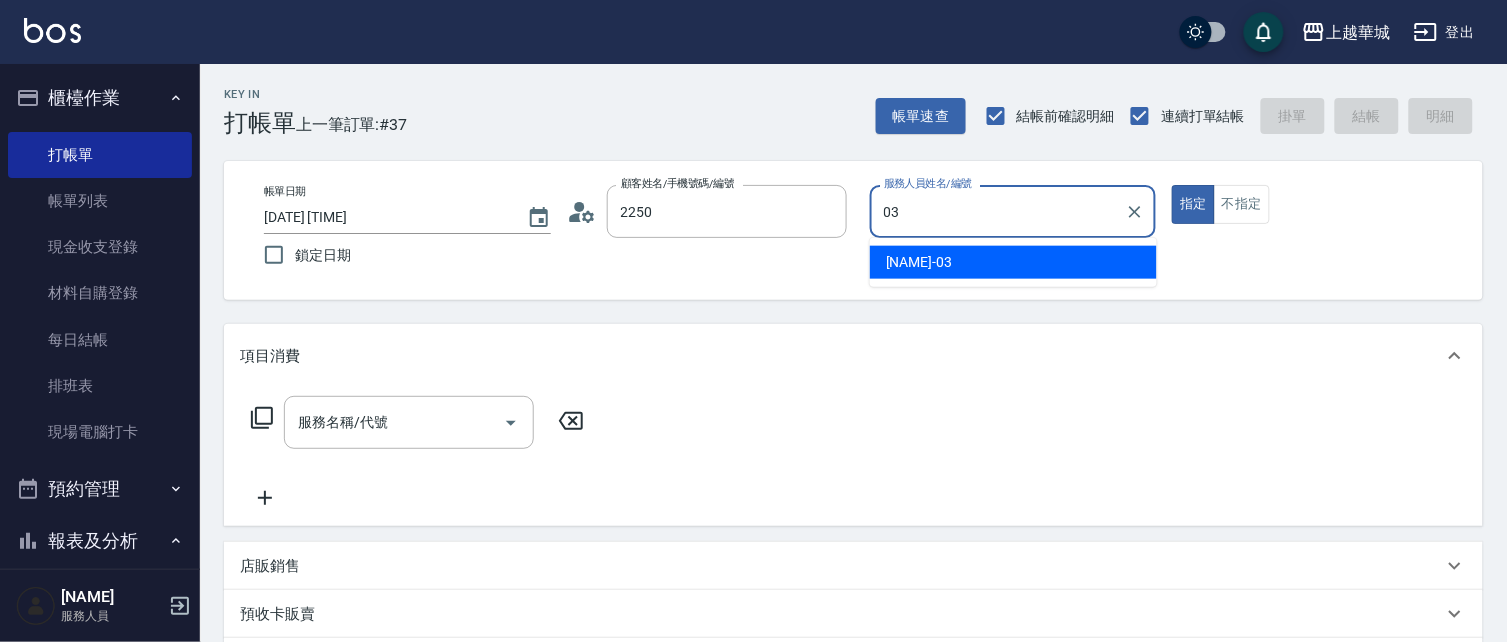 type on "[NAME]/[PHONE]/[NUMBER]" 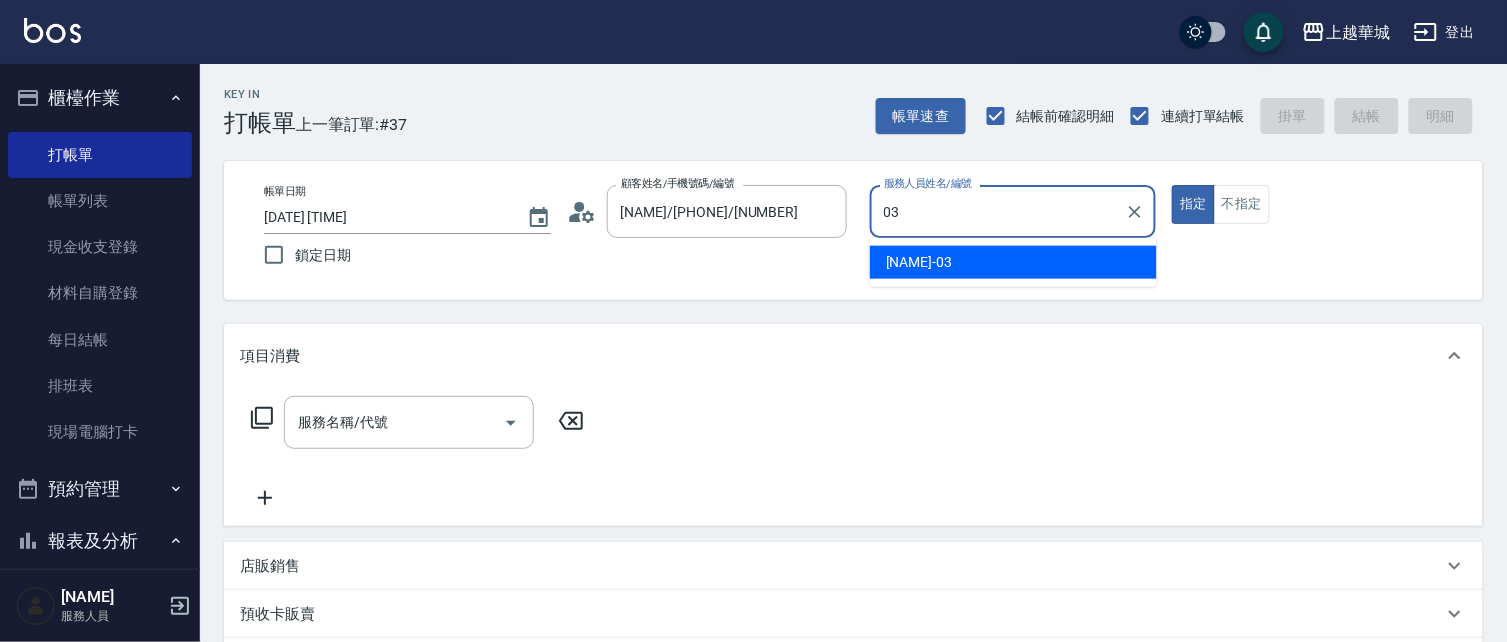 type on "03" 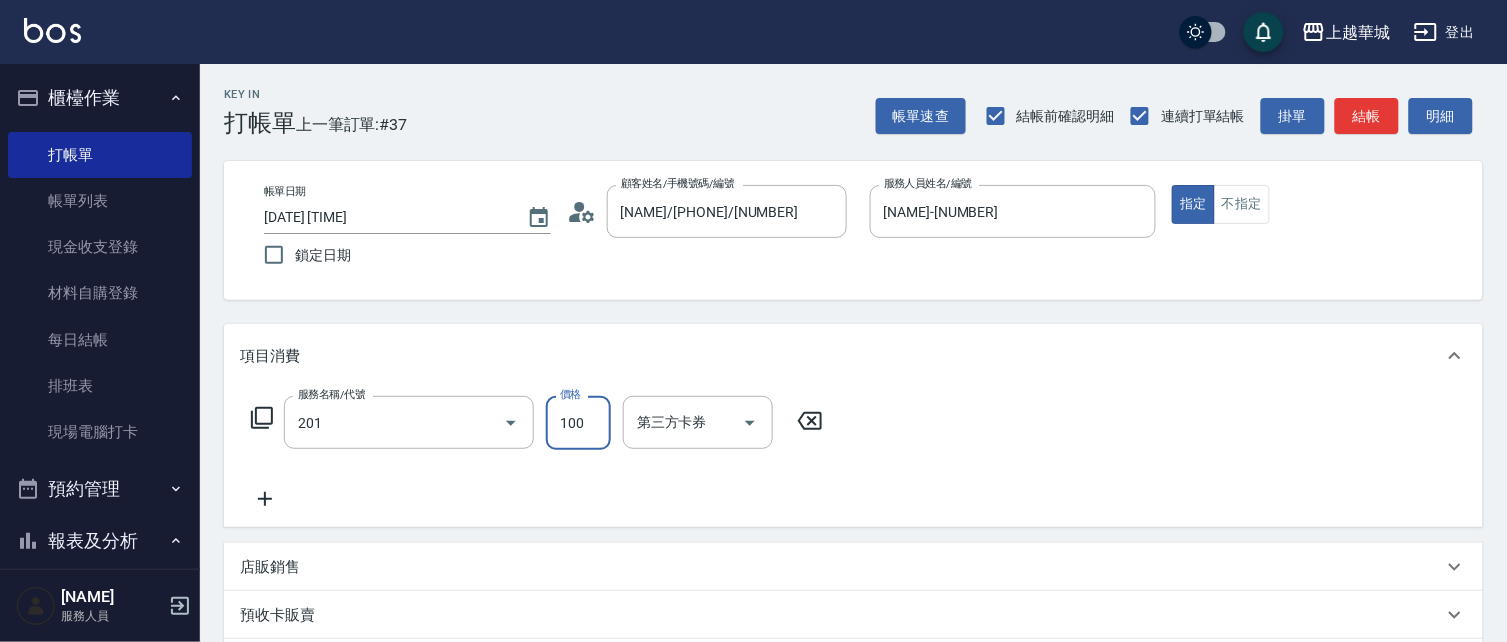 type on "洗髮[100](201)" 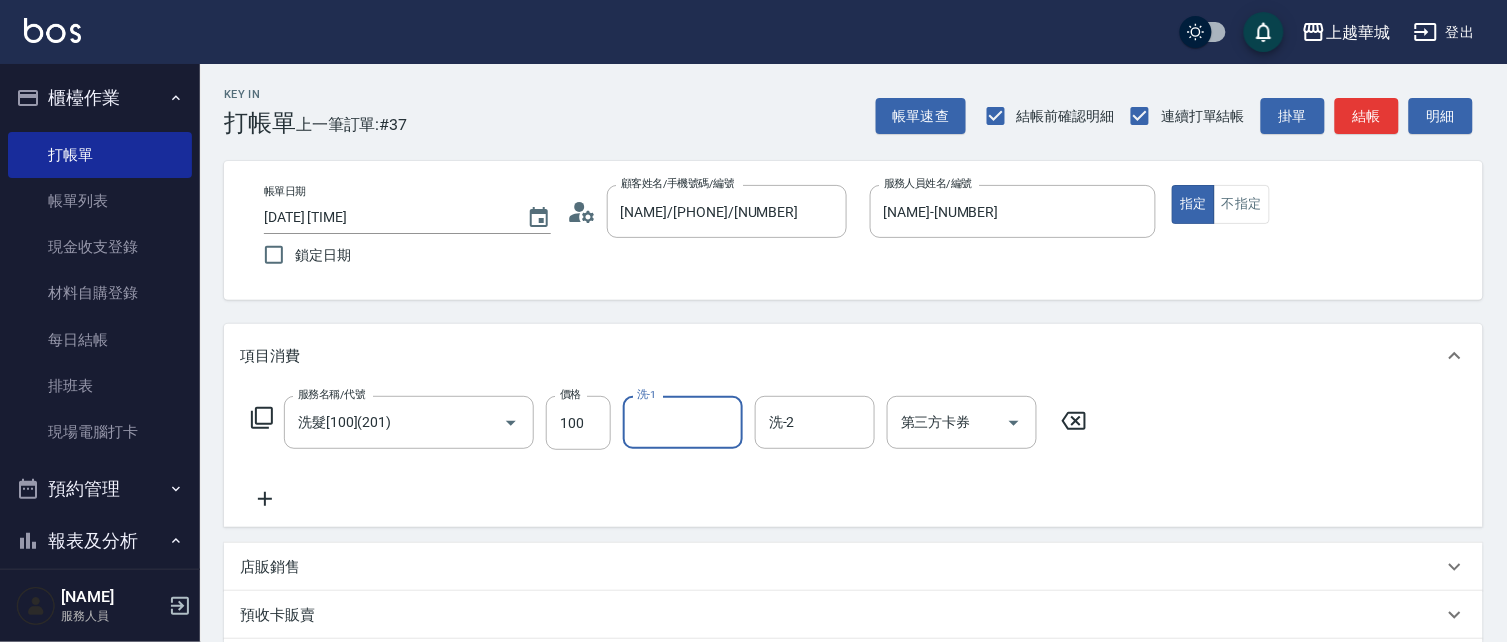 drag, startPoint x: 1248, startPoint y: 202, endPoint x: 930, endPoint y: 326, distance: 341.32095 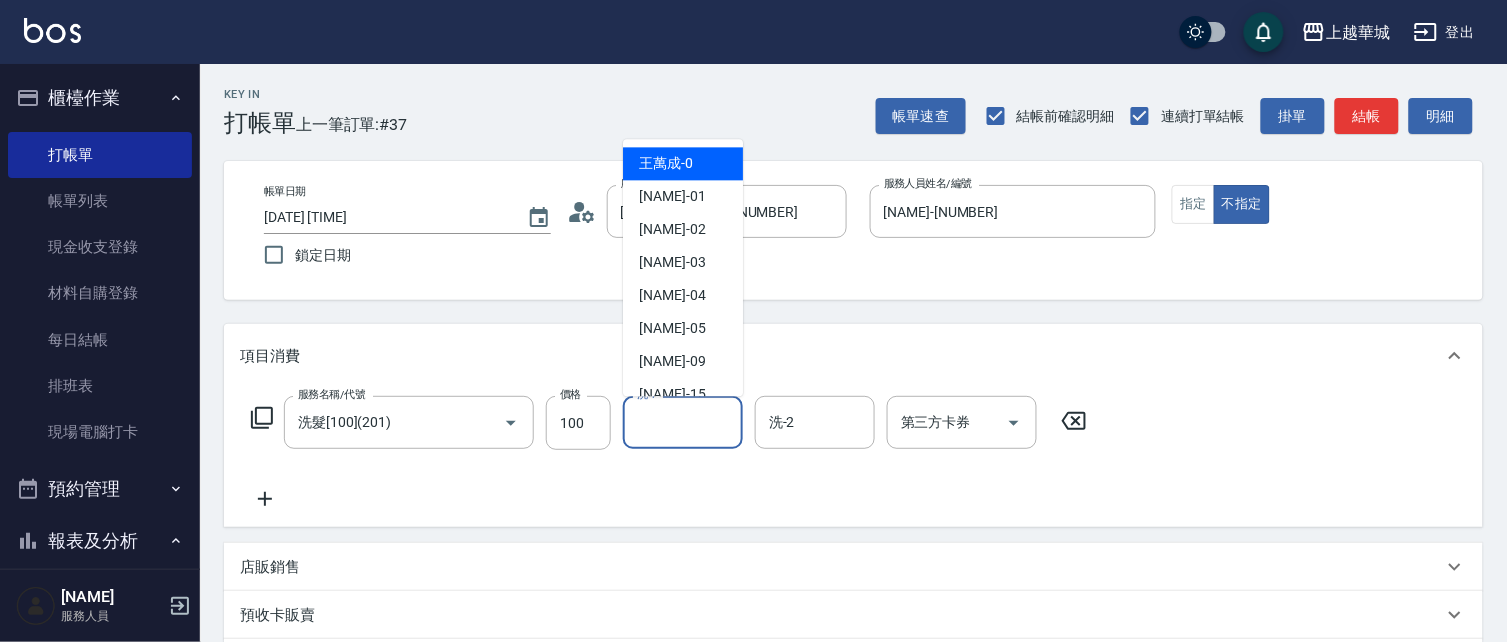 click on "洗-1" at bounding box center [683, 422] 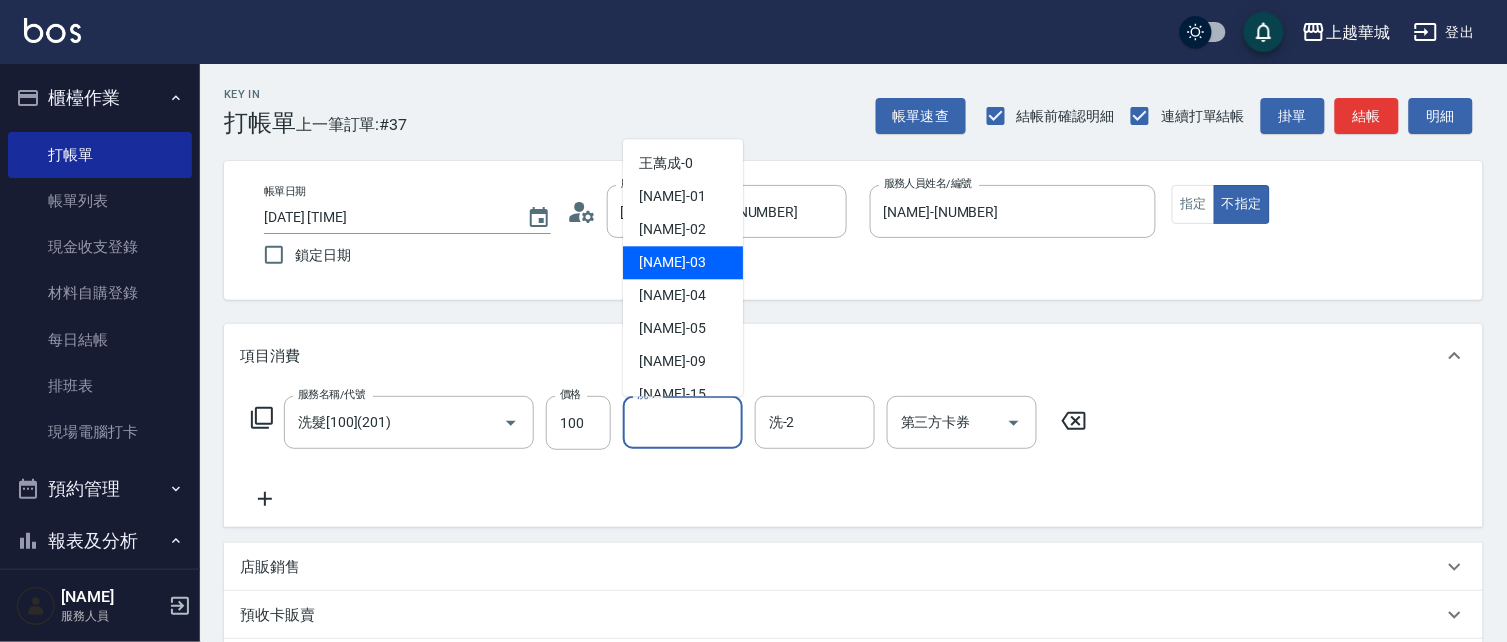 click on "[NAME]-[NUMBER]" at bounding box center [672, 263] 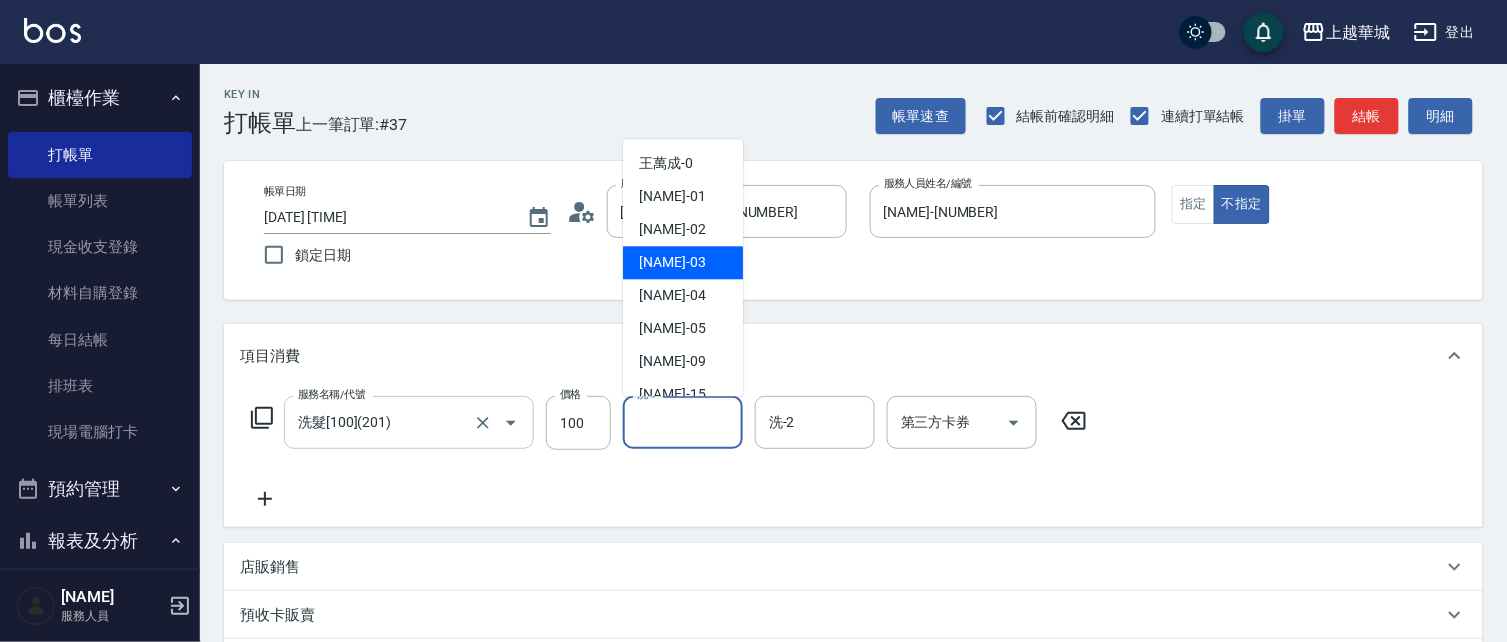 type on "[NAME]-[NUMBER]" 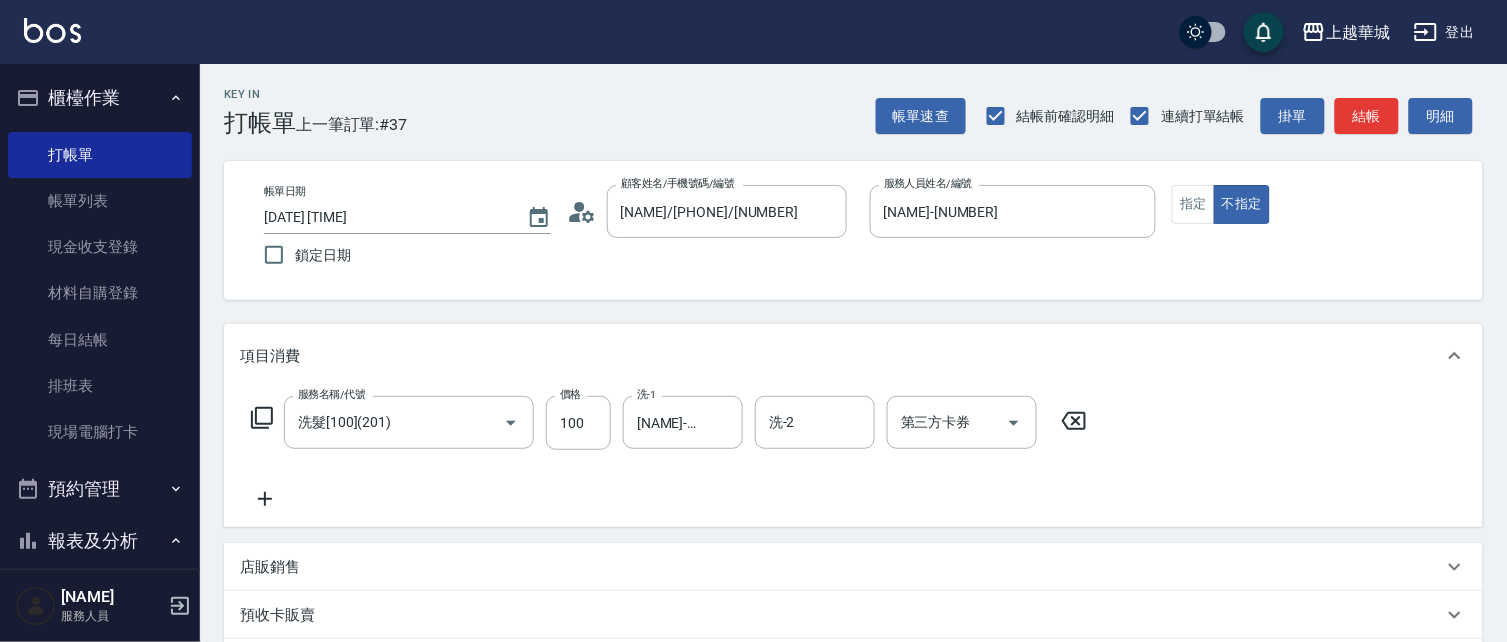 click 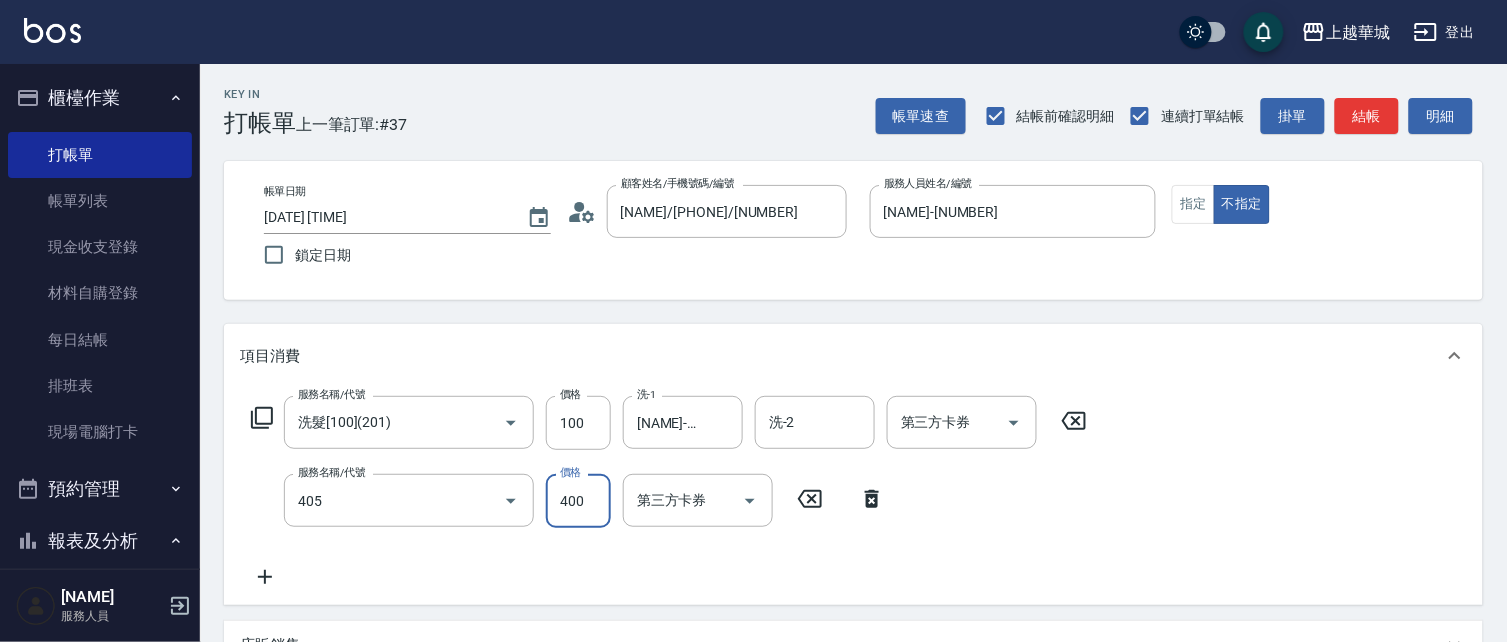 type on "剪髮(400)(405)" 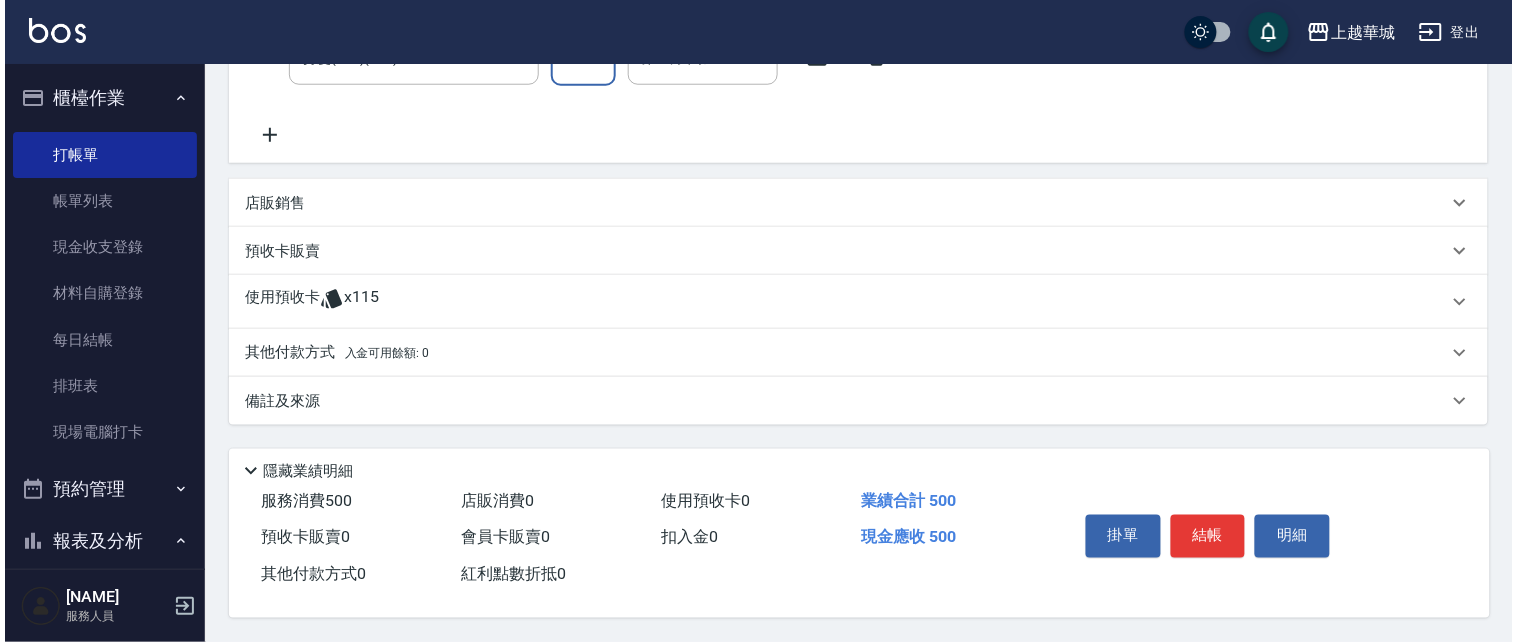 scroll, scrollTop: 447, scrollLeft: 0, axis: vertical 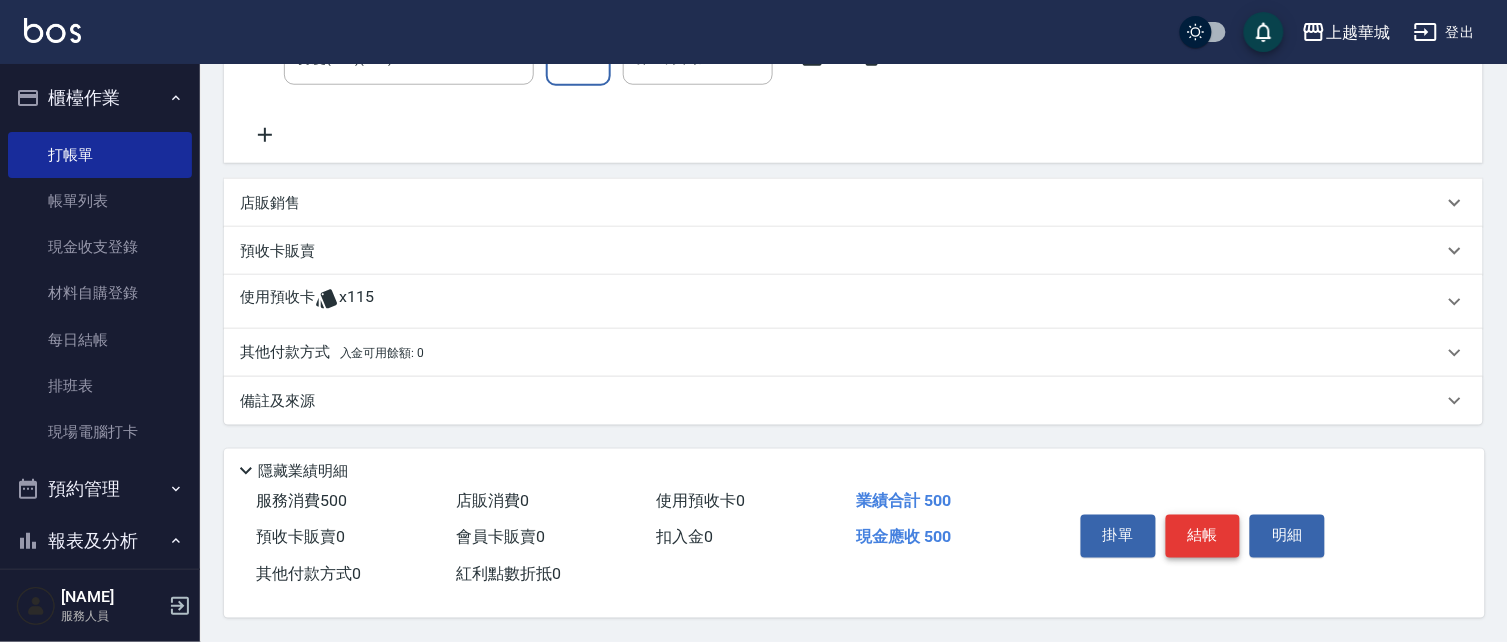 drag, startPoint x: 1196, startPoint y: 536, endPoint x: 1178, endPoint y: 531, distance: 18.681541 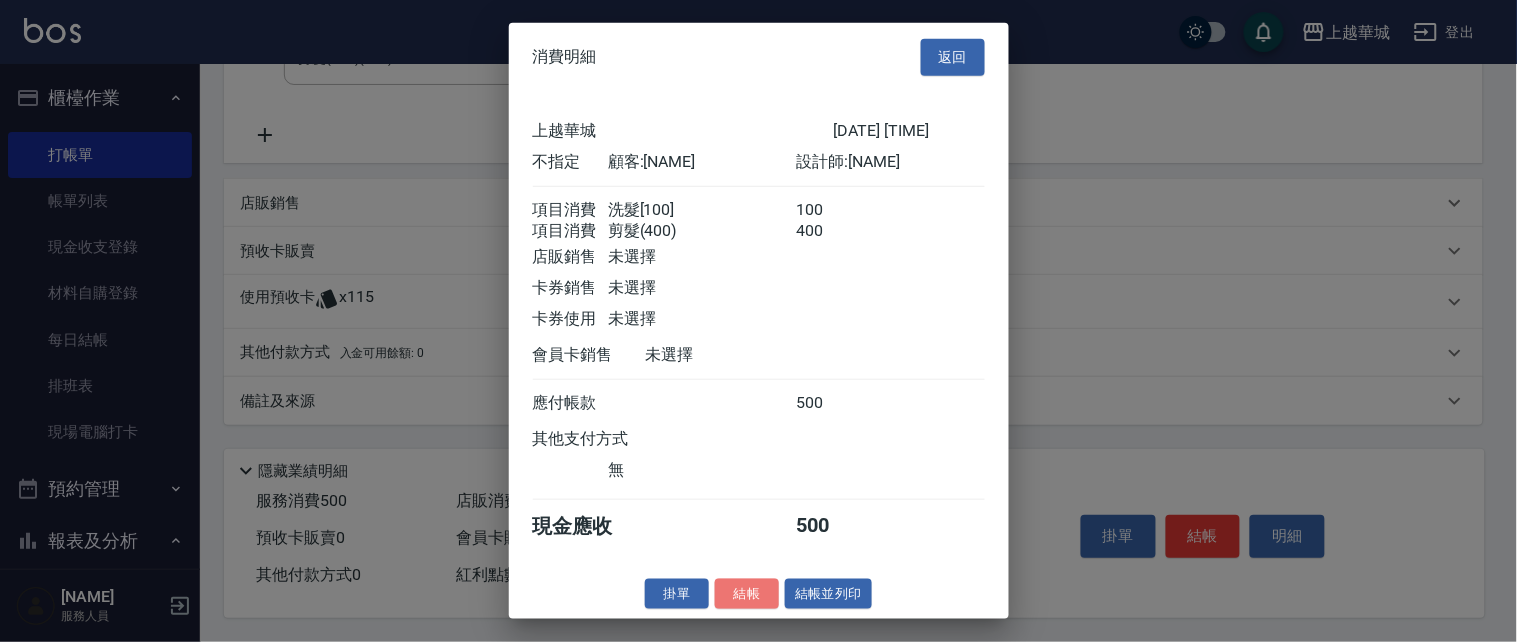 click on "結帳" at bounding box center [747, 593] 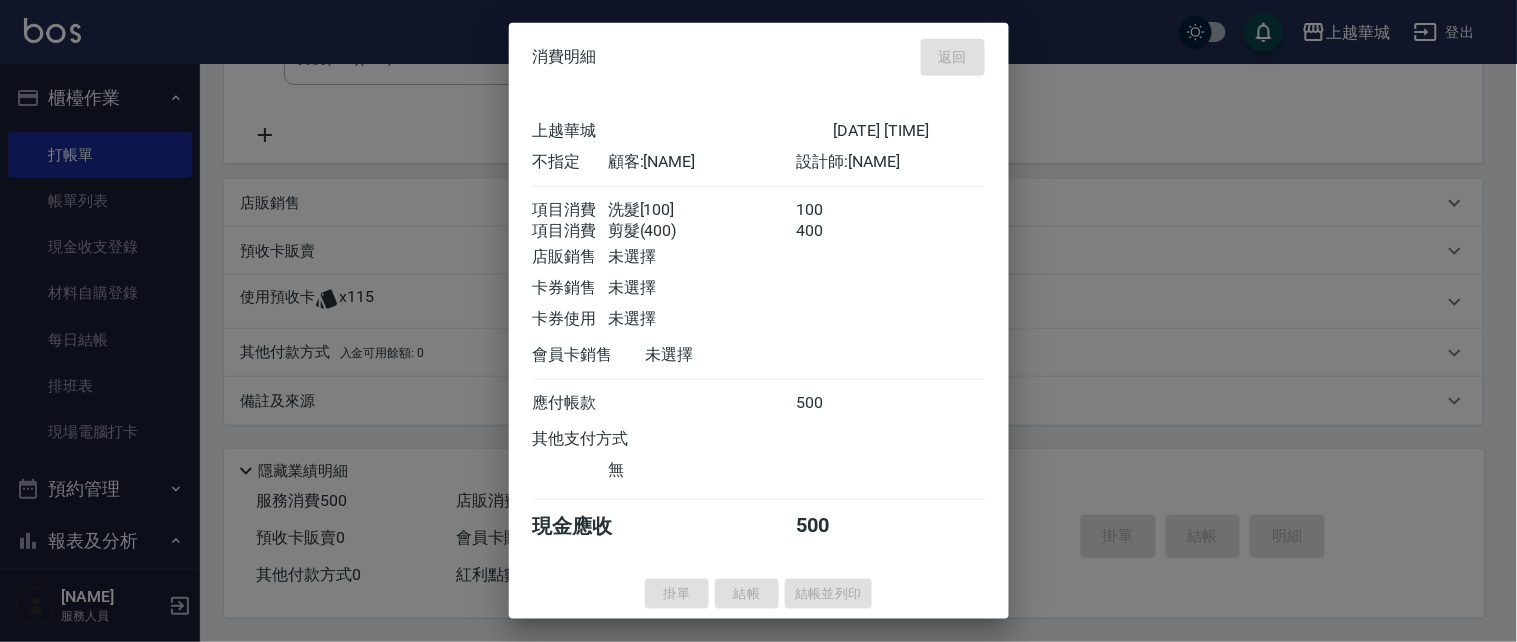 type on "[DATE] [TIME]" 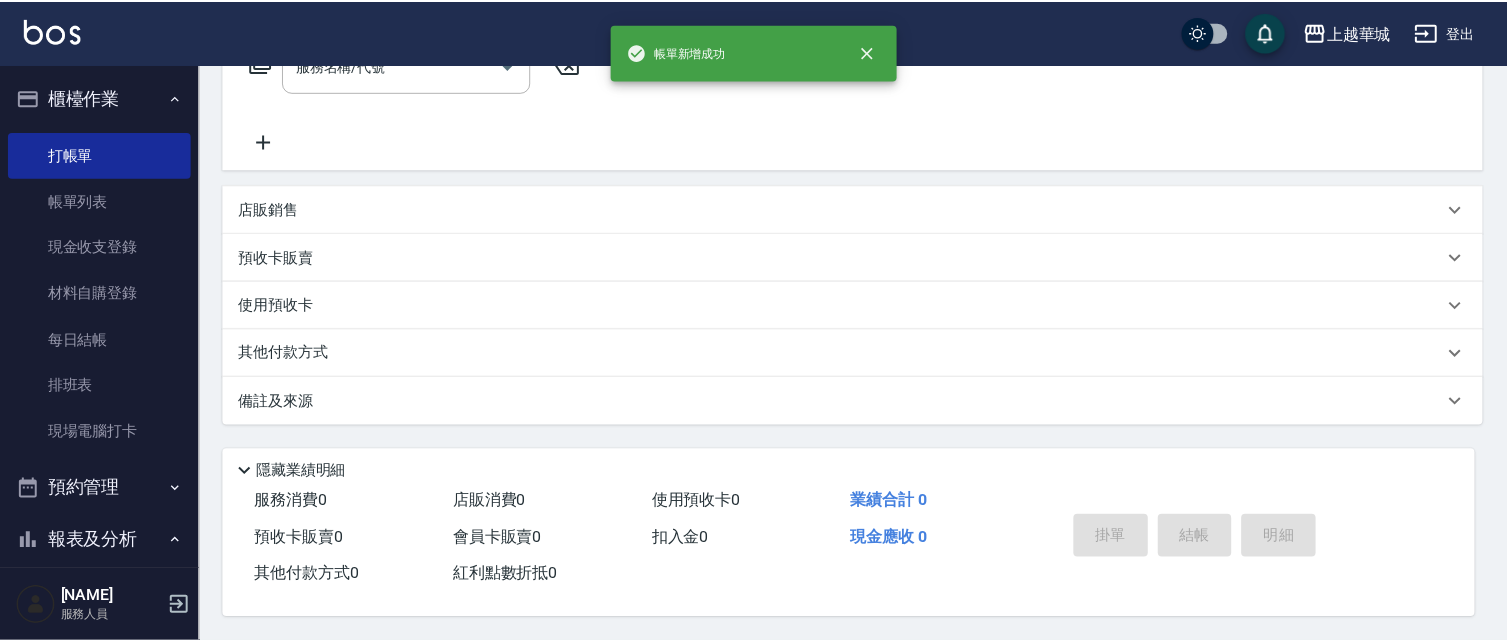 scroll, scrollTop: 0, scrollLeft: 0, axis: both 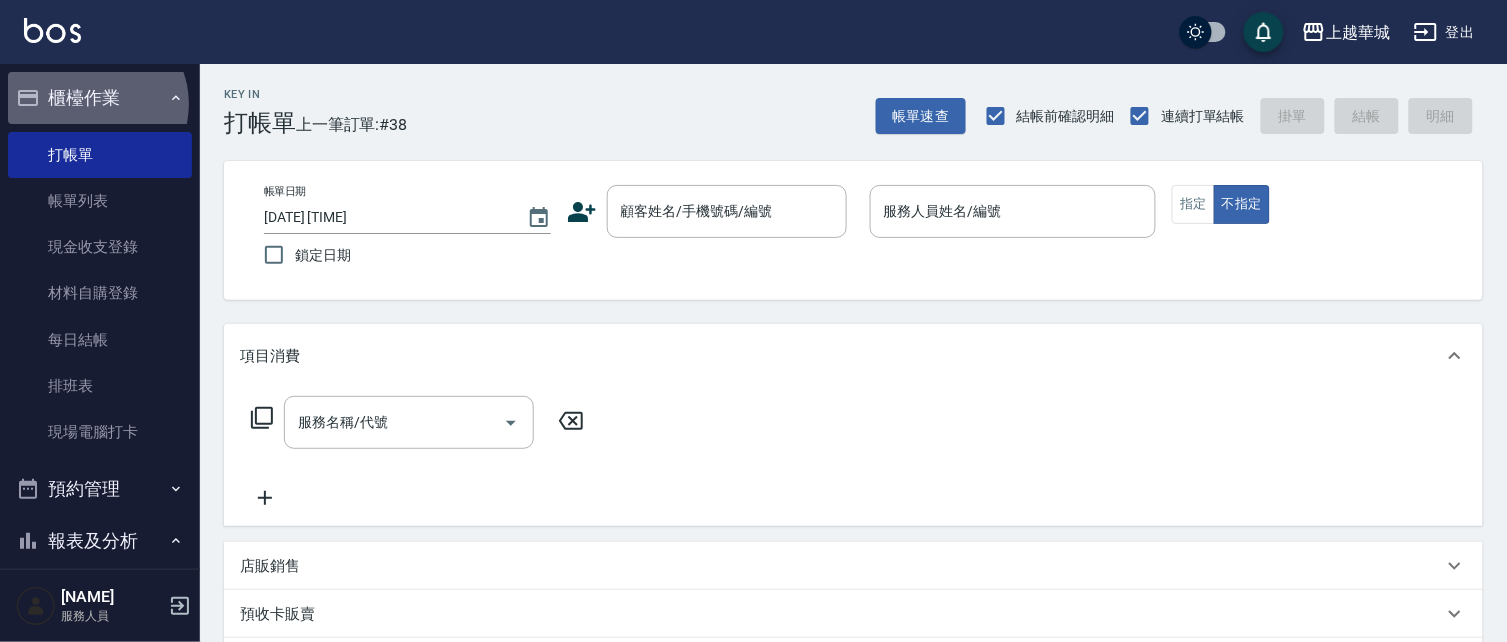click on "櫃檯作業" at bounding box center [100, 98] 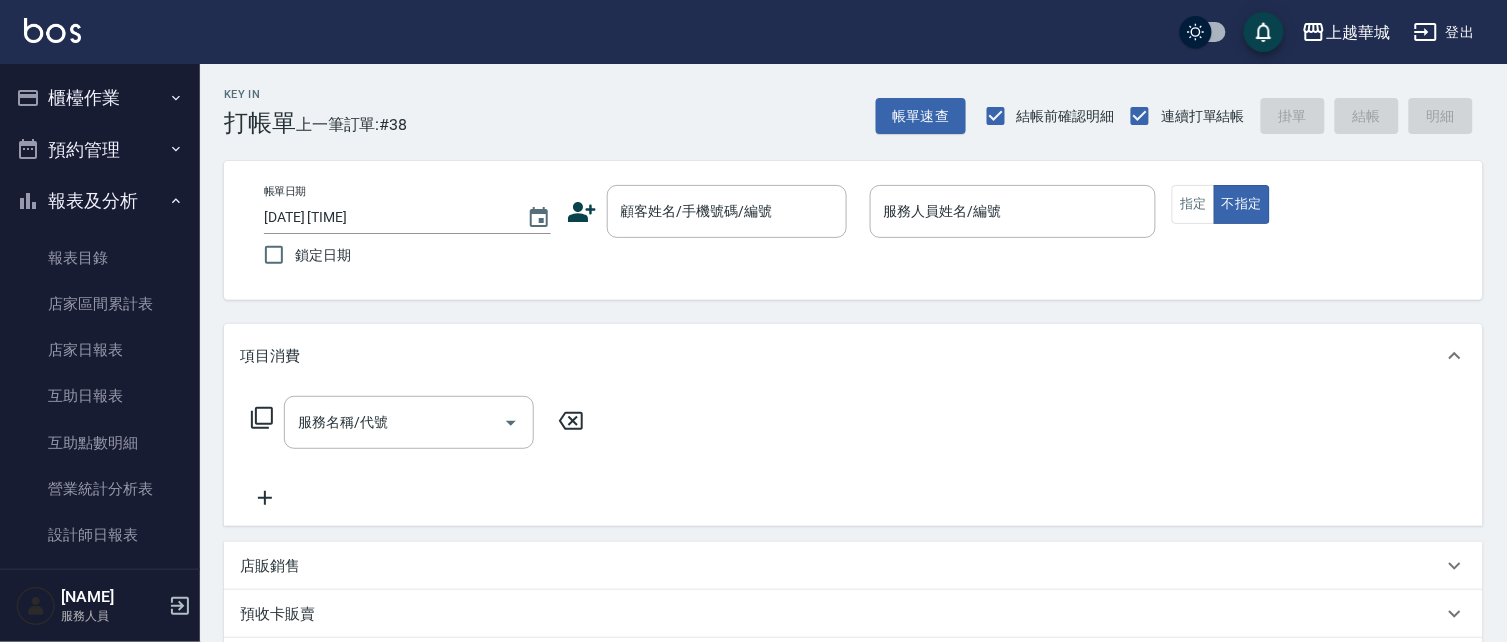 click on "報表及分析" at bounding box center (100, 201) 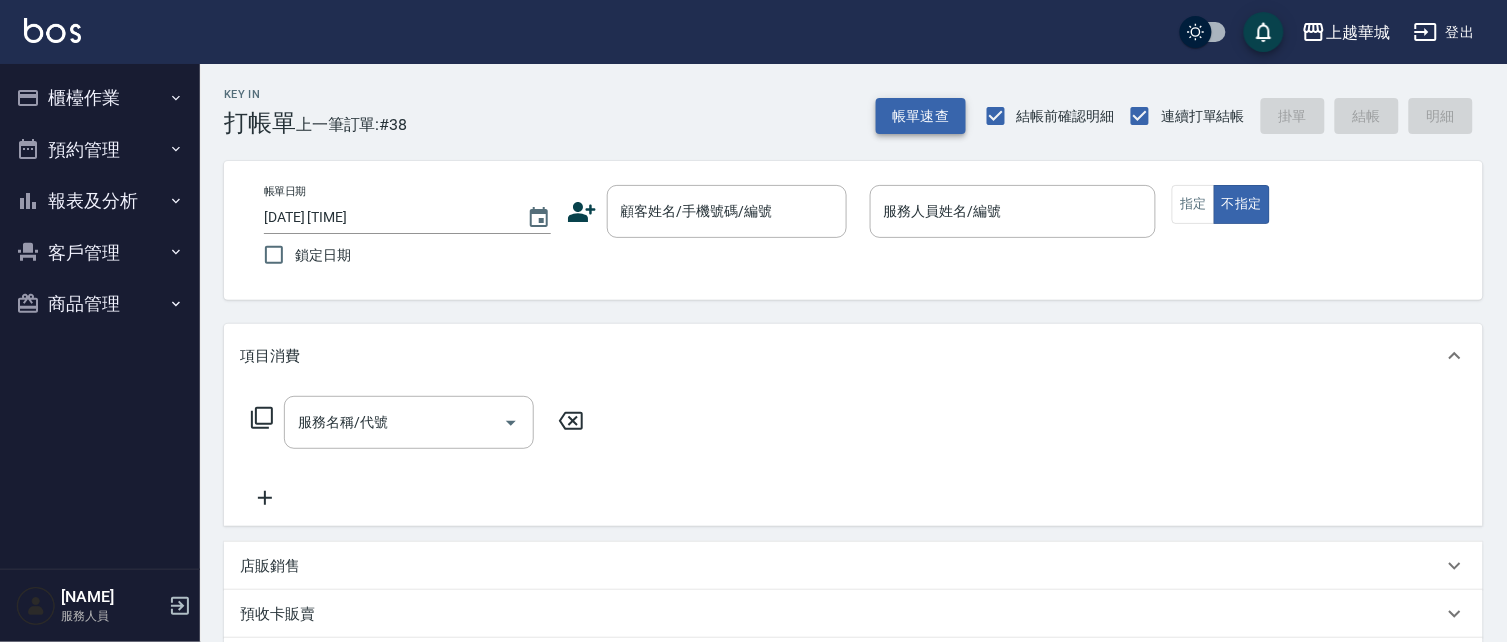 click on "帳單速查" at bounding box center (921, 116) 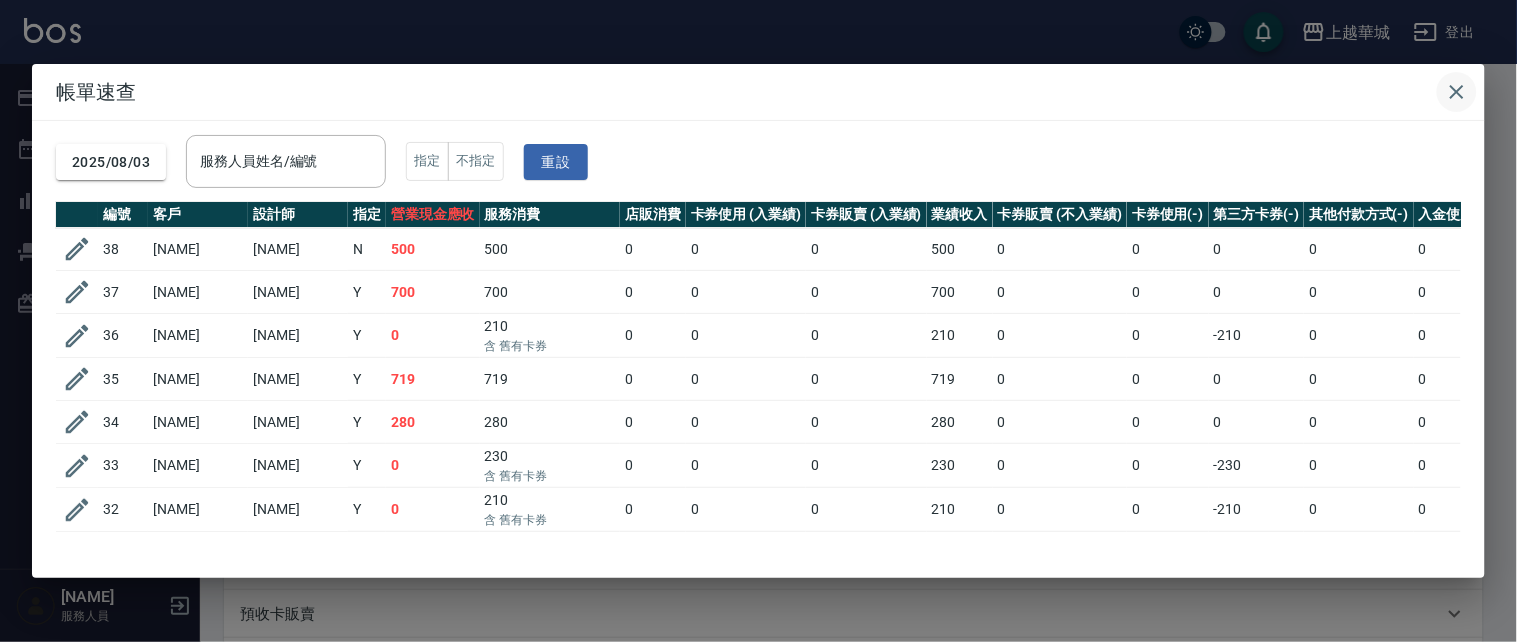 click 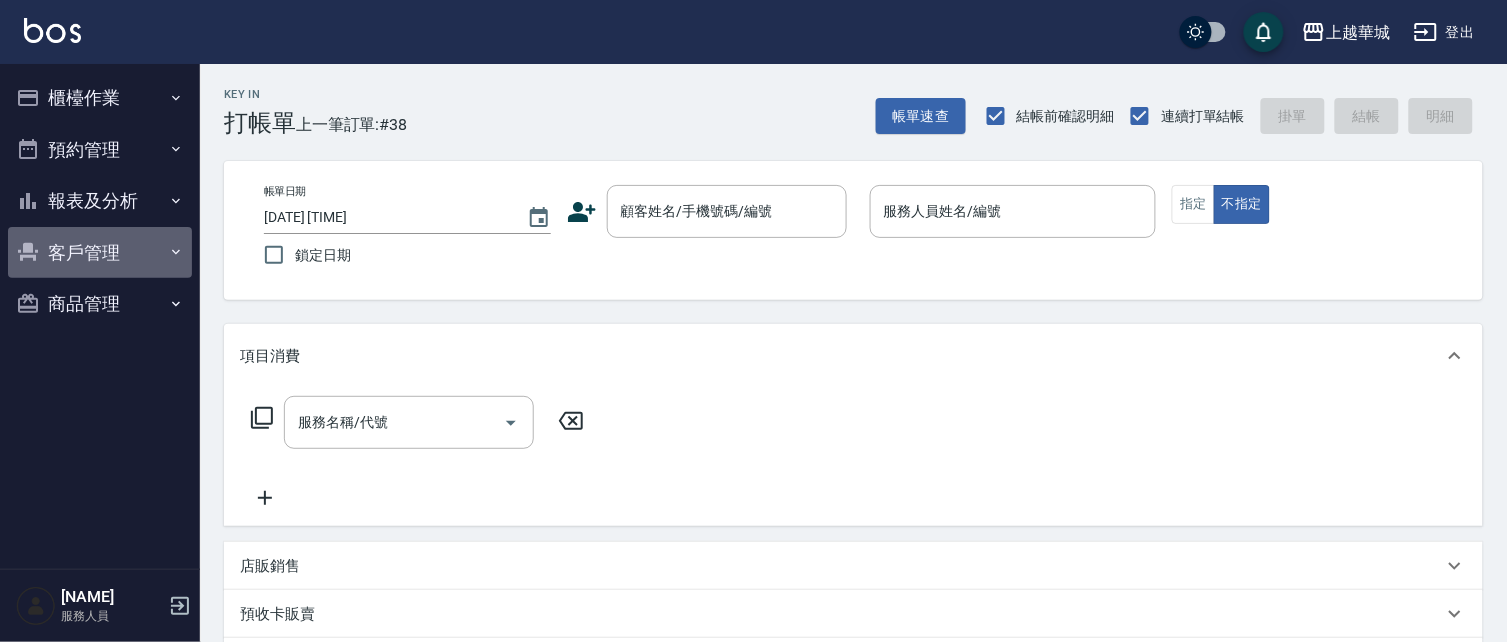 click on "客戶管理" at bounding box center [100, 253] 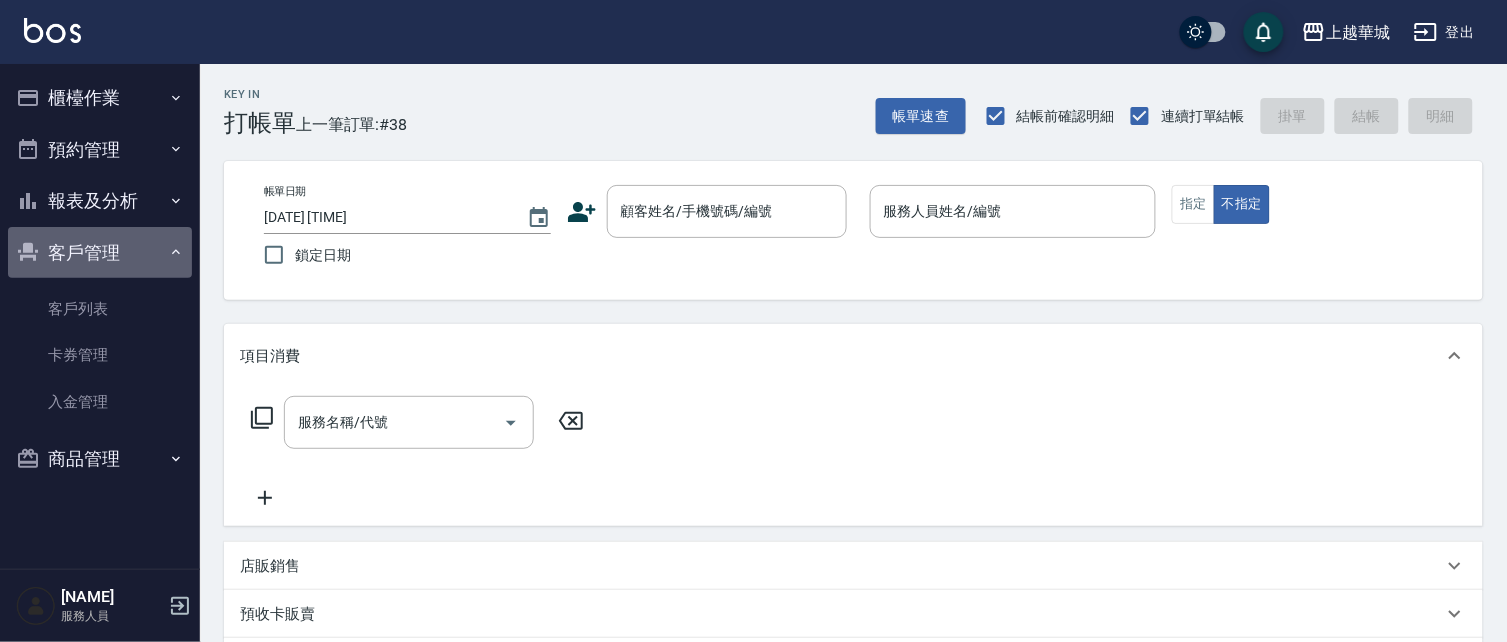 drag, startPoint x: 93, startPoint y: 244, endPoint x: 93, endPoint y: 215, distance: 29 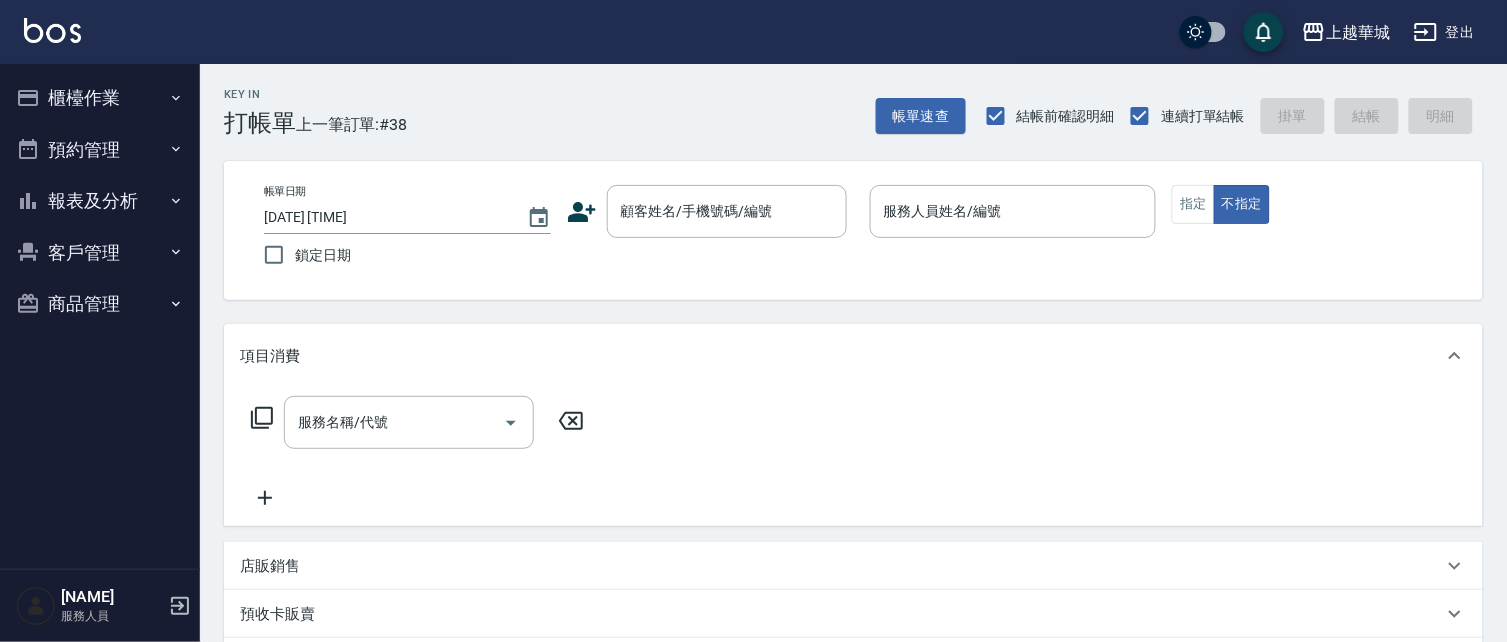click on "報表及分析" at bounding box center [100, 201] 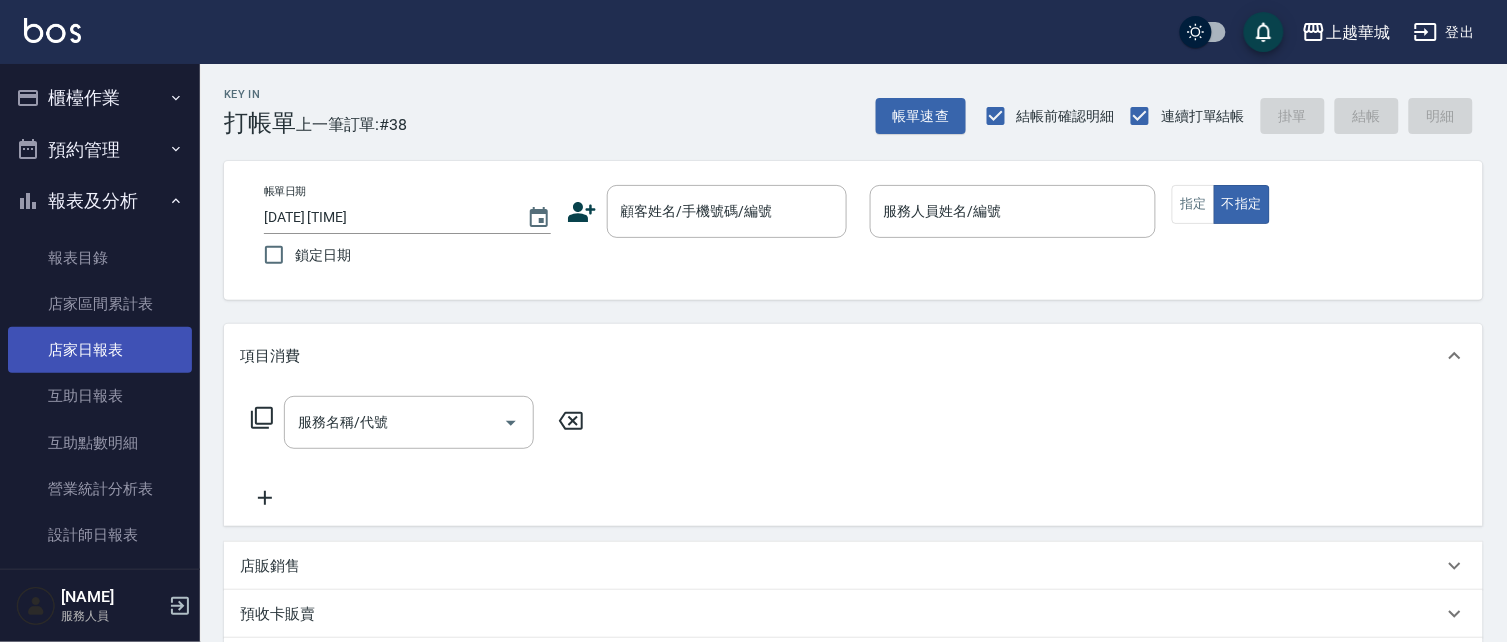 click on "店家日報表" at bounding box center (100, 350) 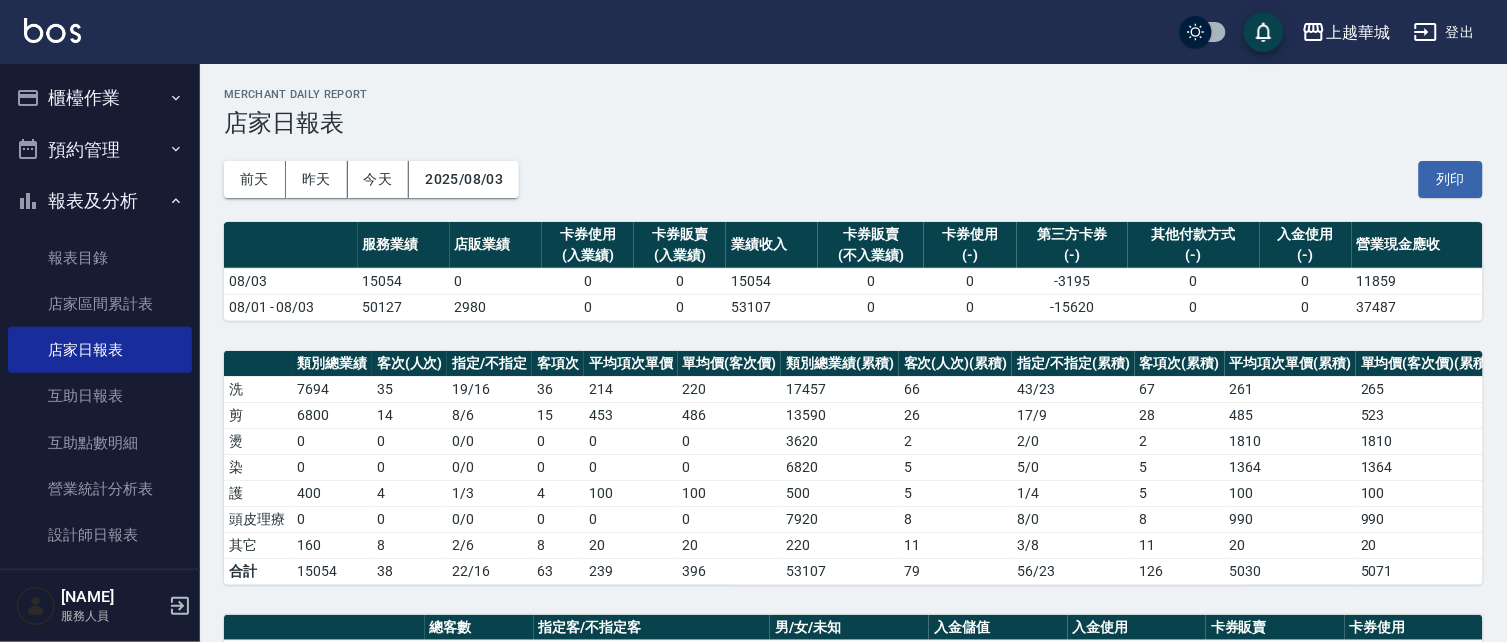 scroll, scrollTop: 0, scrollLeft: 0, axis: both 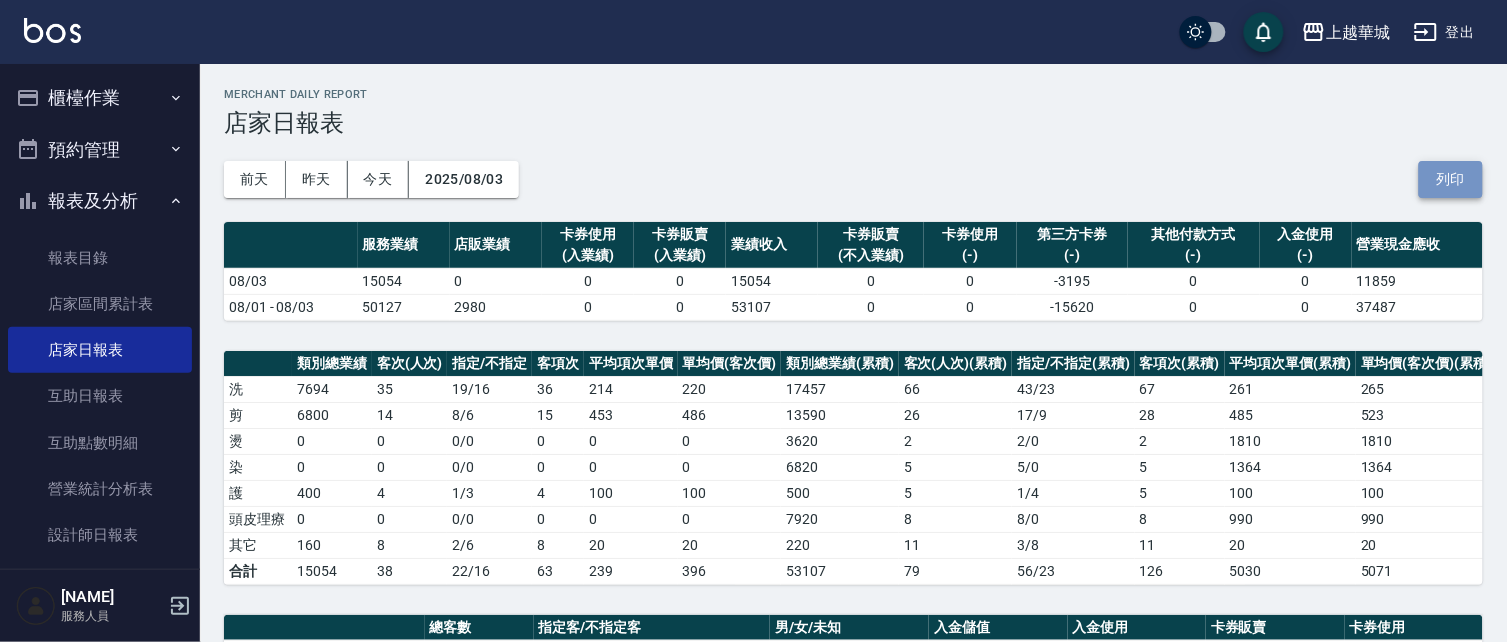 click on "列印" at bounding box center [1451, 179] 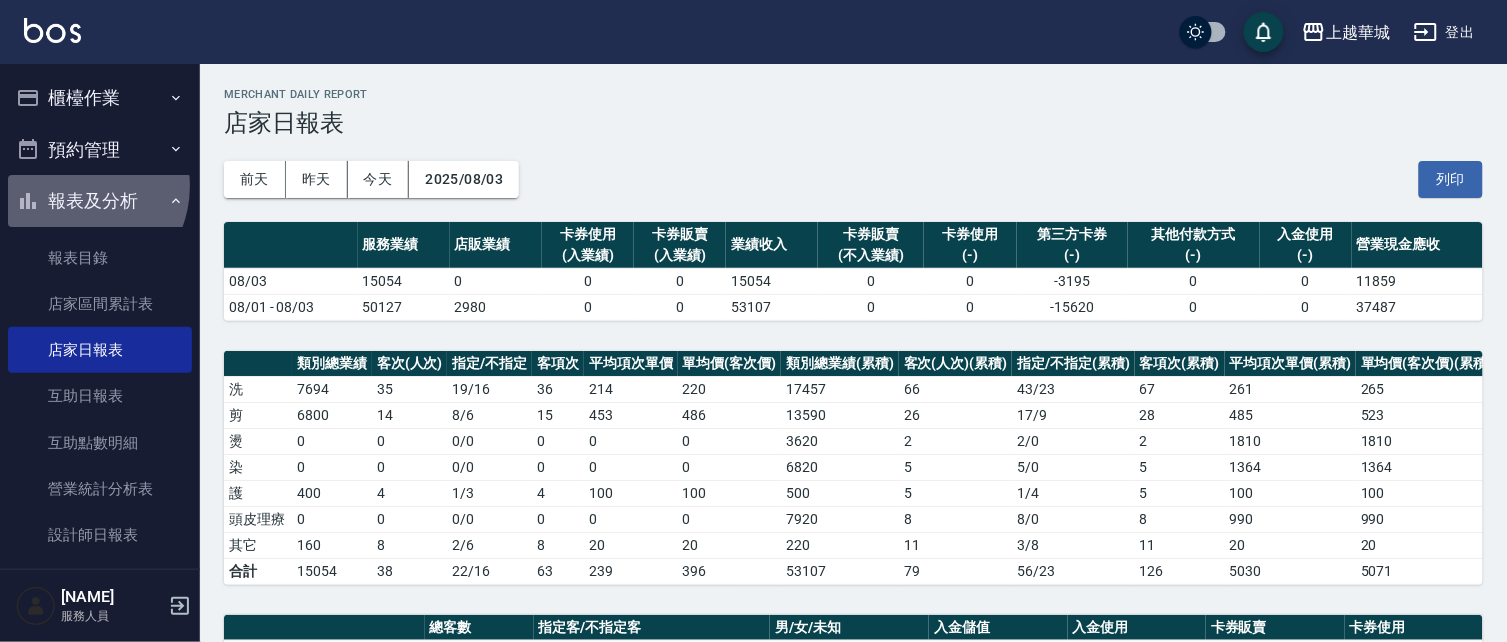 click on "報表及分析" at bounding box center (100, 201) 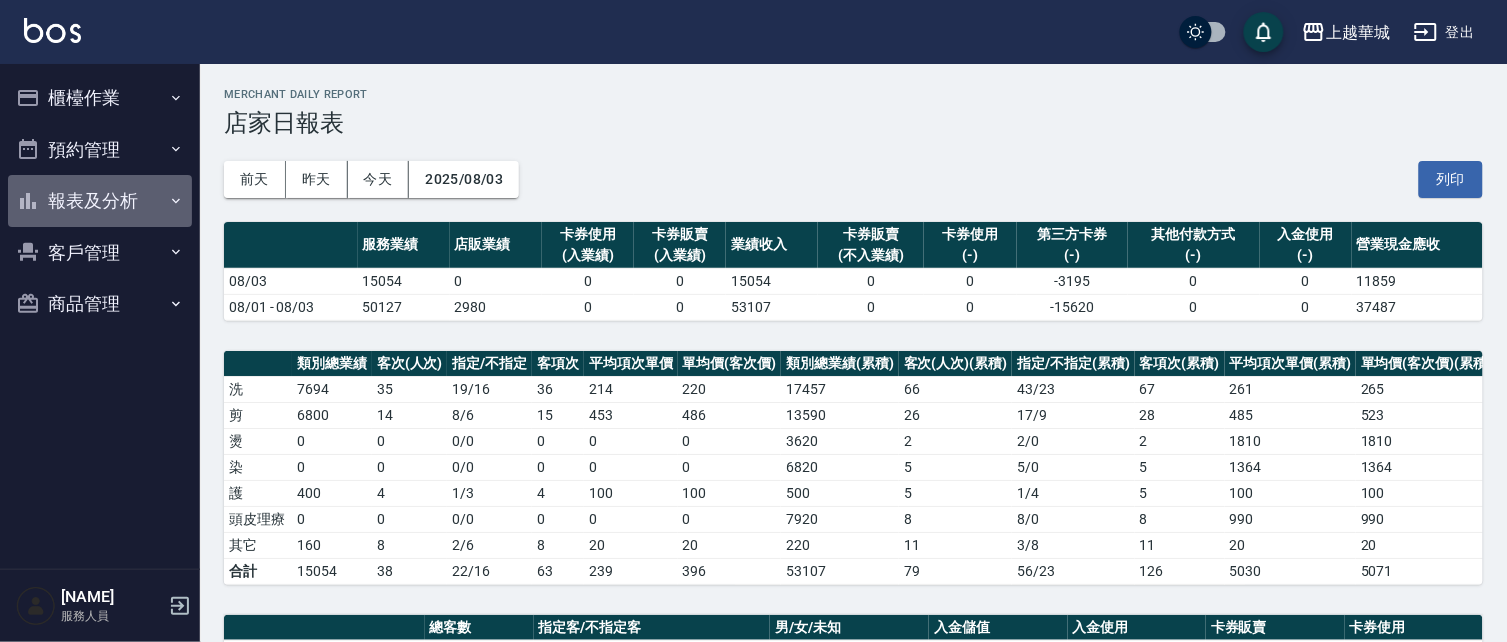 click on "報表及分析" at bounding box center (100, 201) 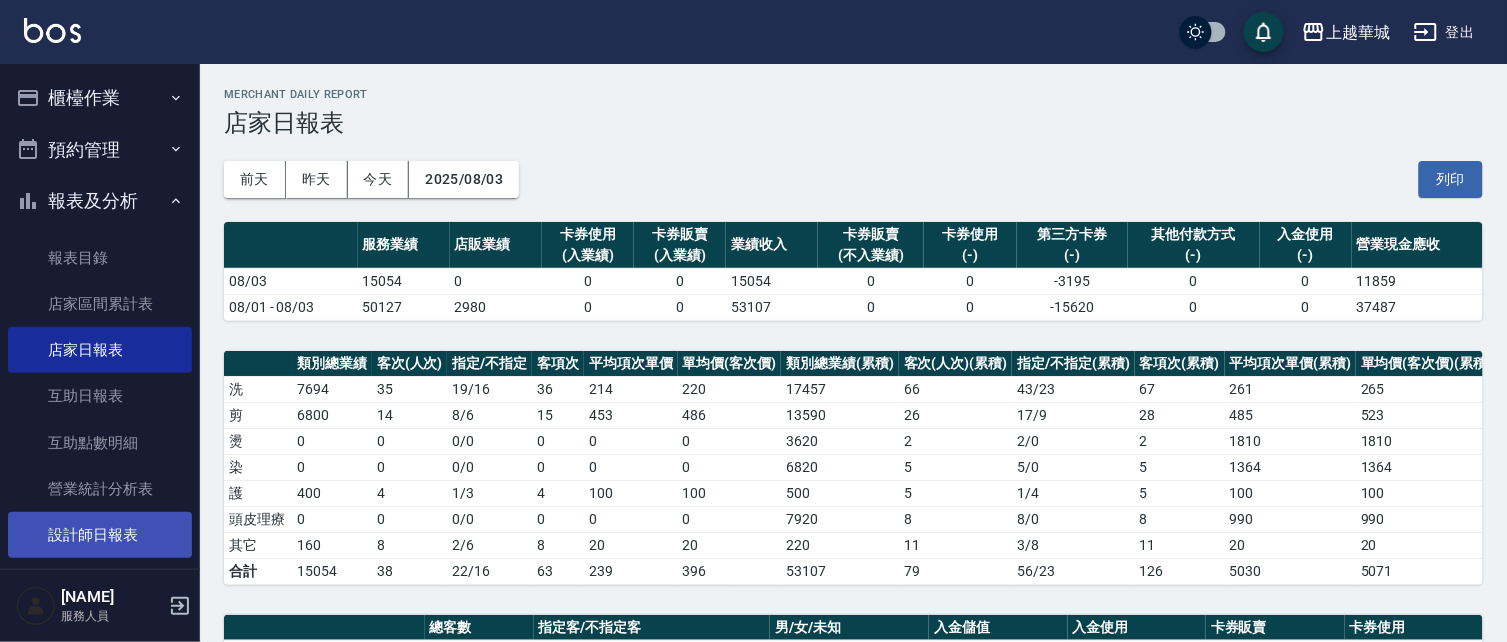click on "設計師日報表" at bounding box center [100, 535] 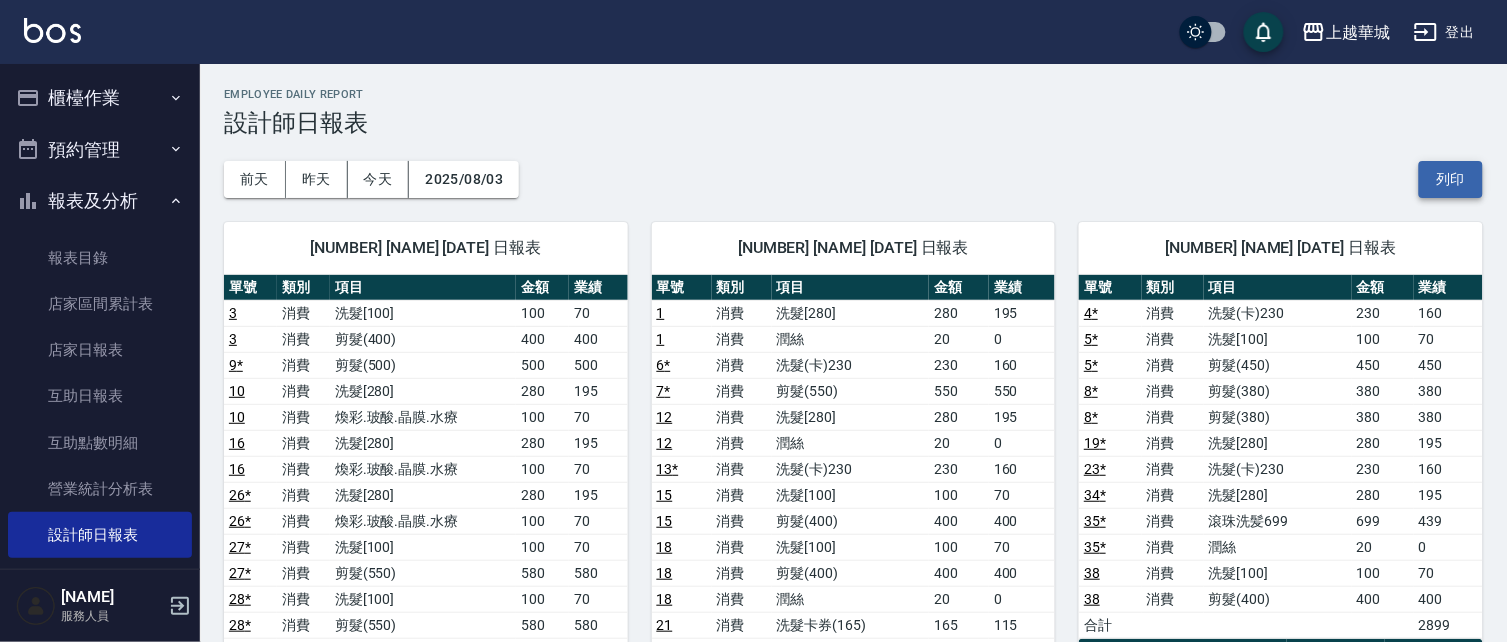 click on "列印" at bounding box center (1451, 179) 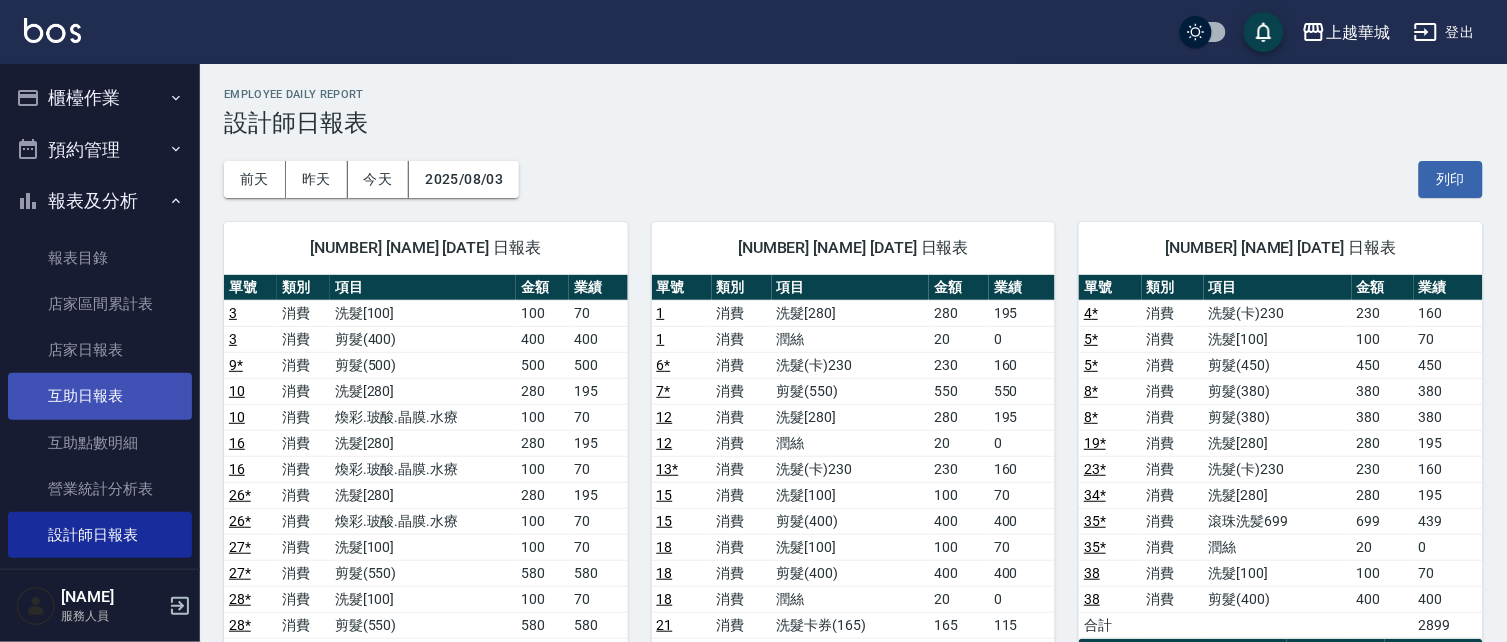 click on "互助日報表" at bounding box center (100, 396) 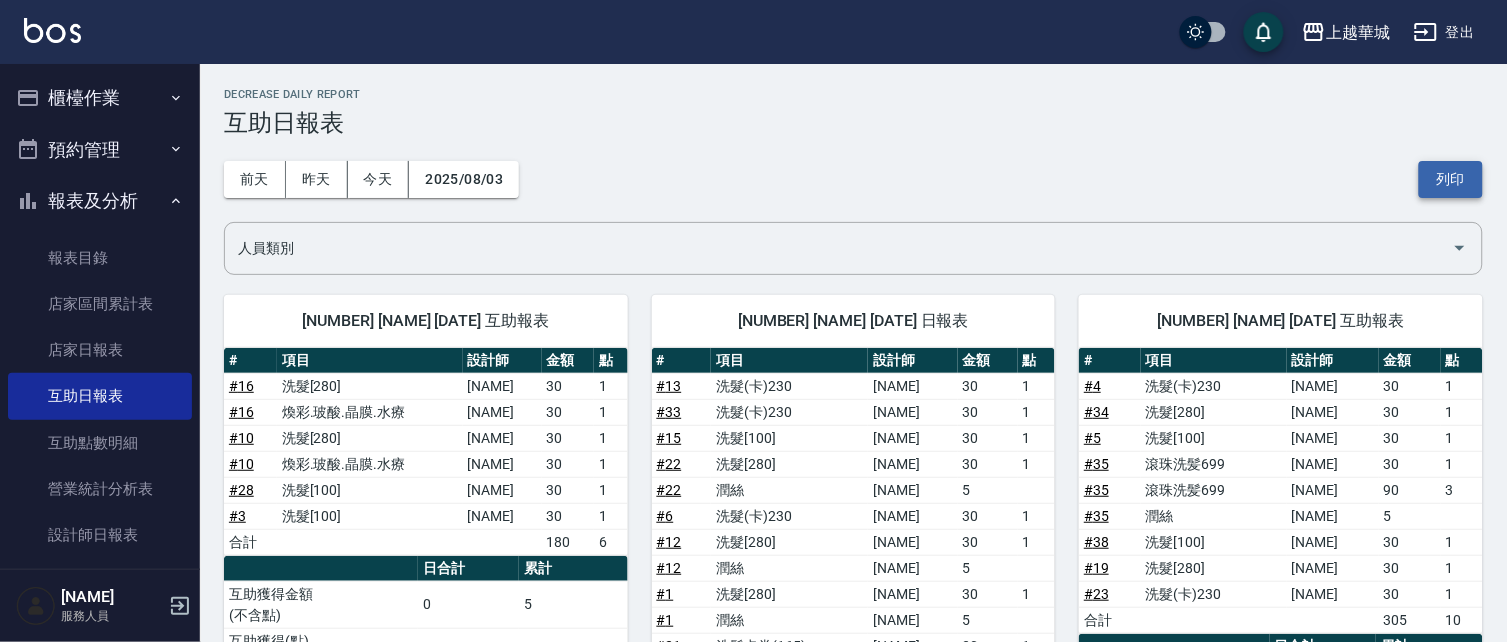click on "列印" at bounding box center (1451, 179) 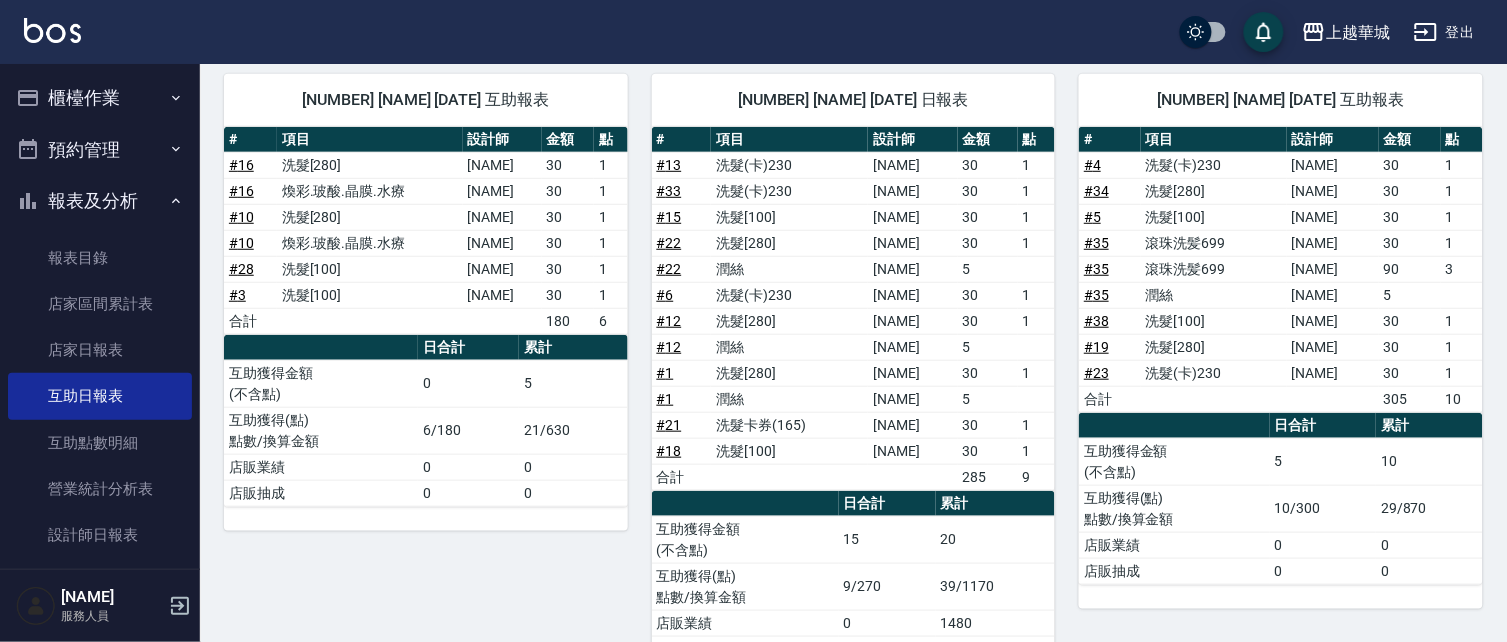 scroll, scrollTop: 228, scrollLeft: 0, axis: vertical 